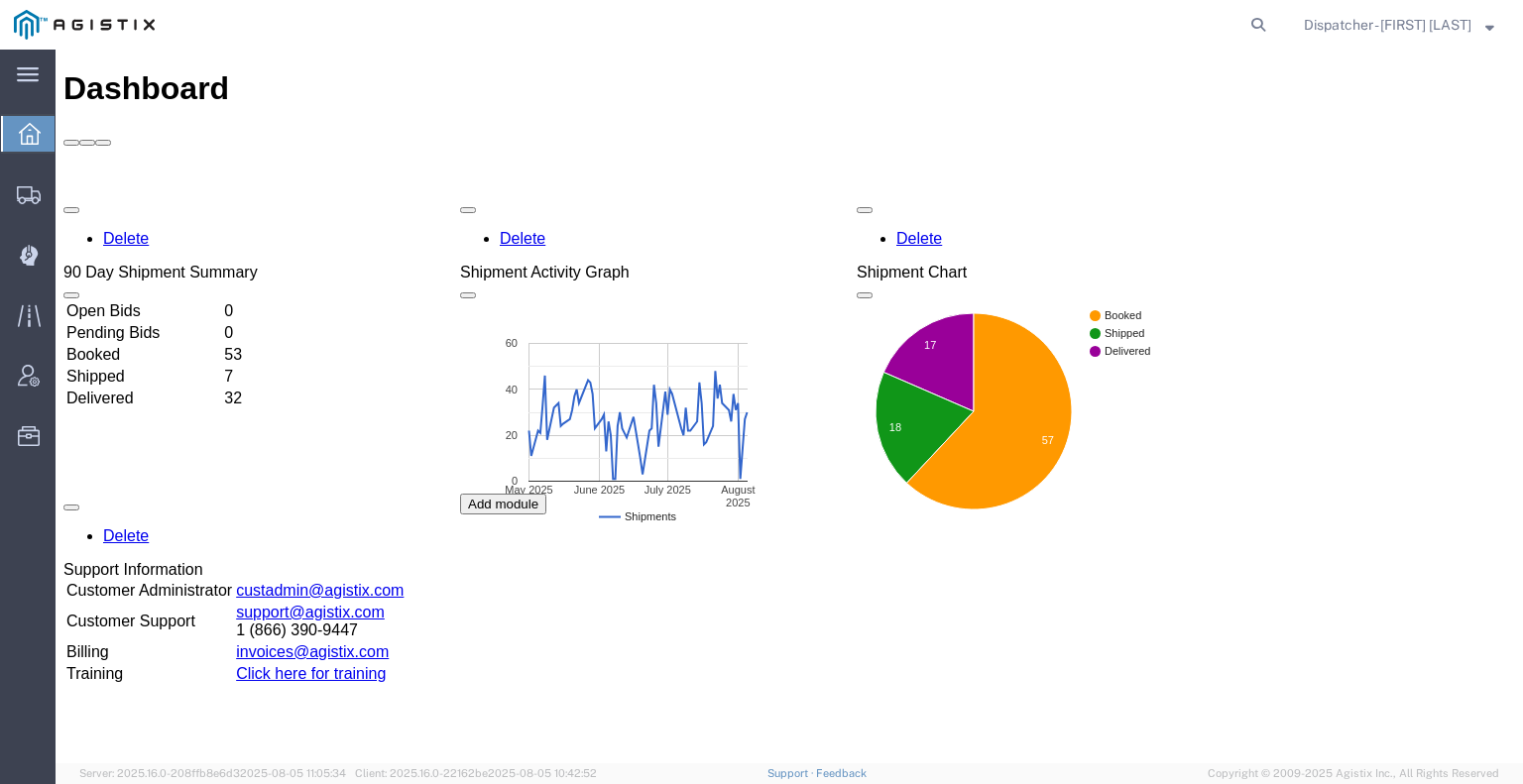scroll, scrollTop: 0, scrollLeft: 0, axis: both 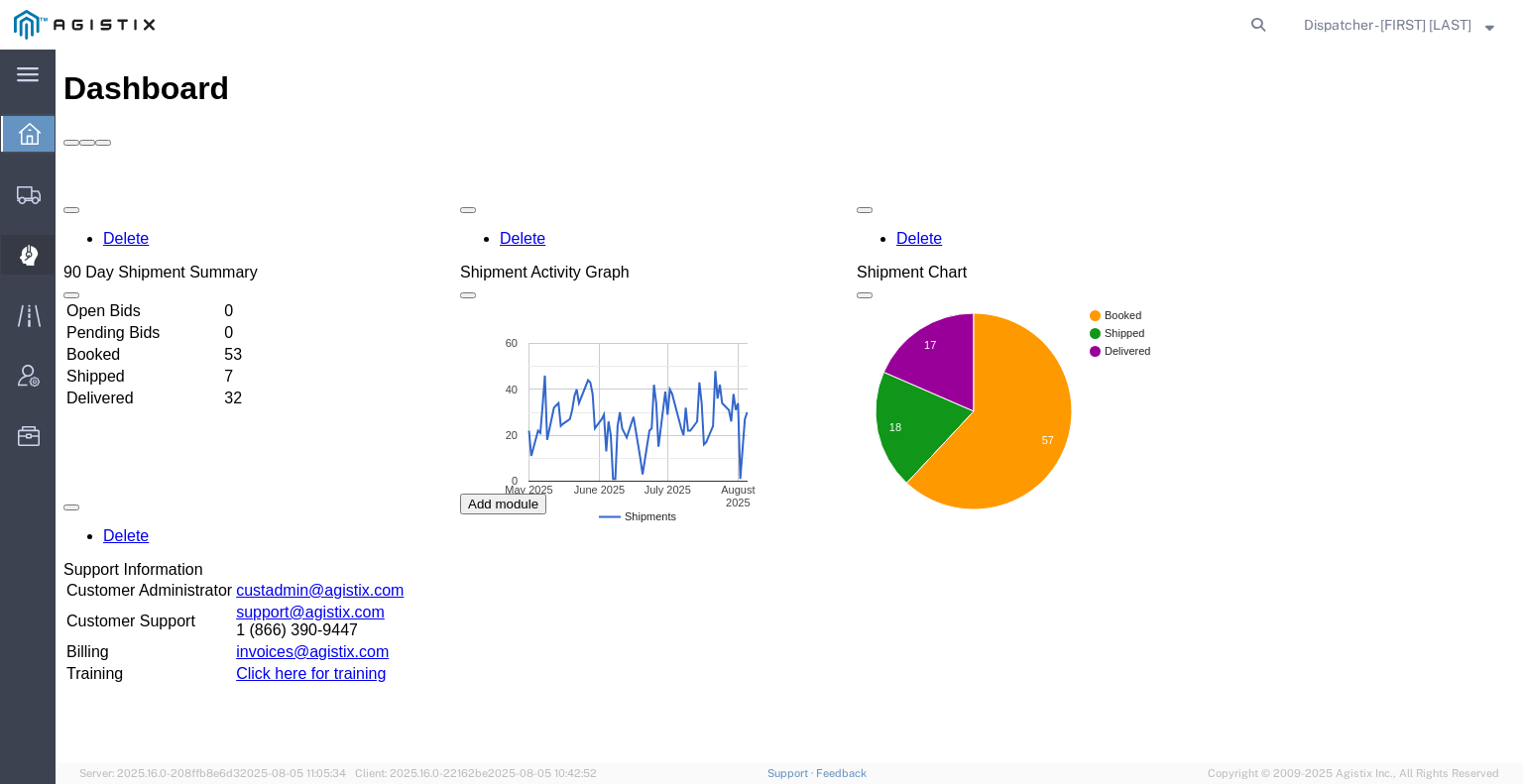 click 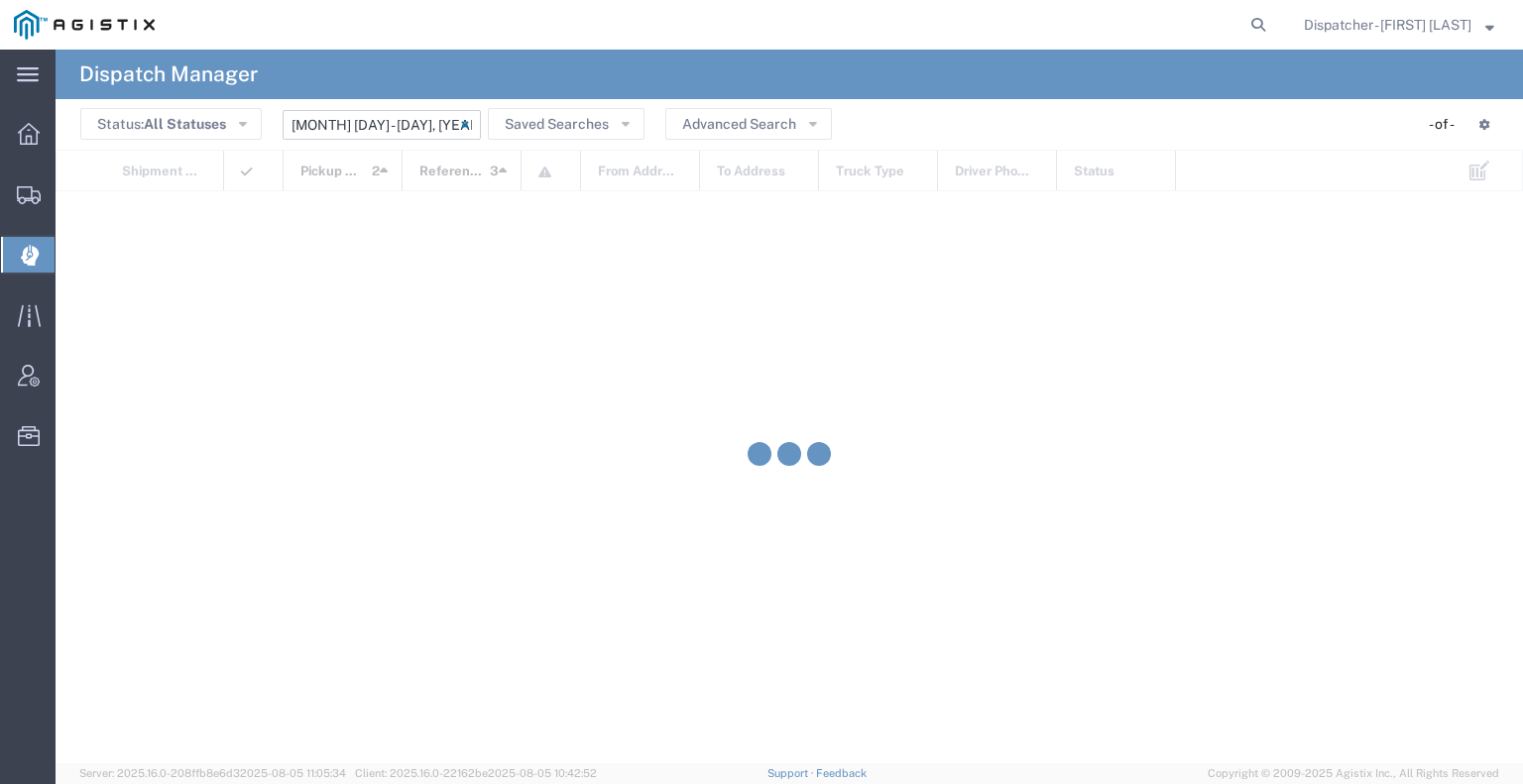 click on "[DATE] - [DATE]" 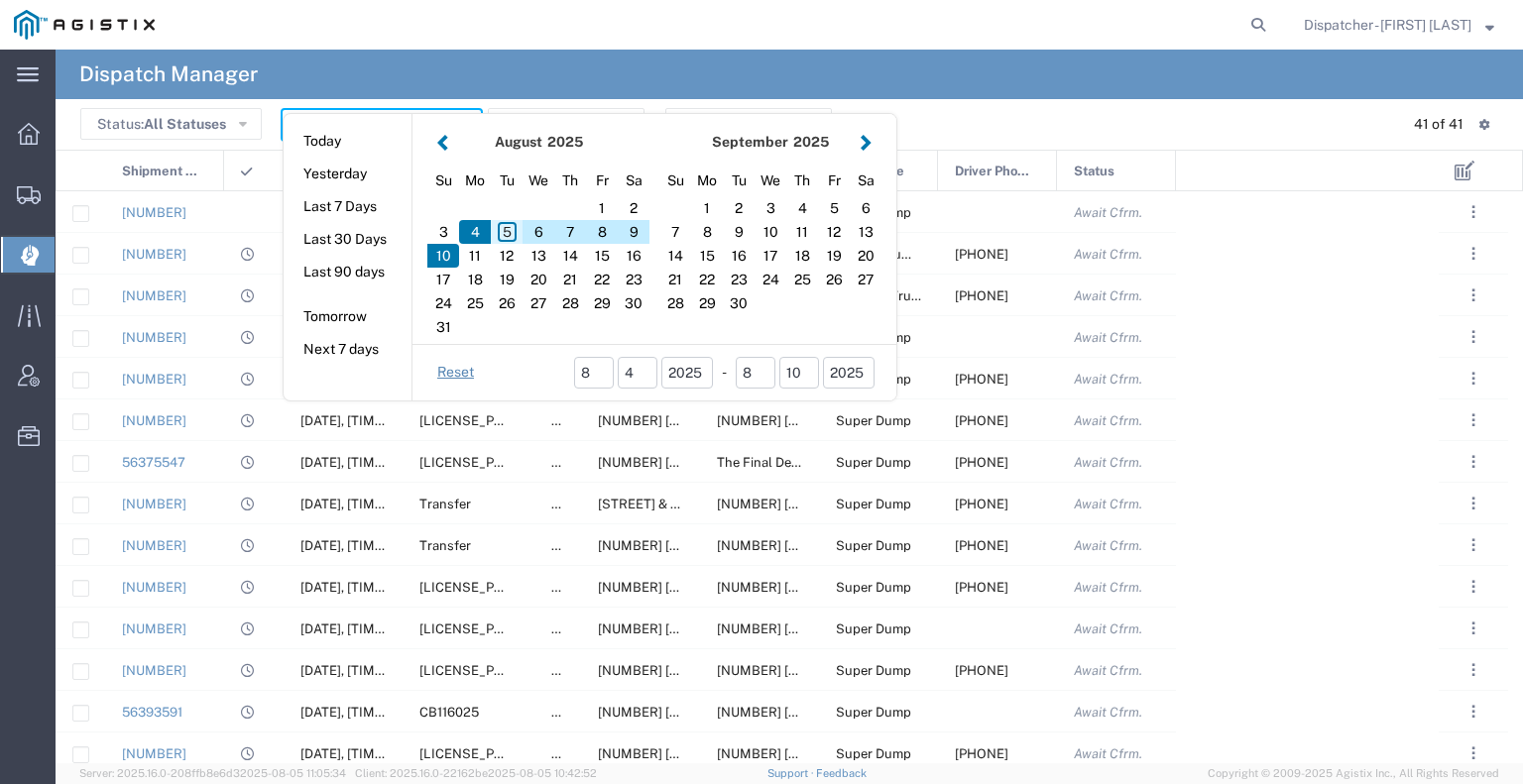 click on "5" 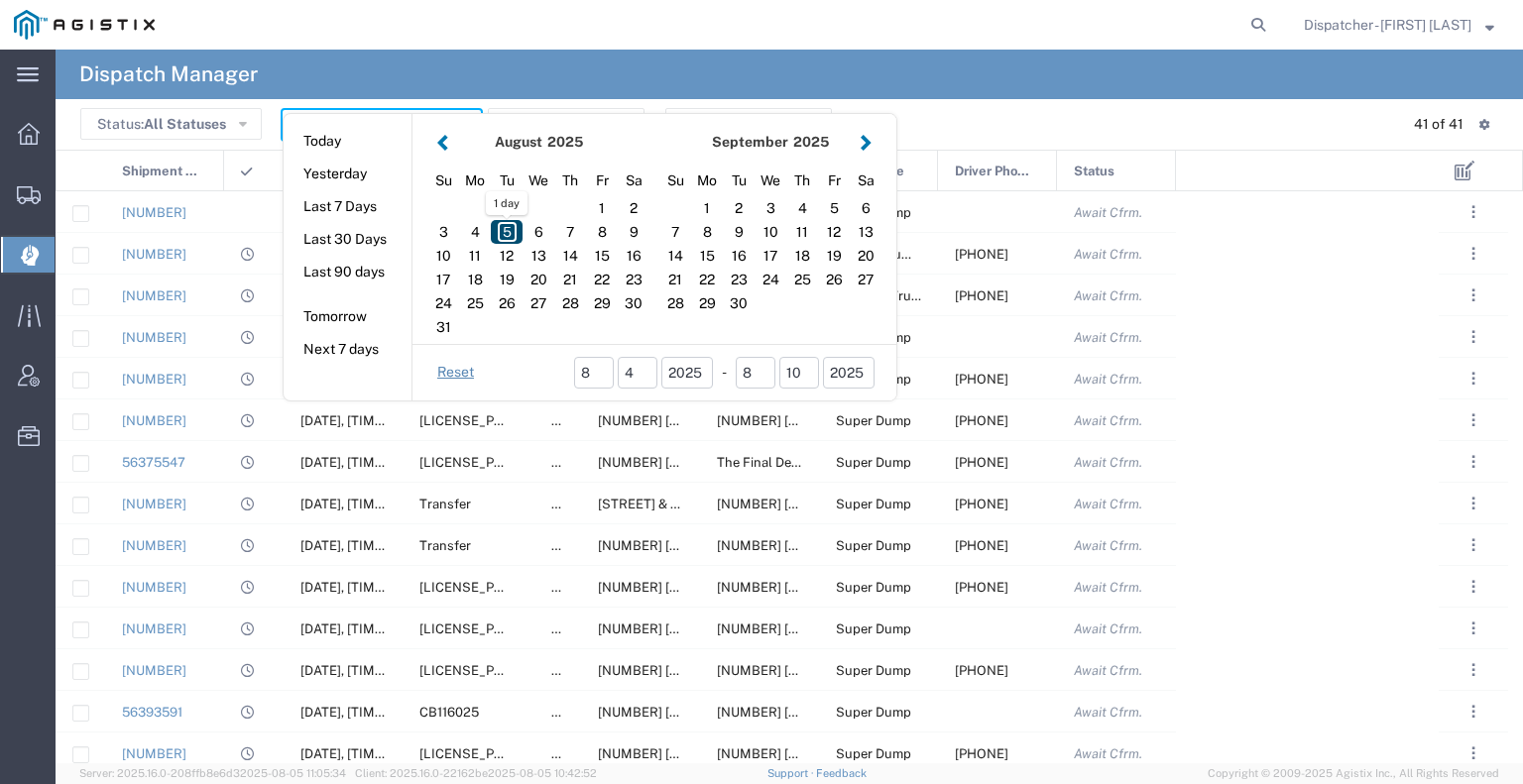 click on "5" 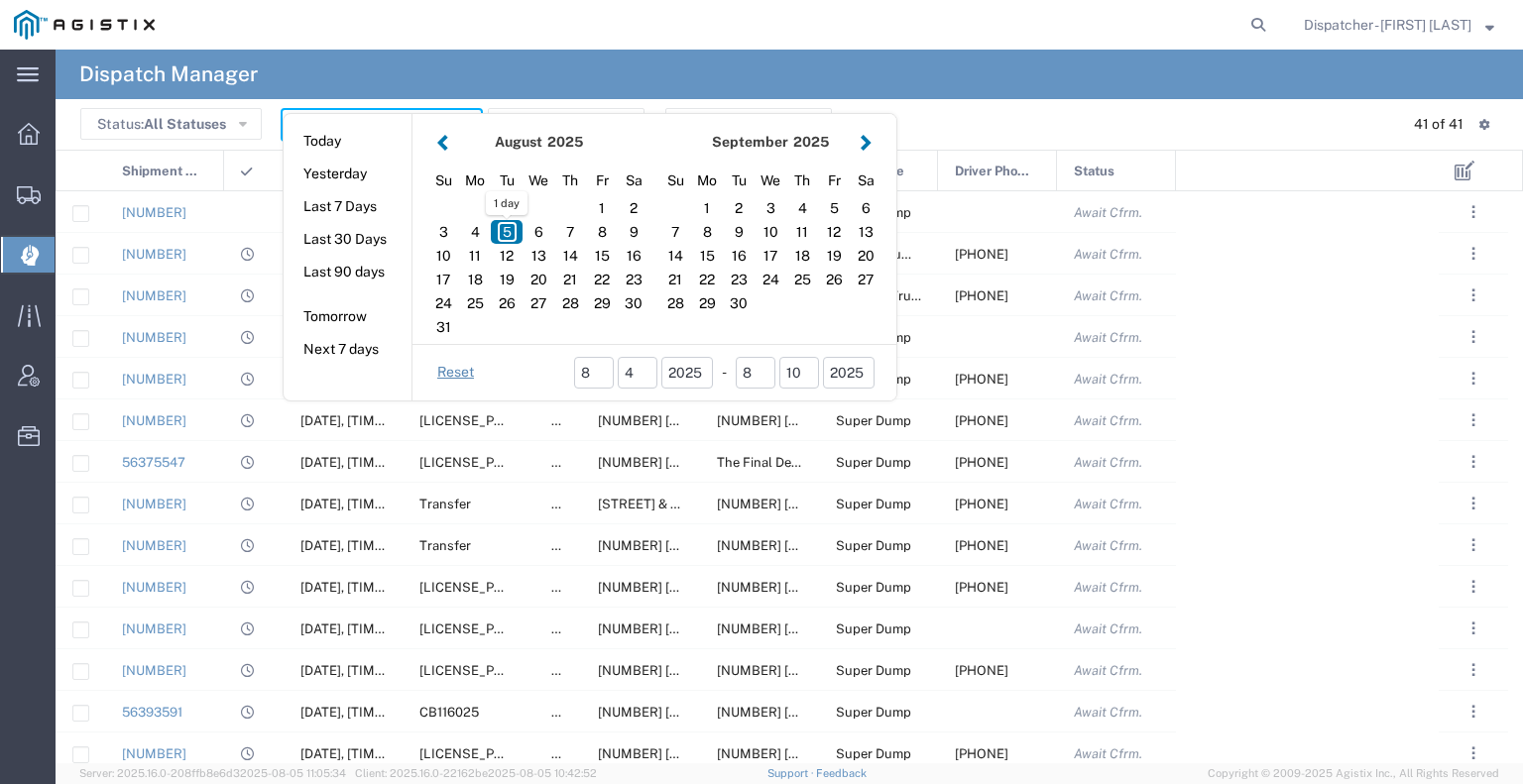 type on "08/05/2025" 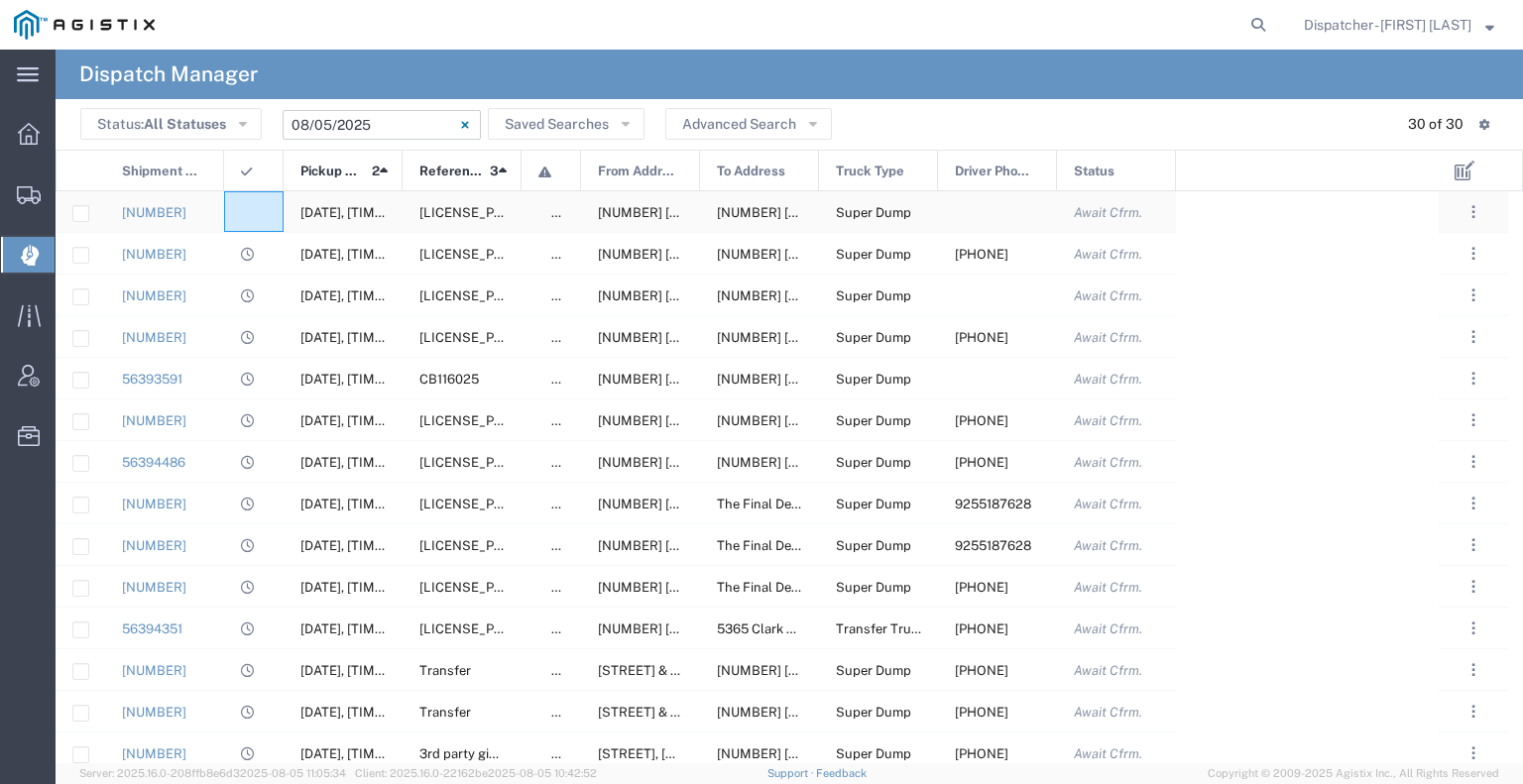 click 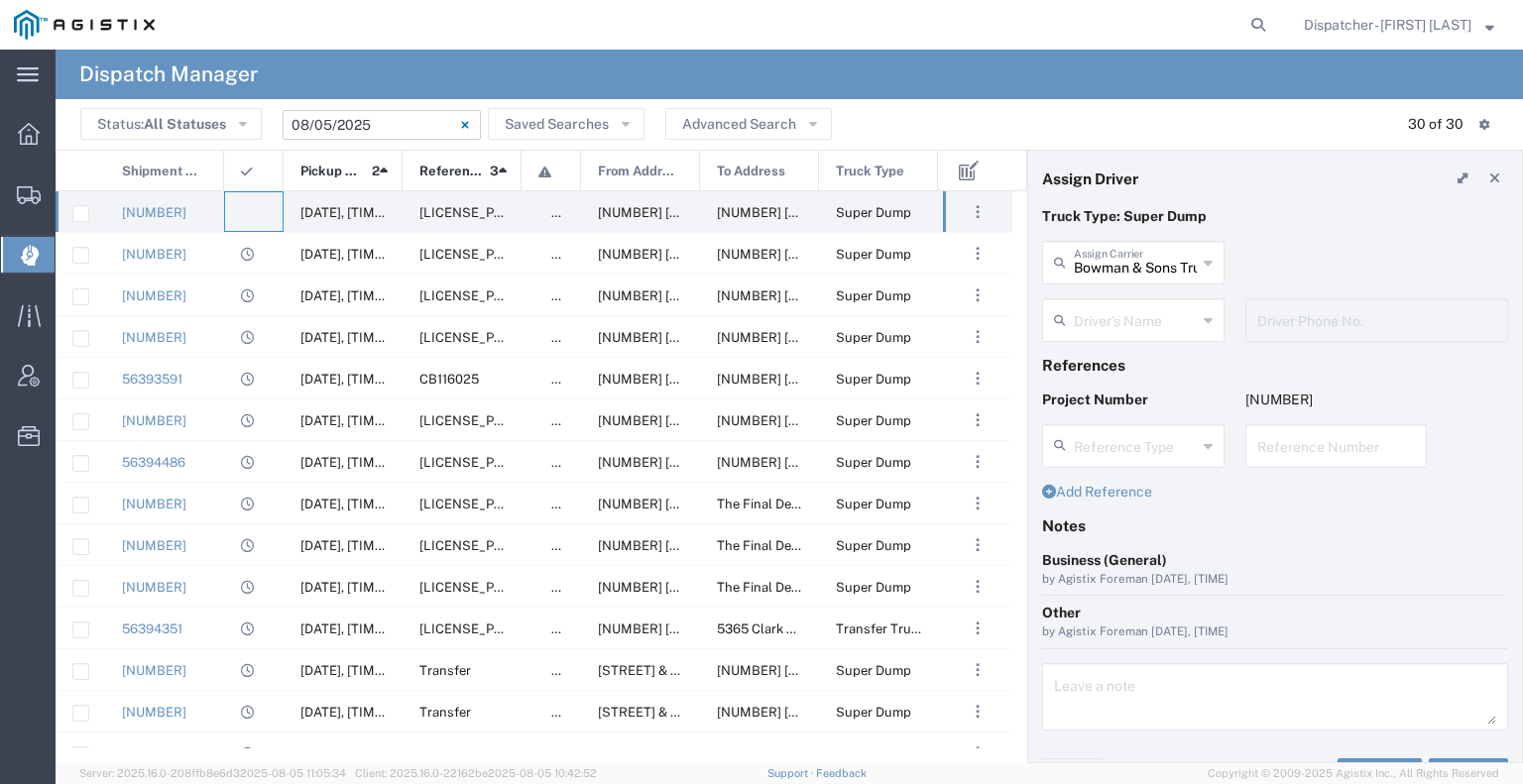 click on "08/05/2025 - 08/05/2025" 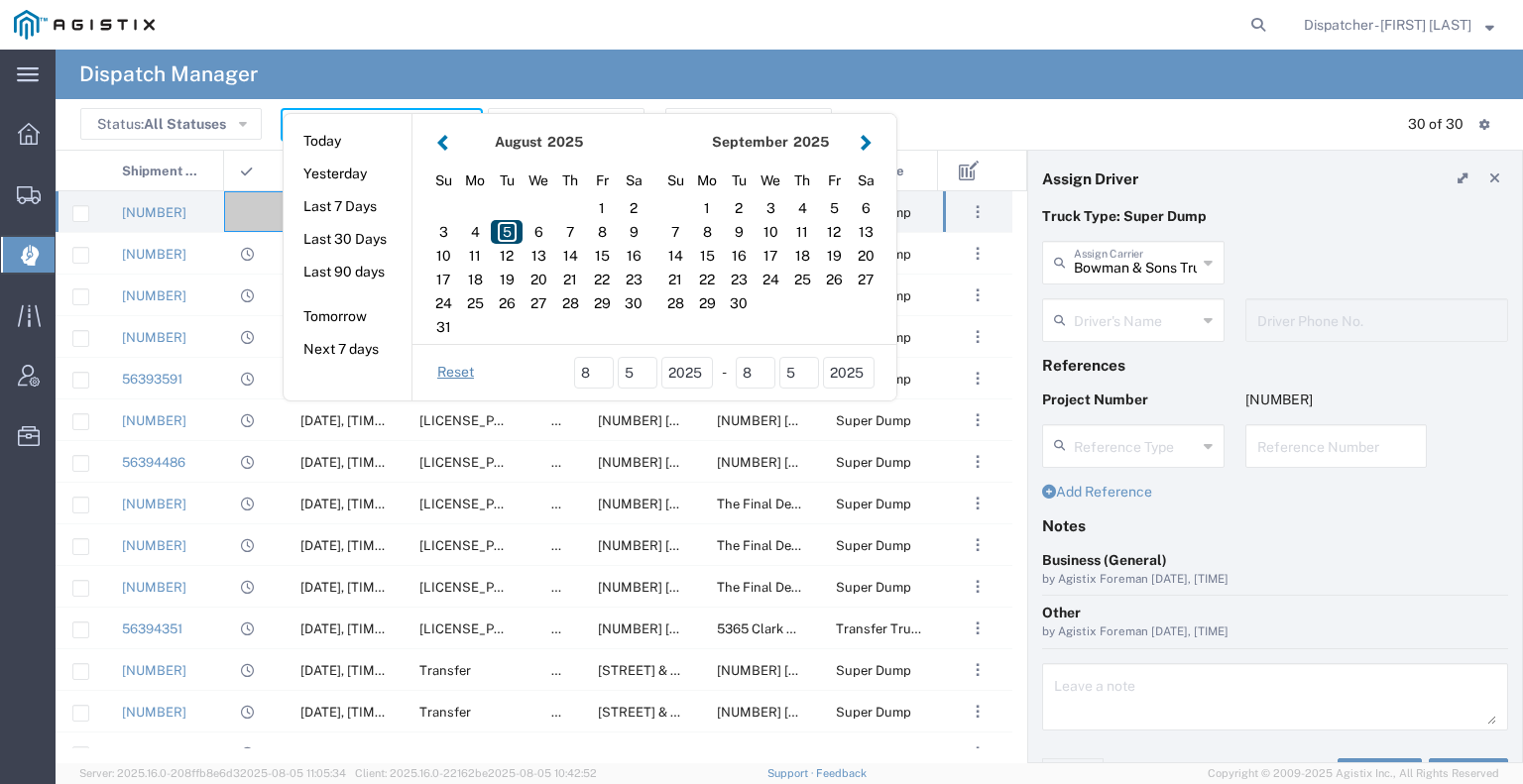 click on "5" 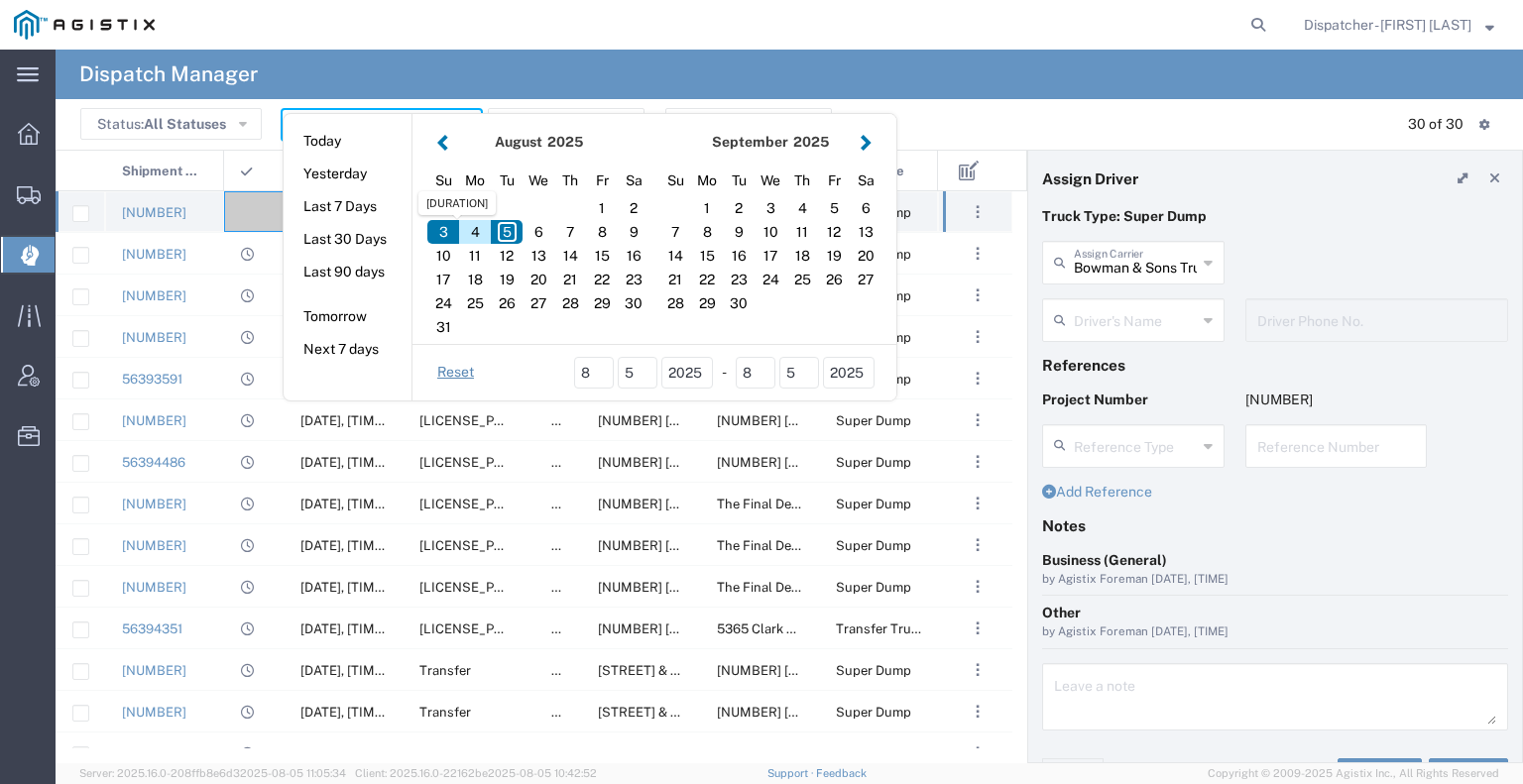 click 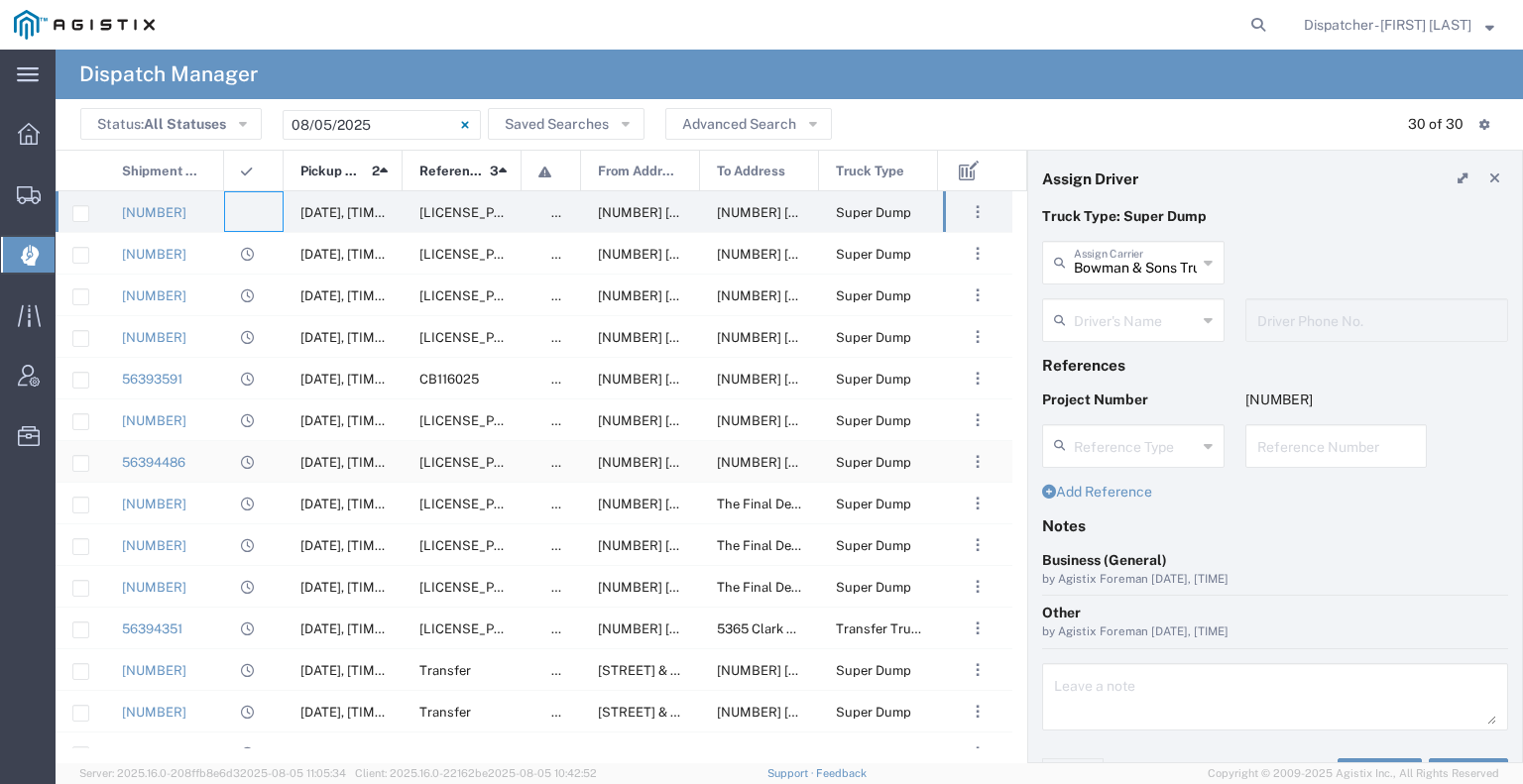 scroll, scrollTop: 691, scrollLeft: 0, axis: vertical 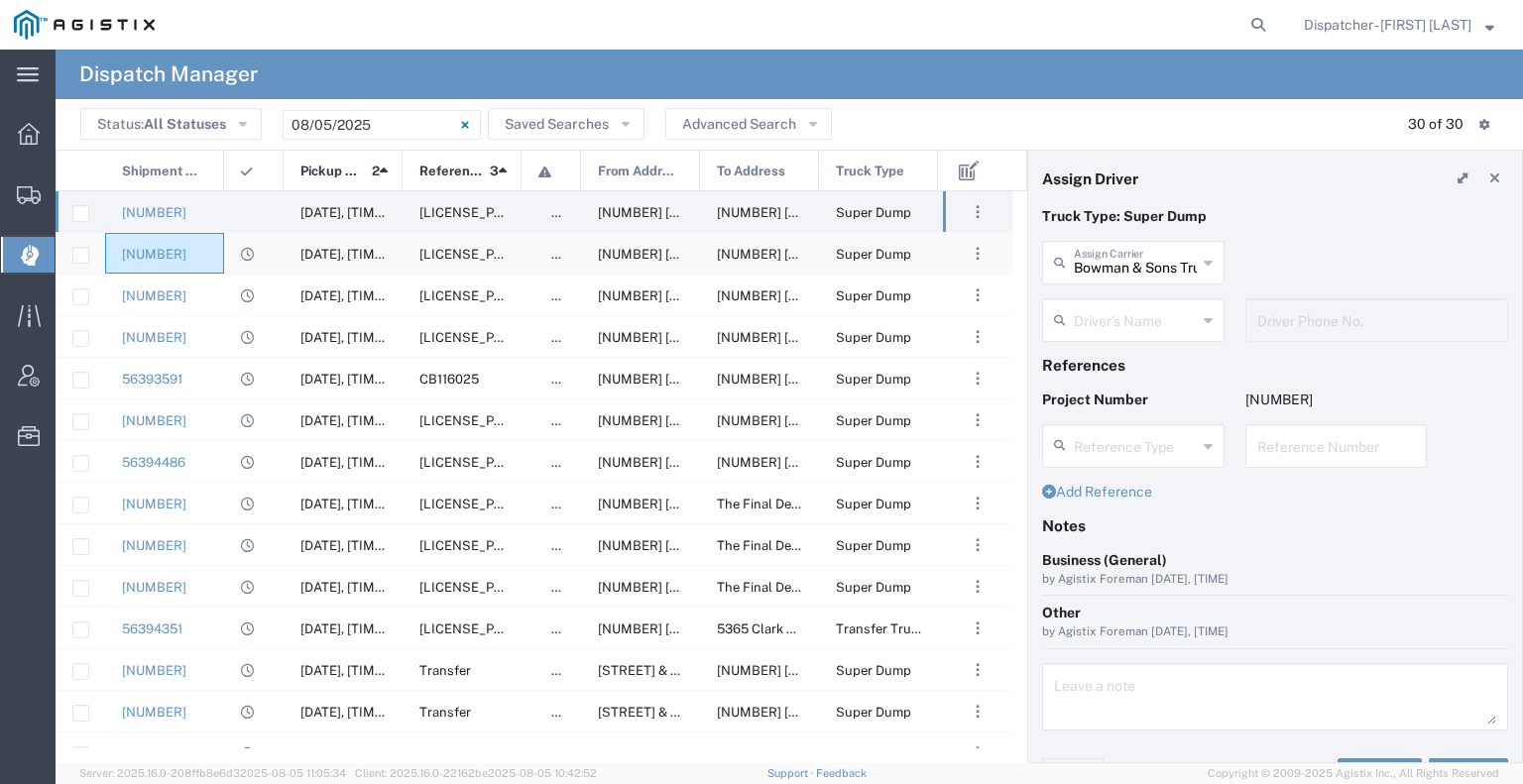 click on "[NUMBER]" 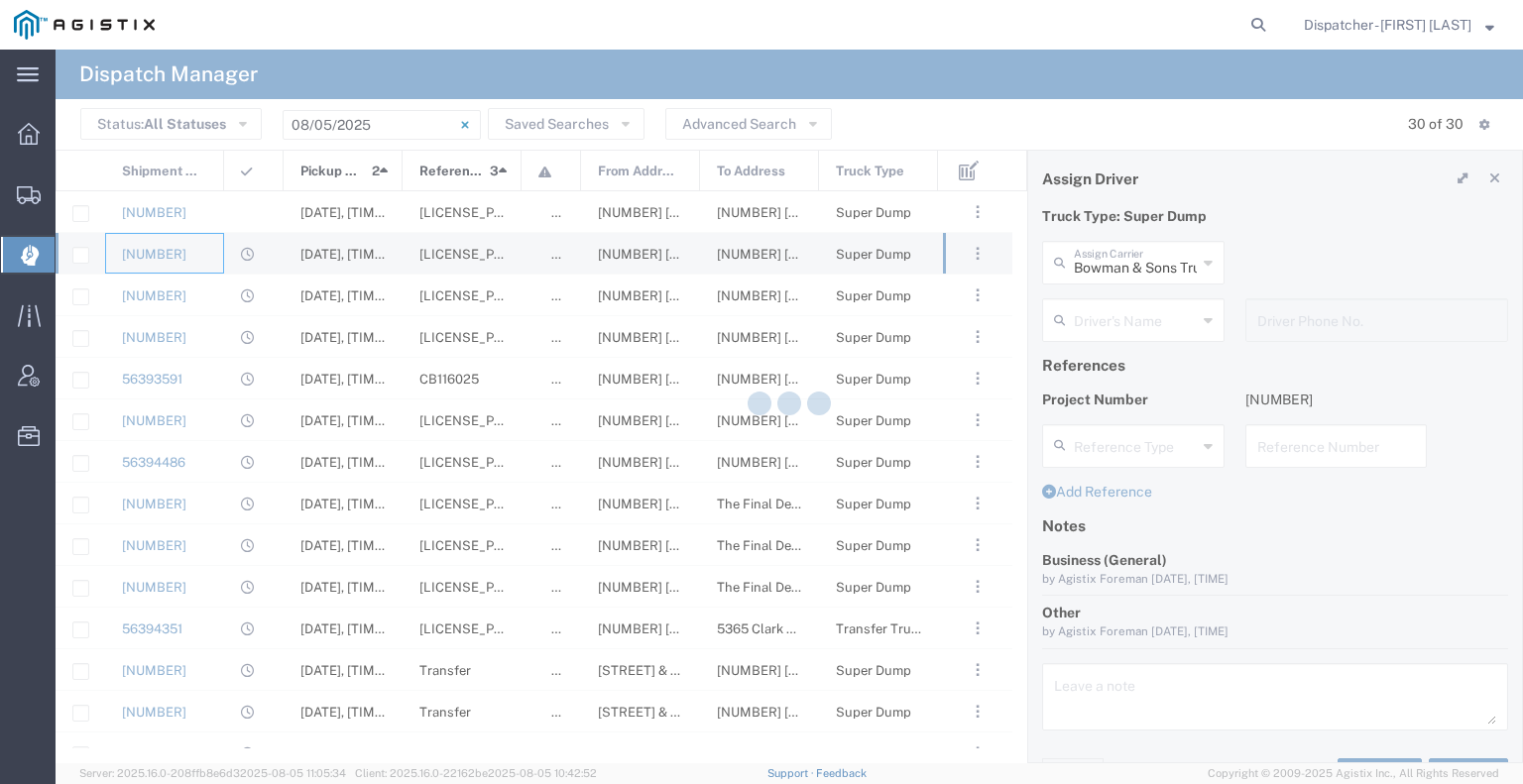type on "E.P.A. Trucking" 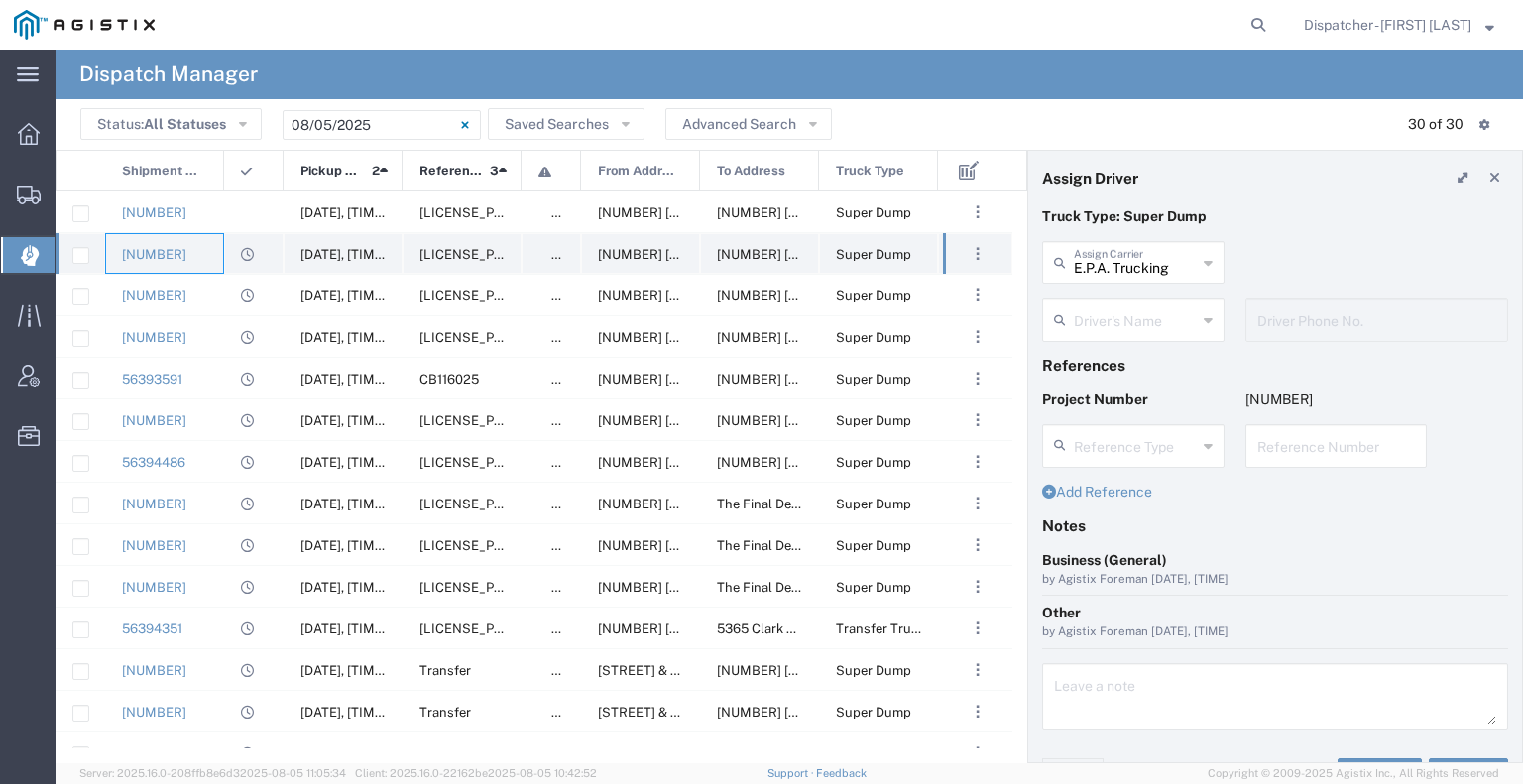 type on "[FIRST] [LAST]" 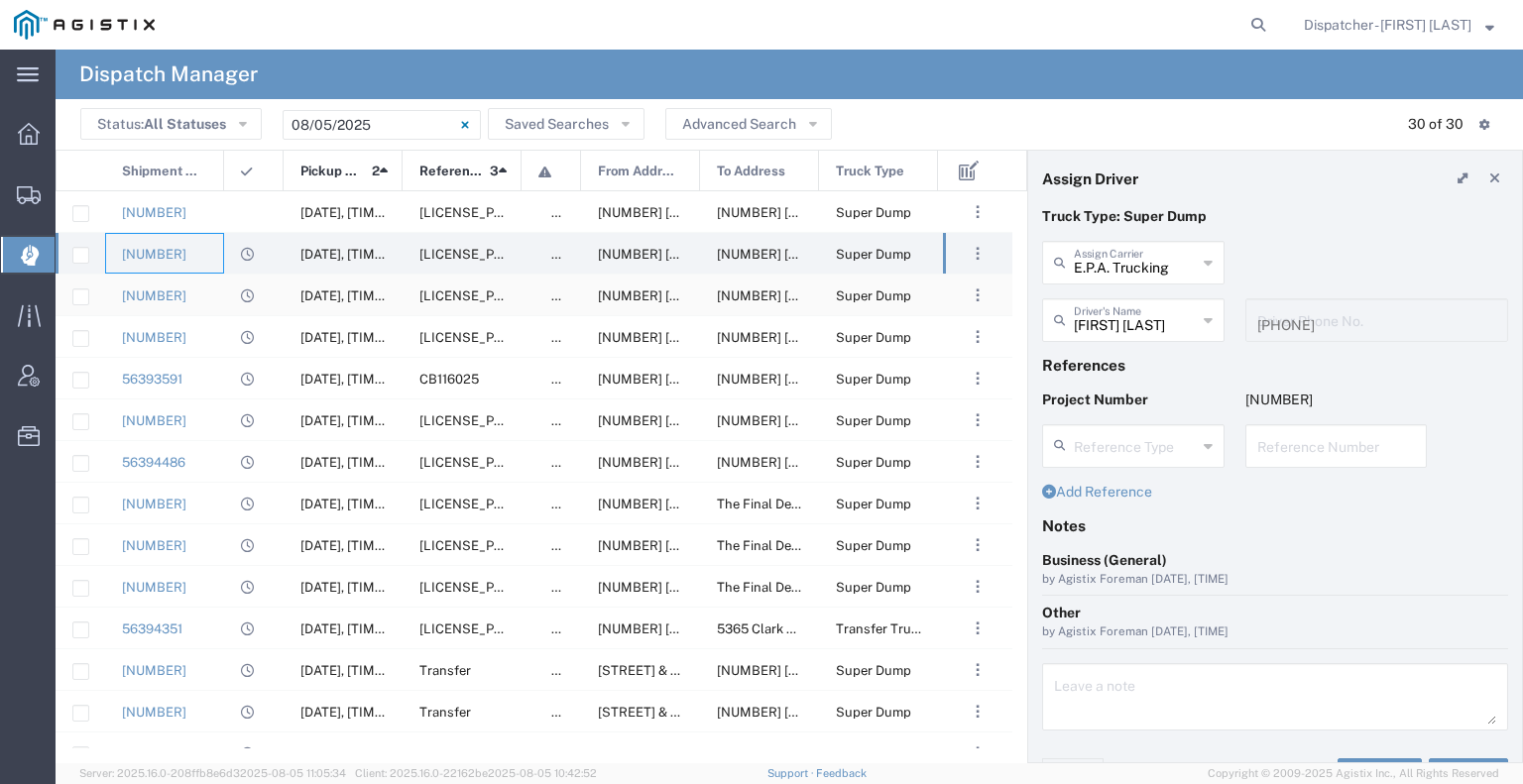 click on "[NUMBER]" 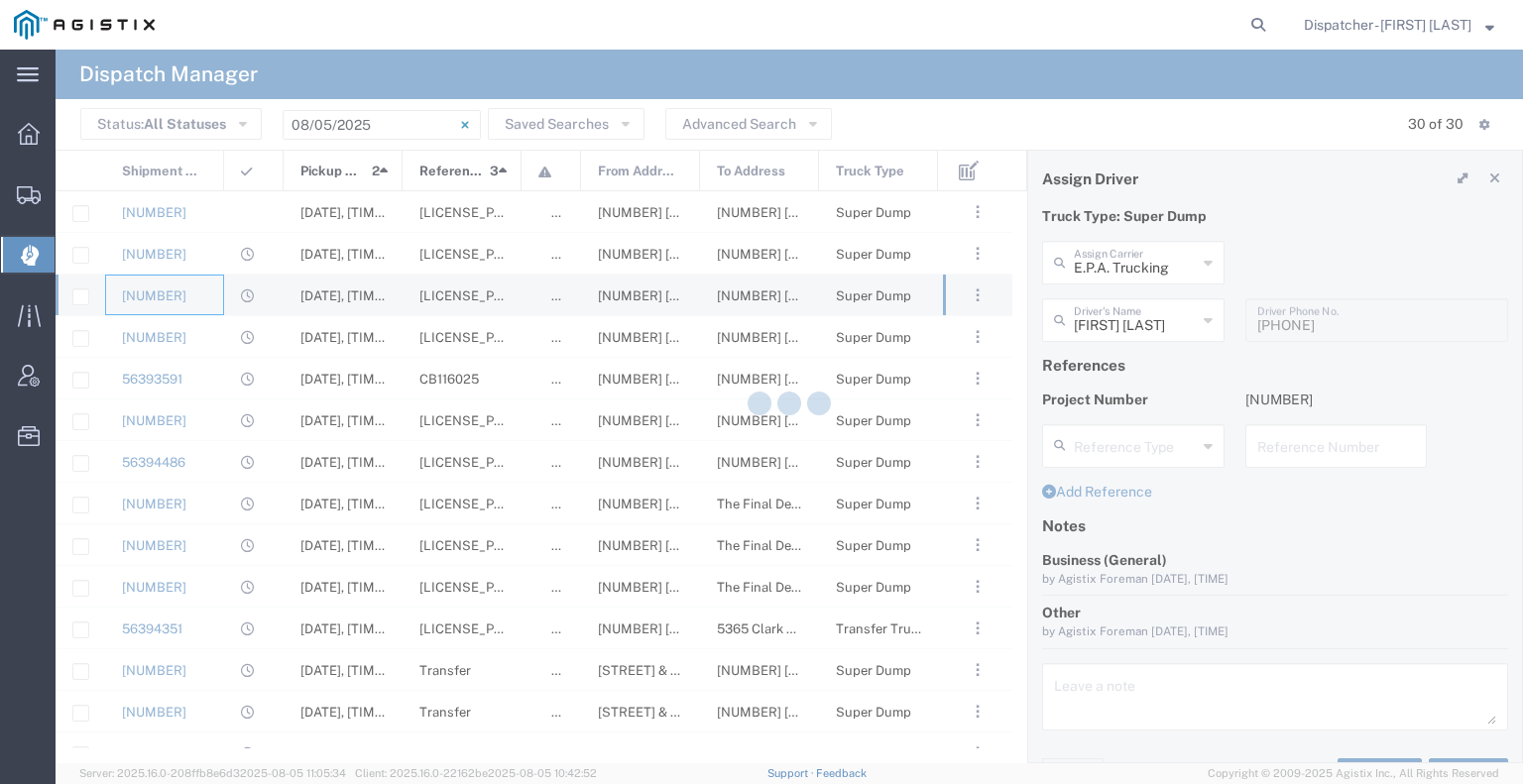 type 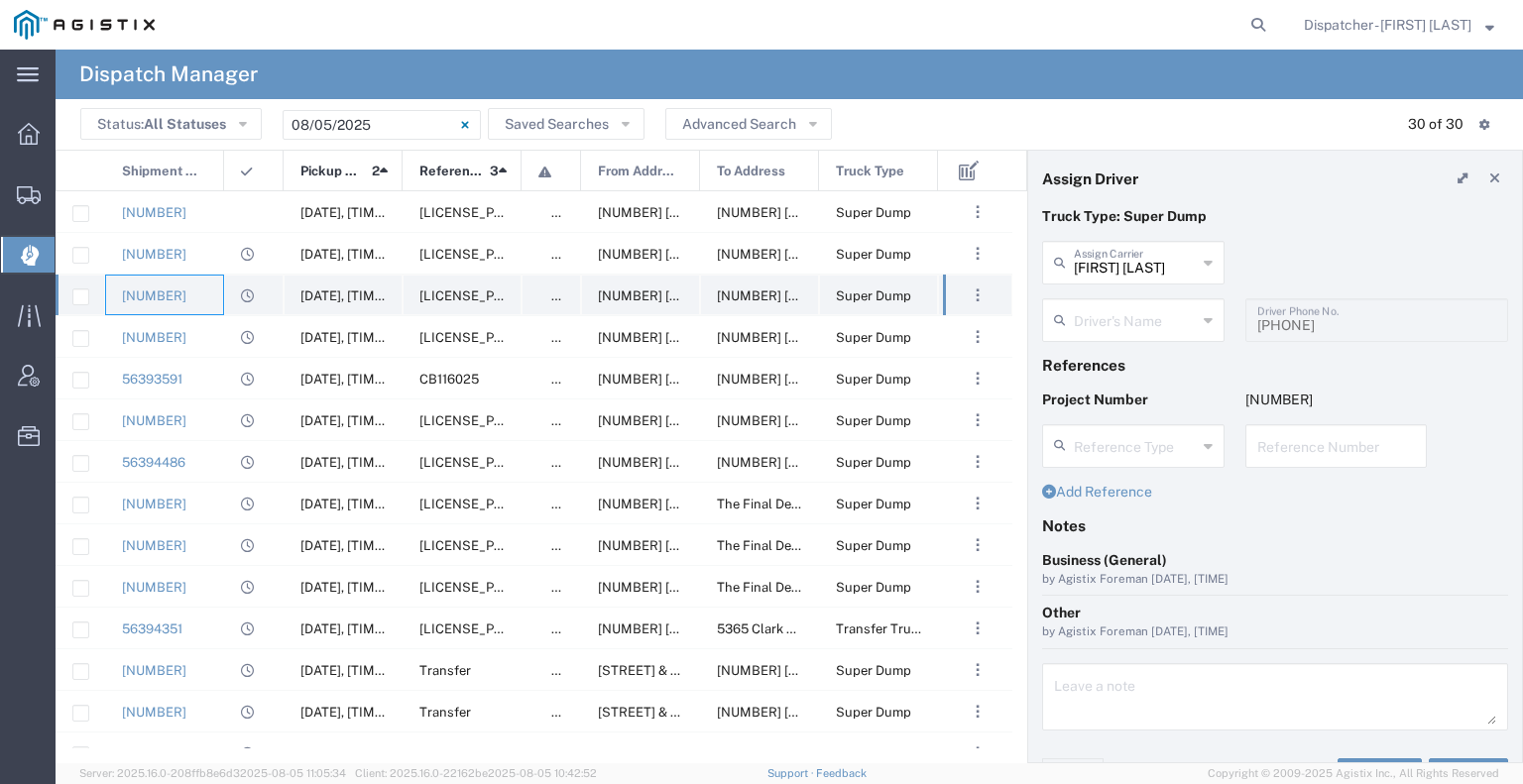 type on "[FIRST] [LAST]" 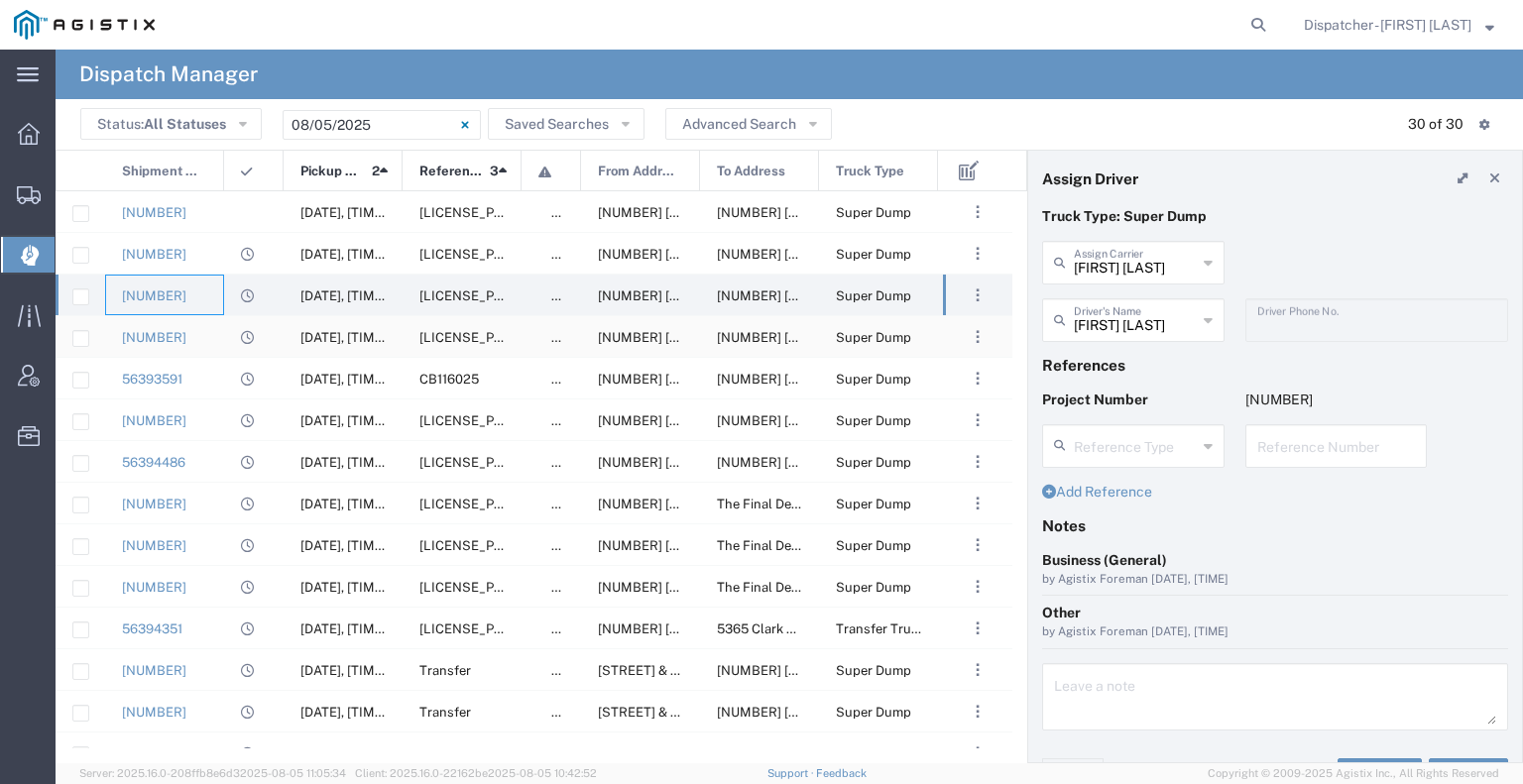 click on "[NUMBER]" 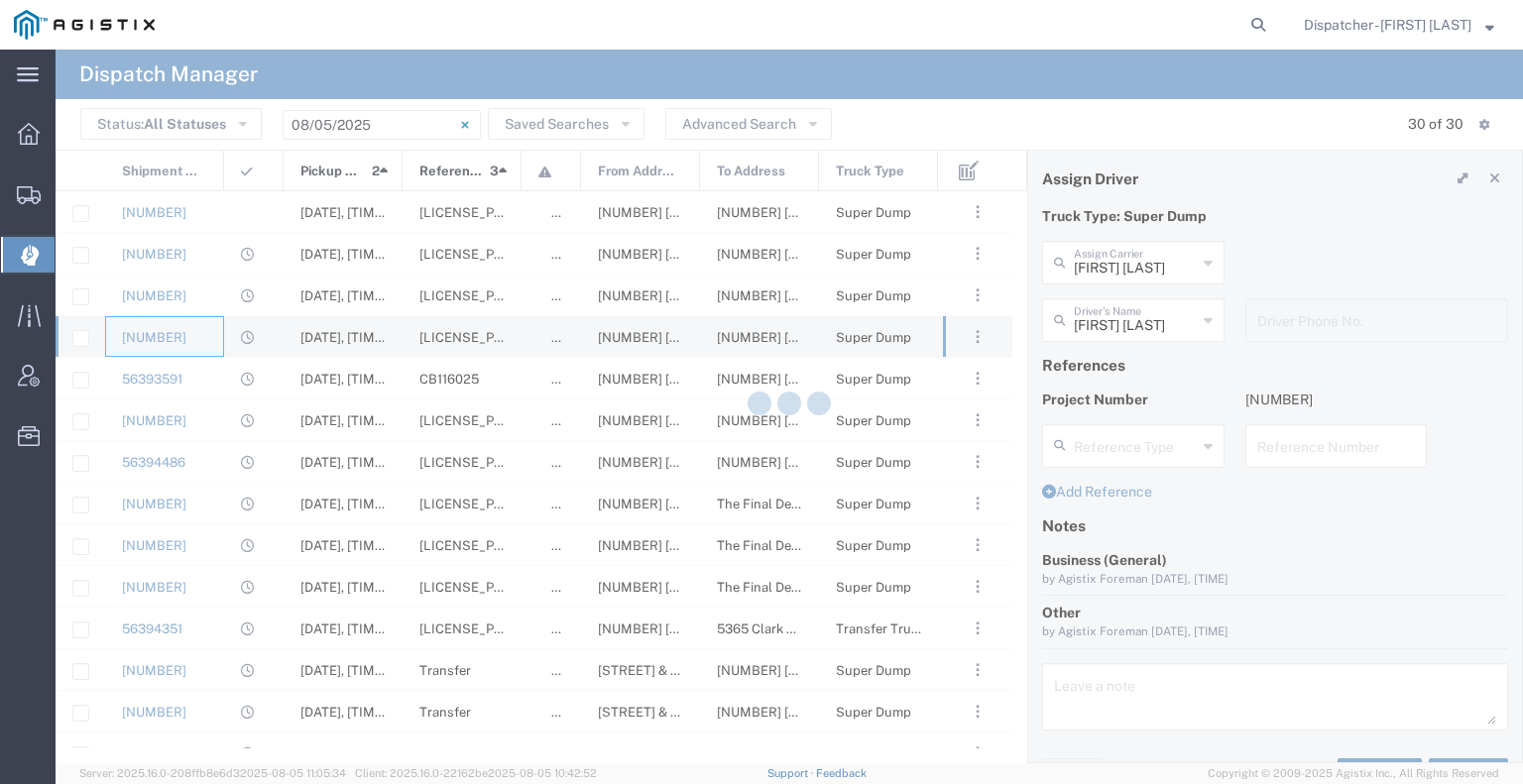 type 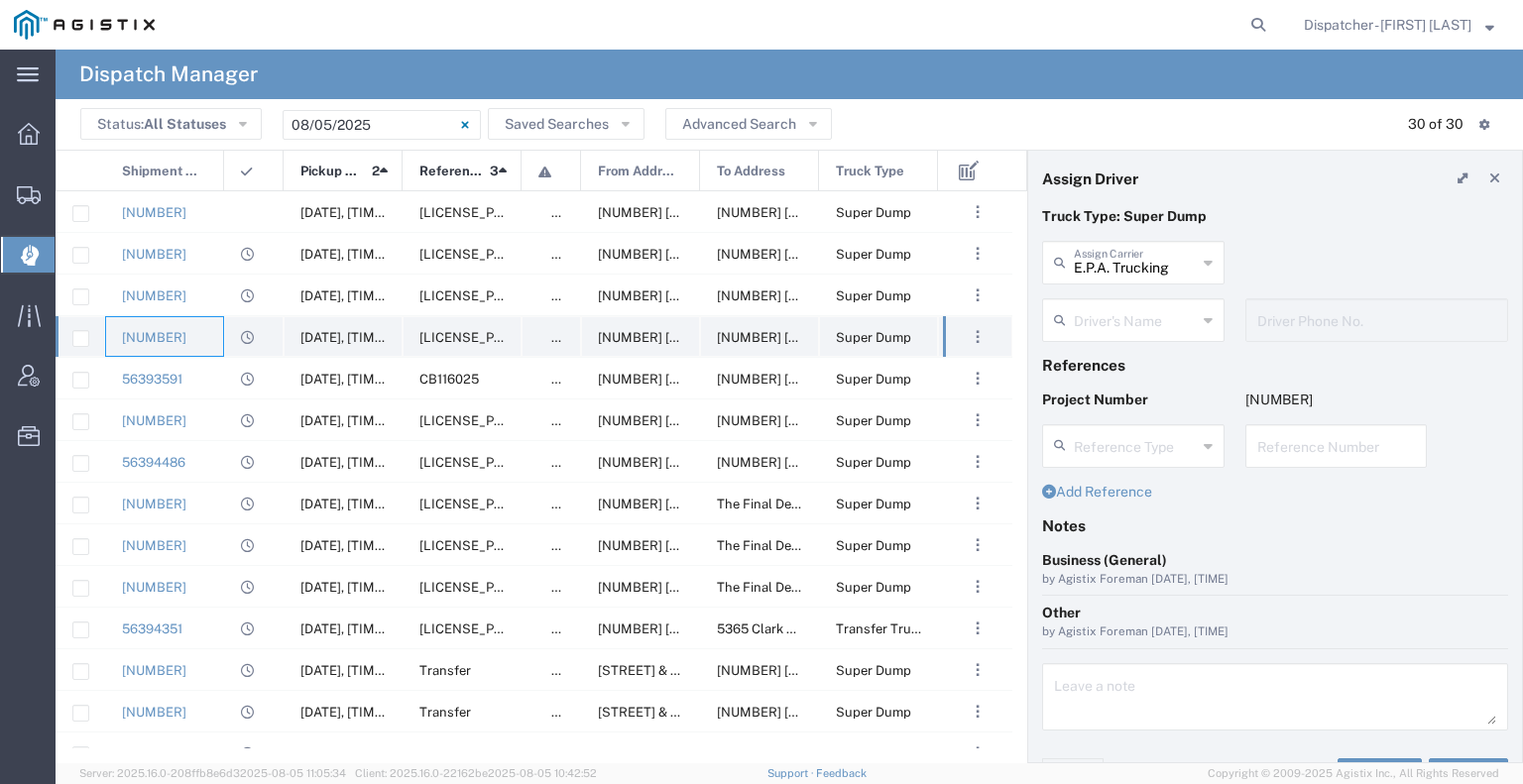 type on "[FIRST] [LAST]" 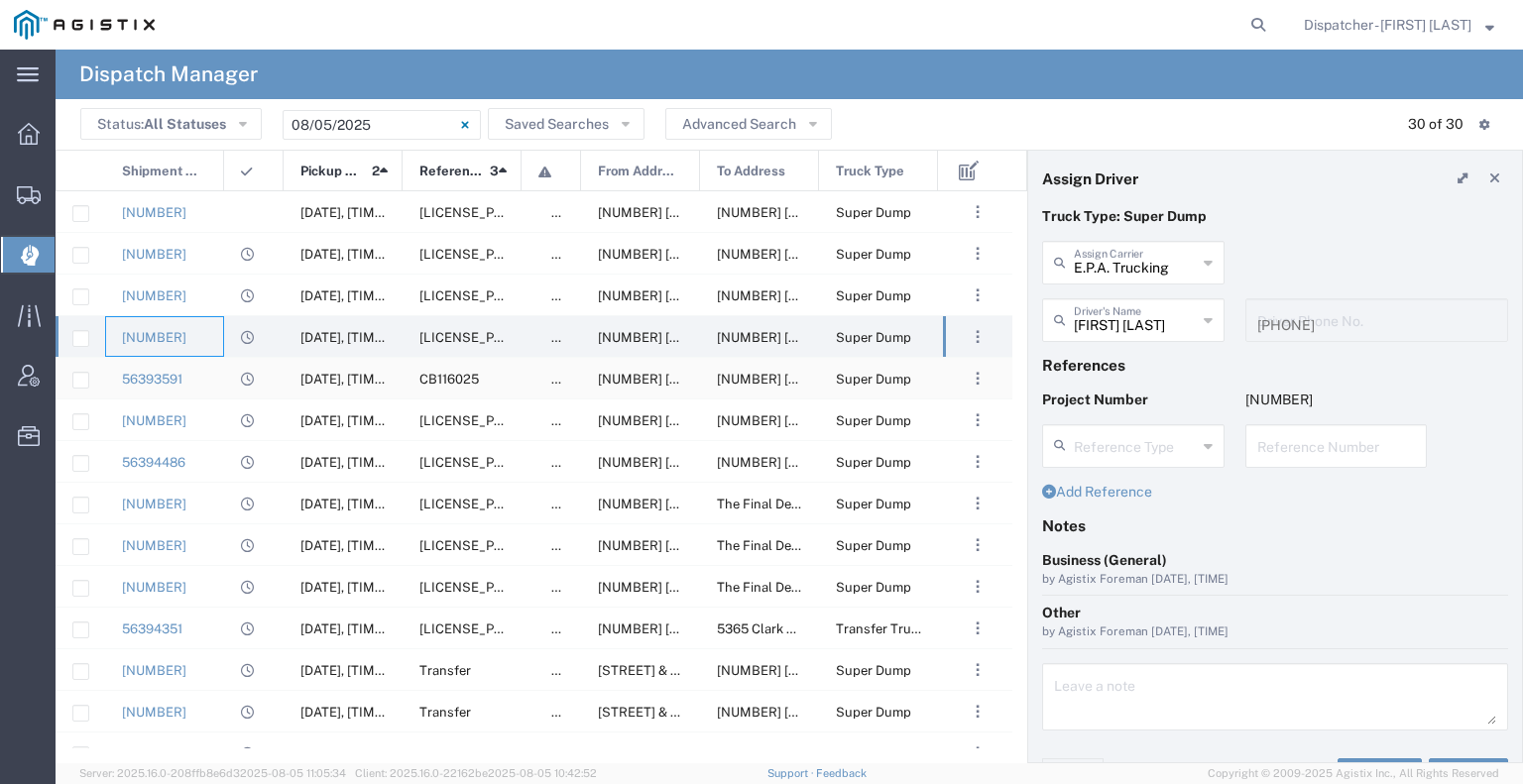 click on "56393591" 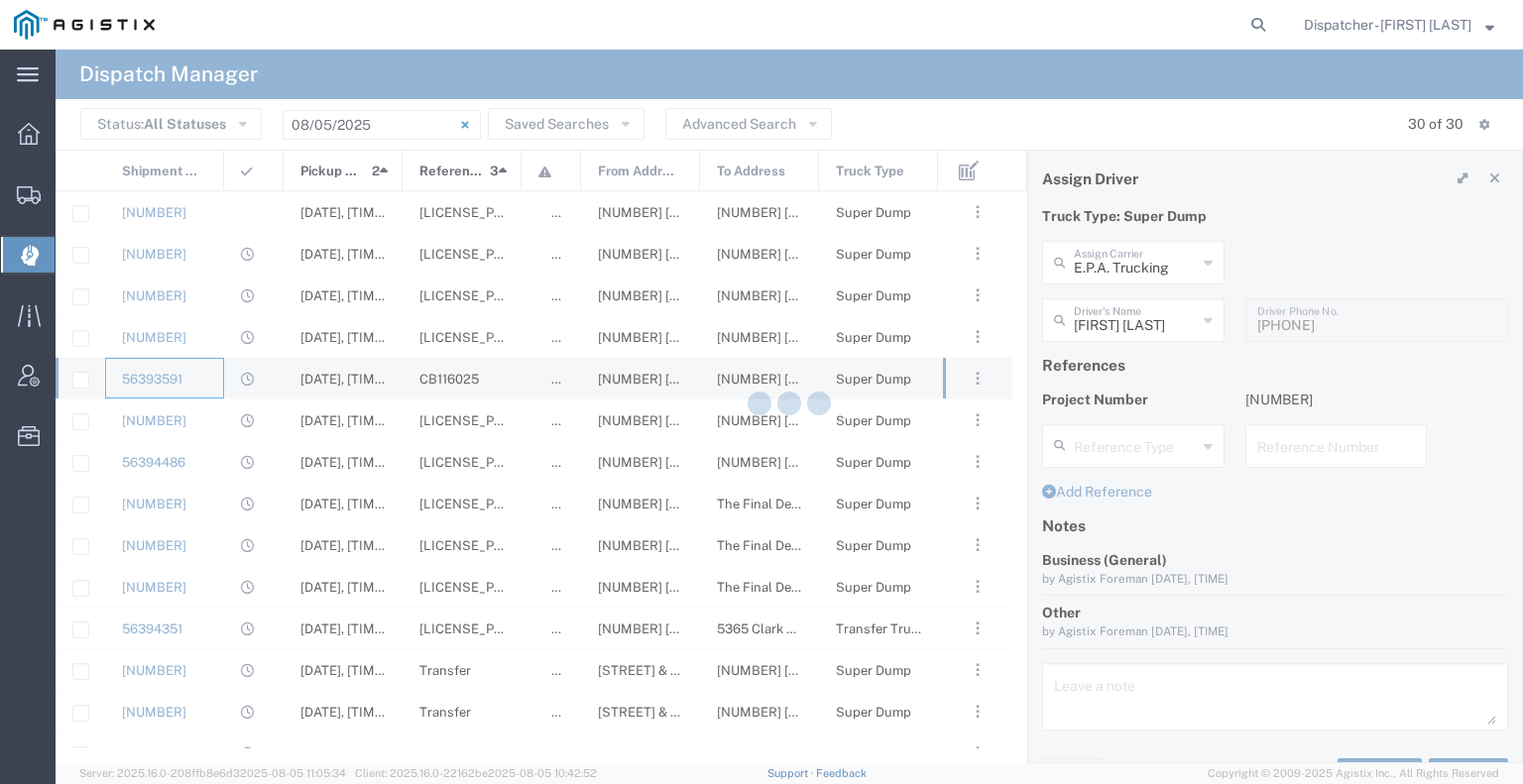 type 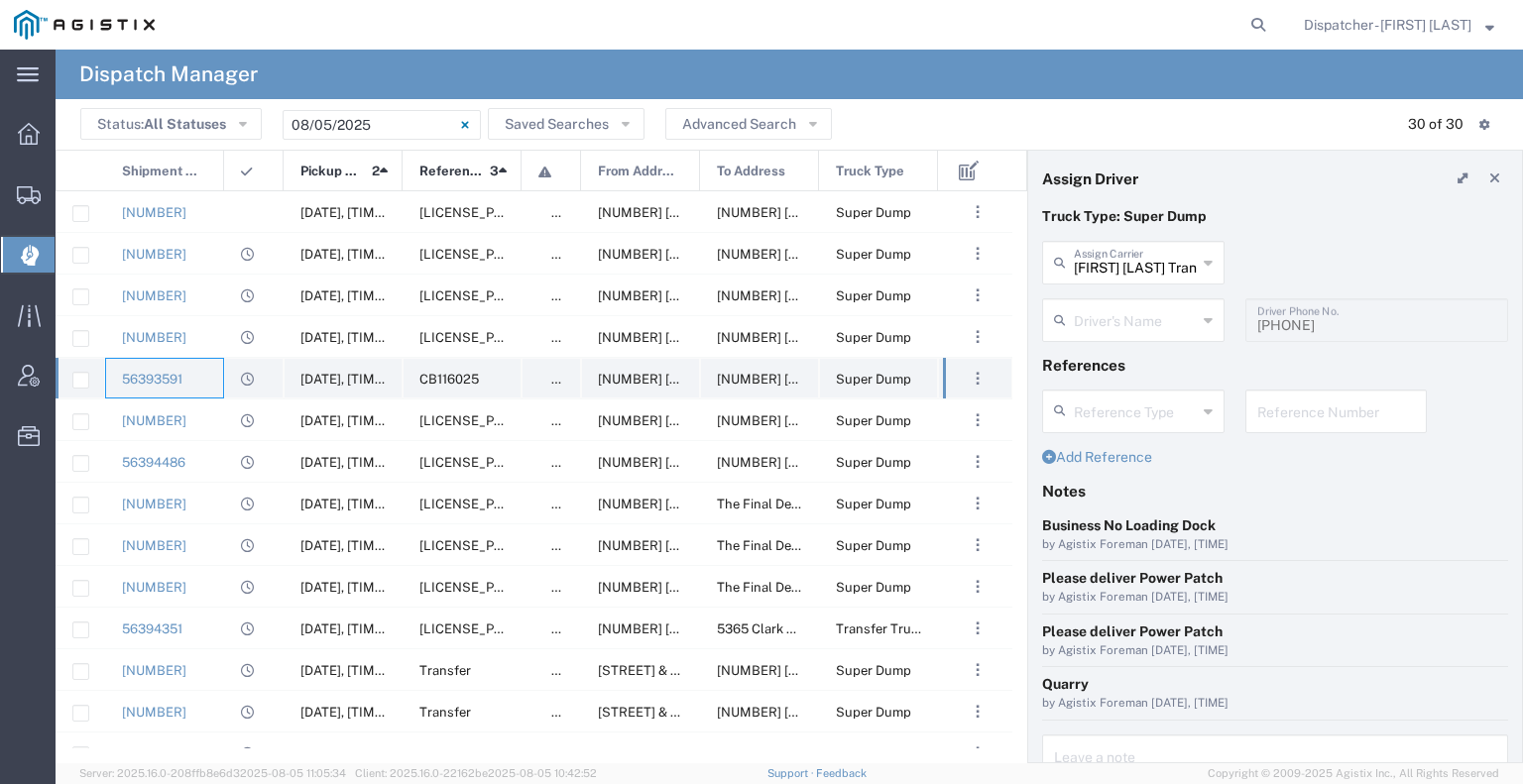 type on "[FIRST] [LAST]" 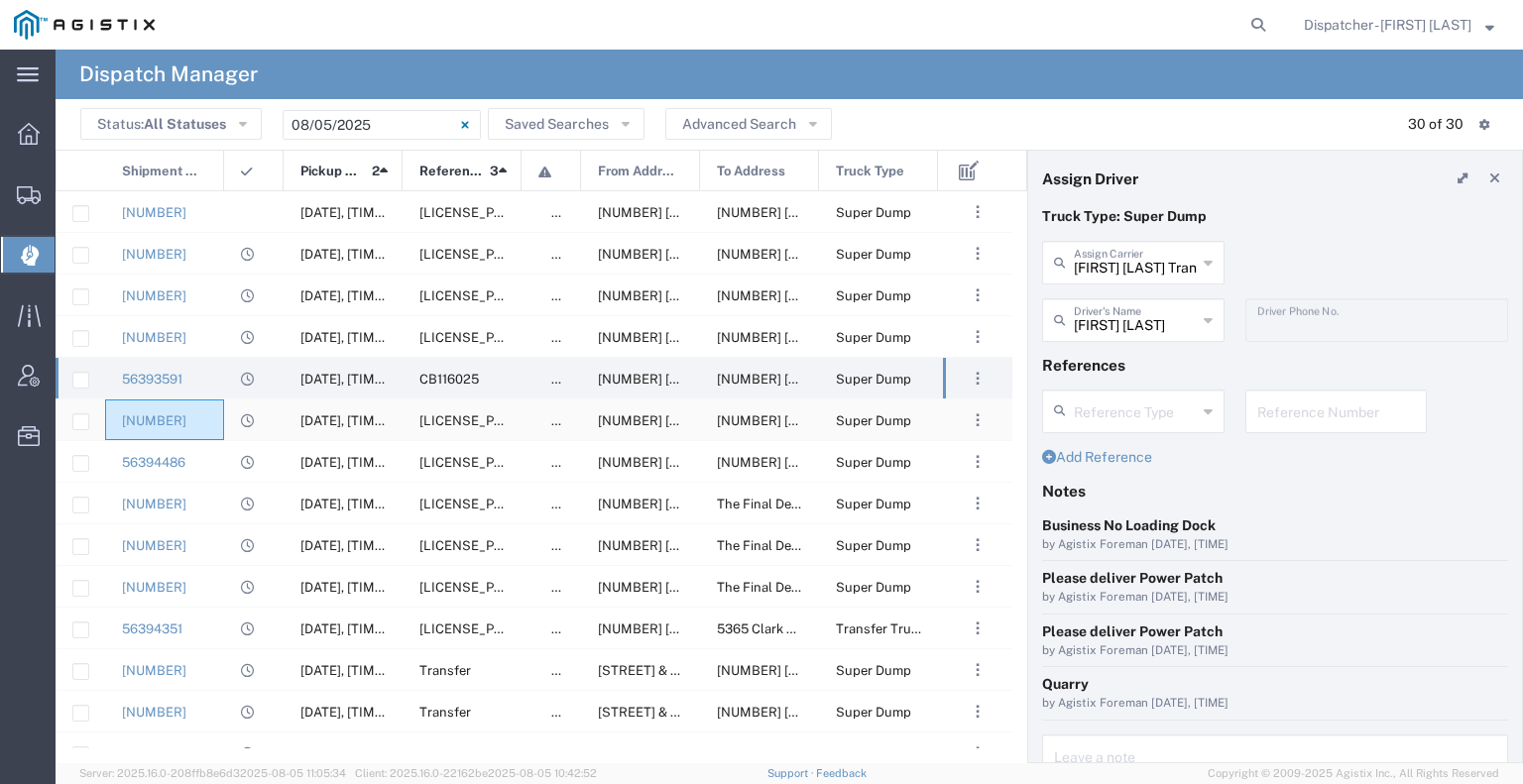 click on "[NUMBER]" 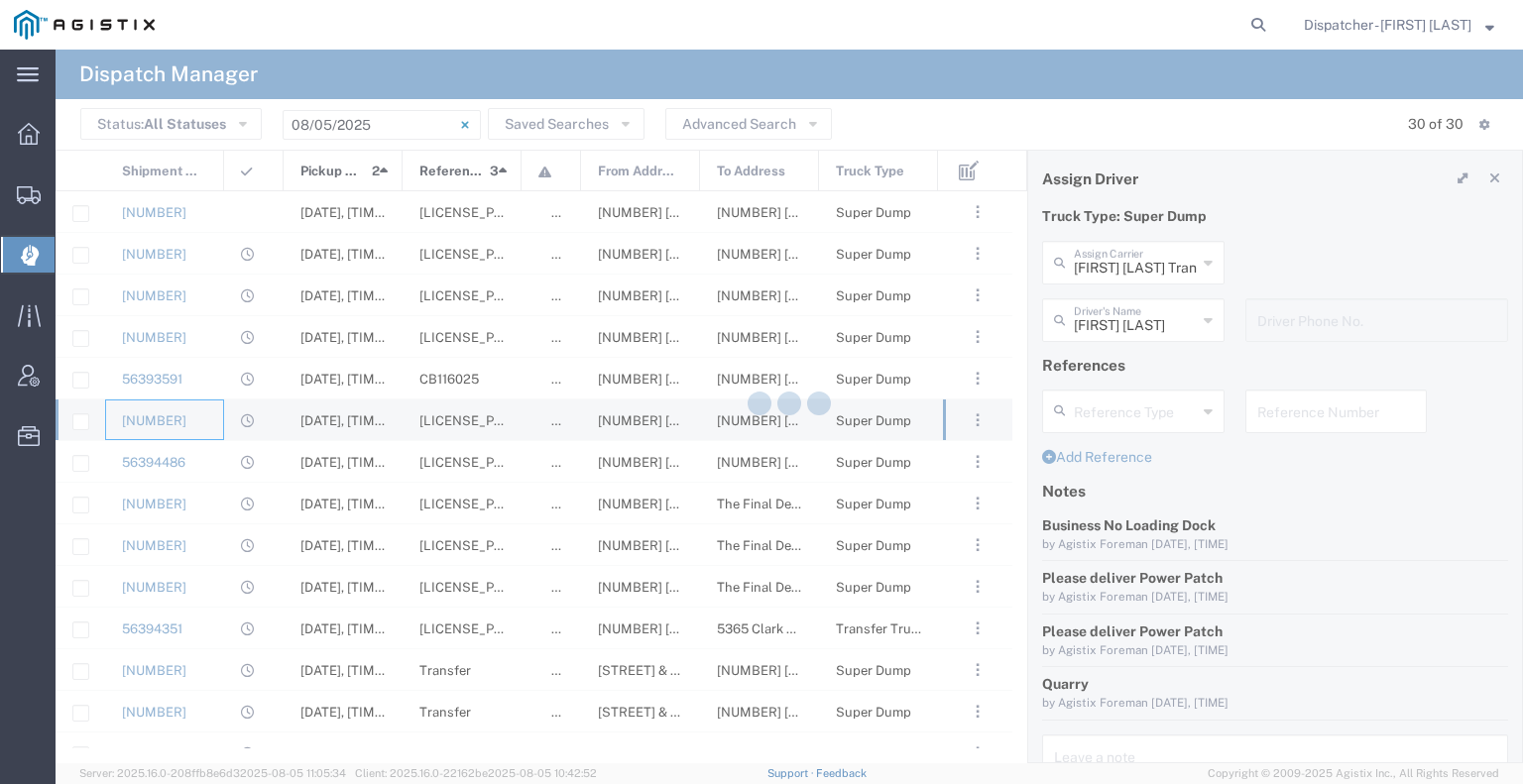 type 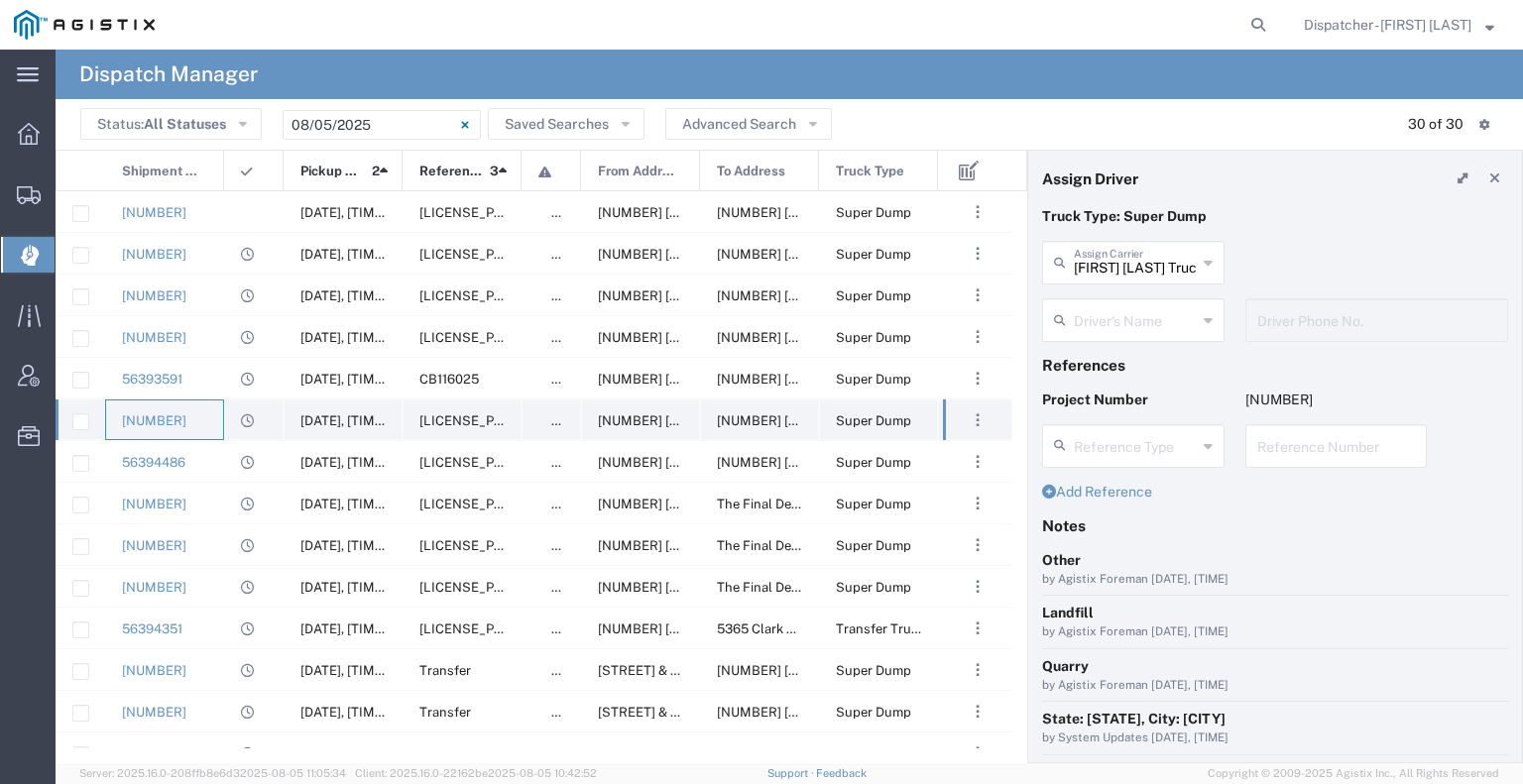 type on "[FIRST] [LAST]" 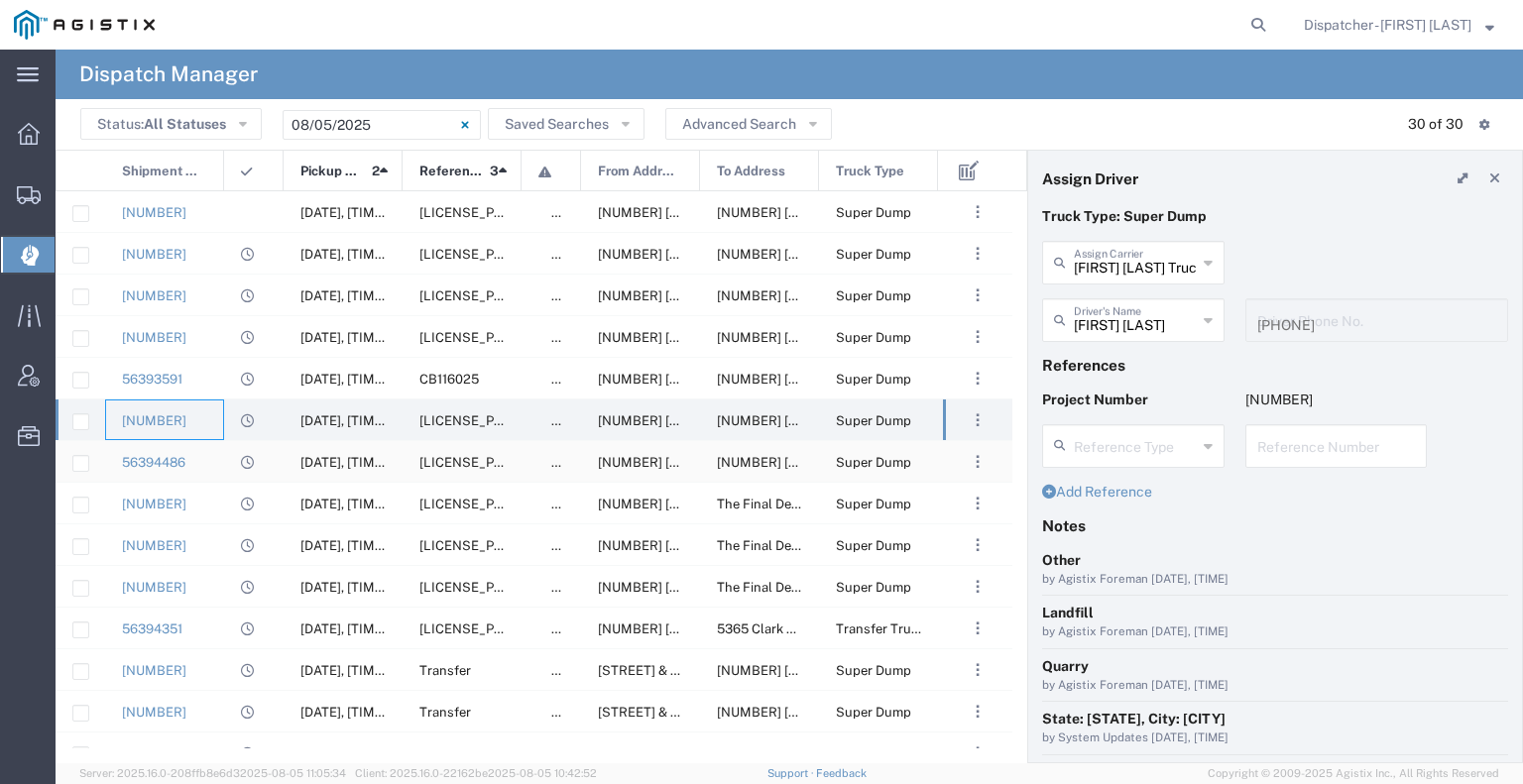 click on "56394486" 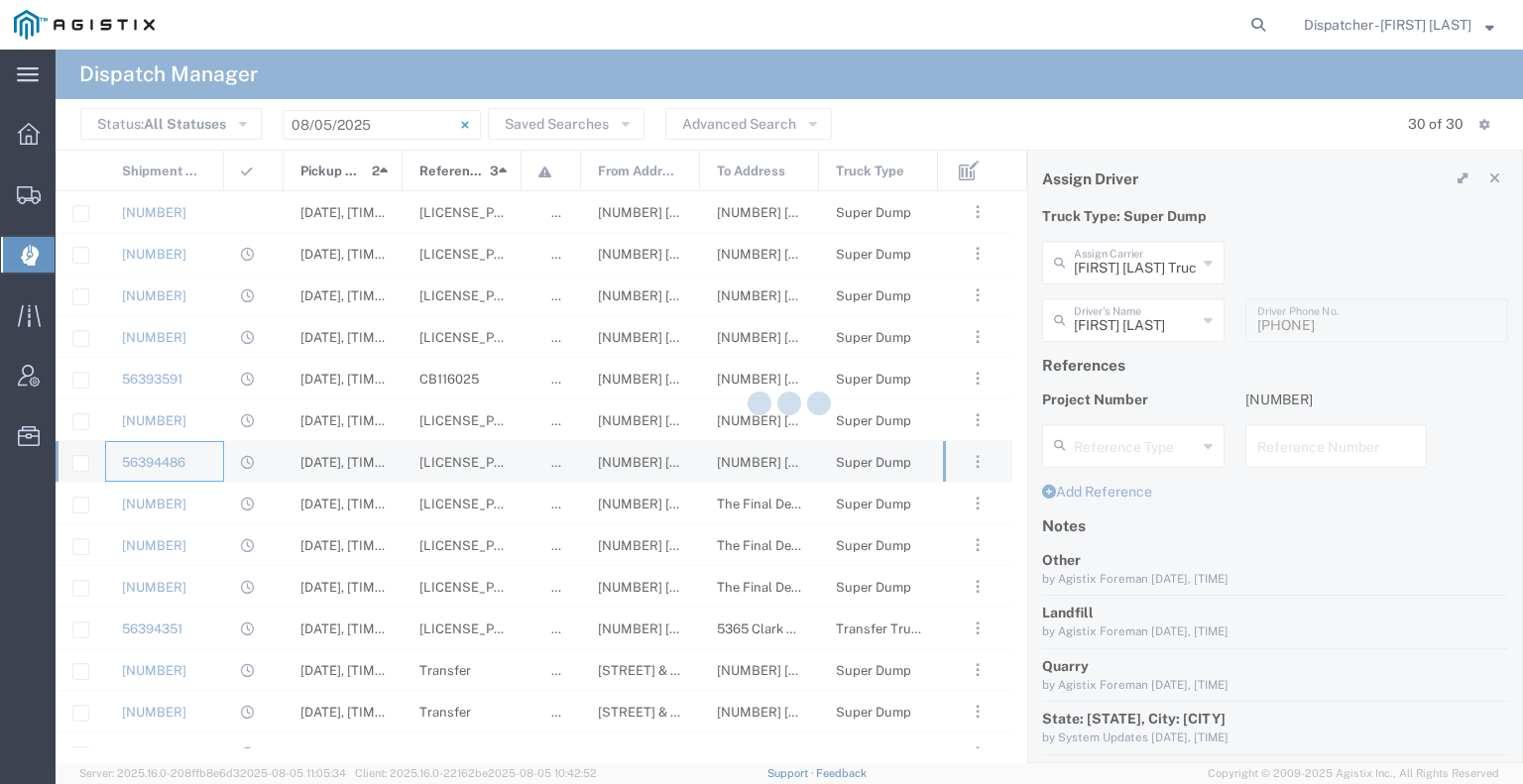 type 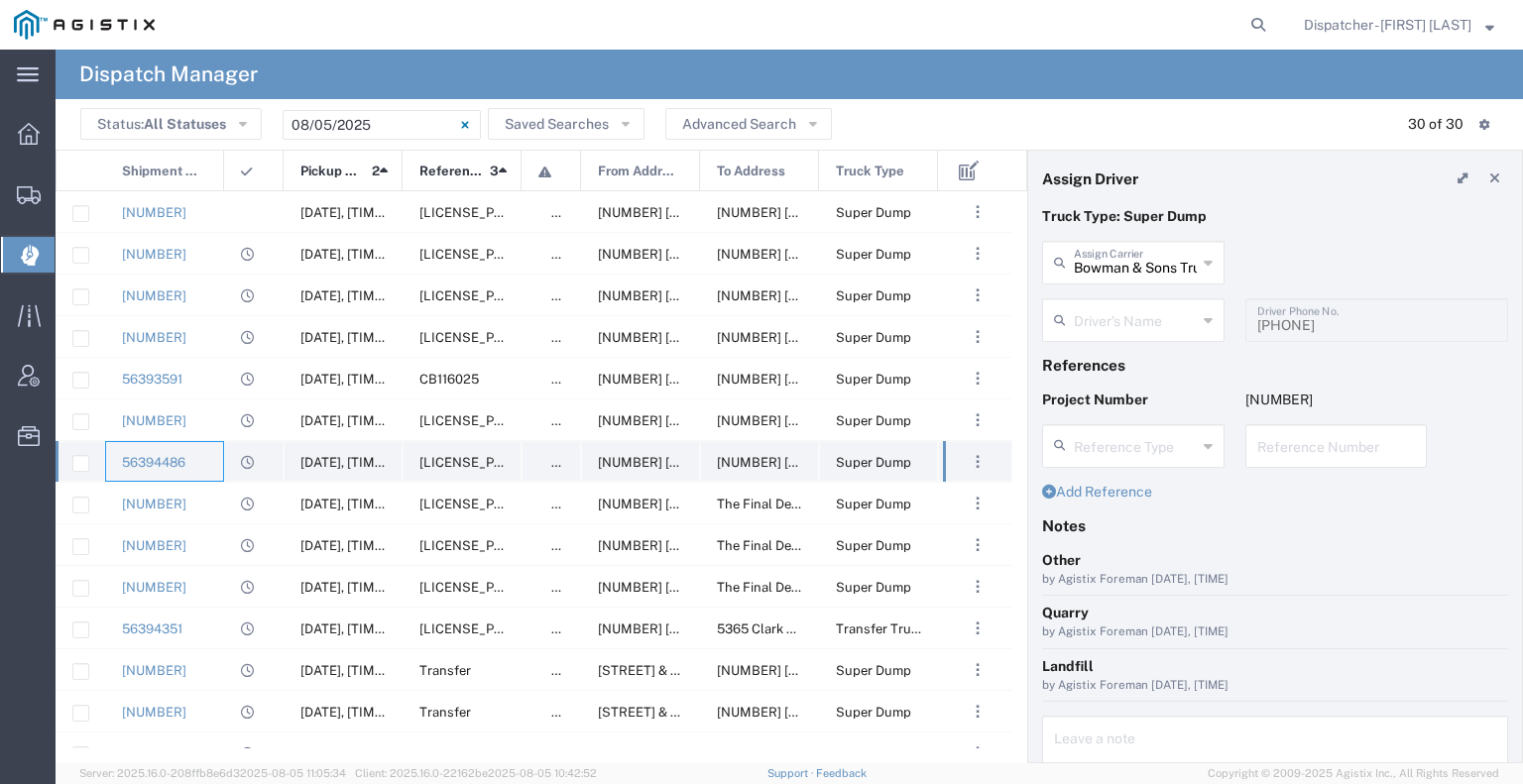 type on "[FIRST] [LAST]" 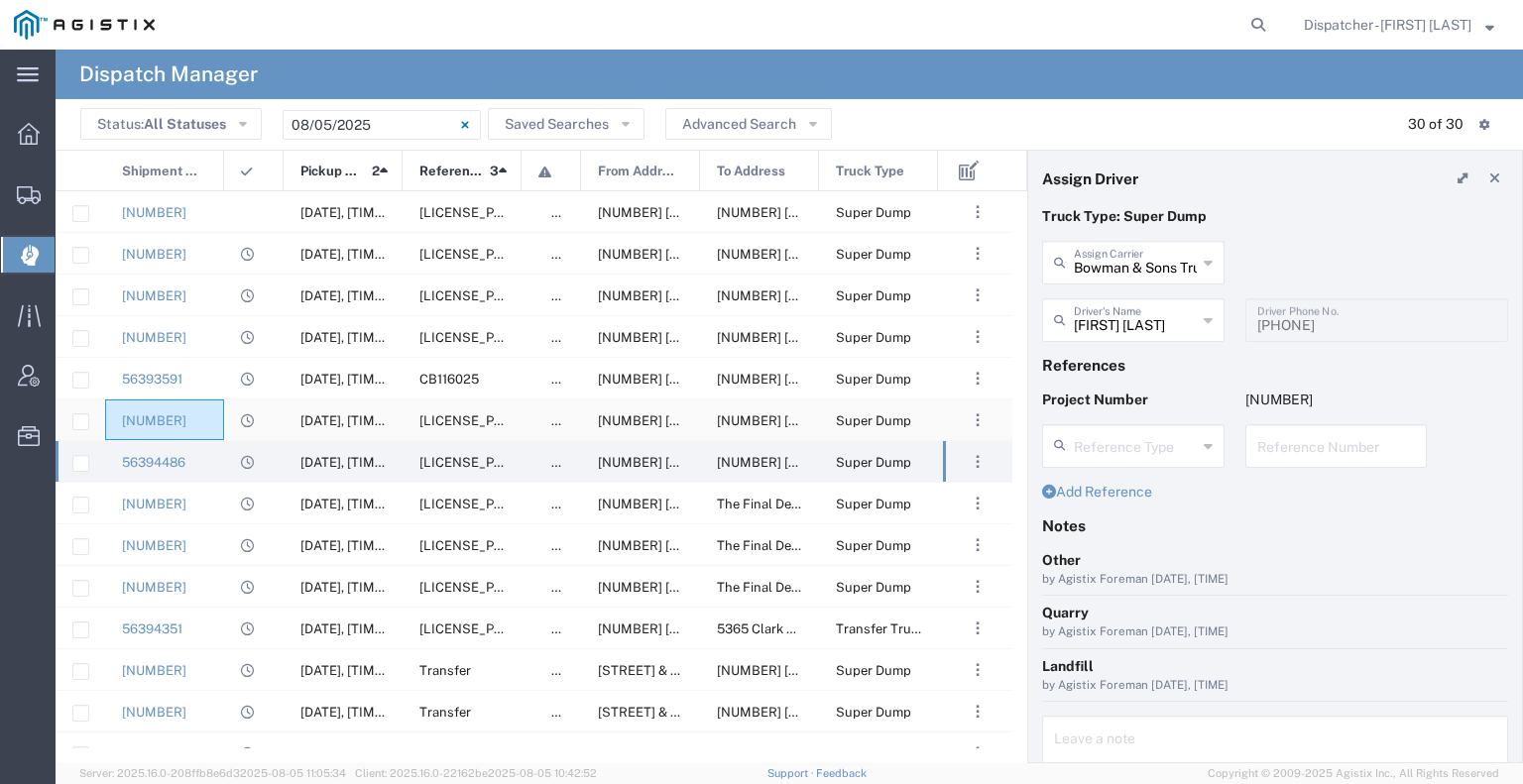 click on "[NUMBER]" 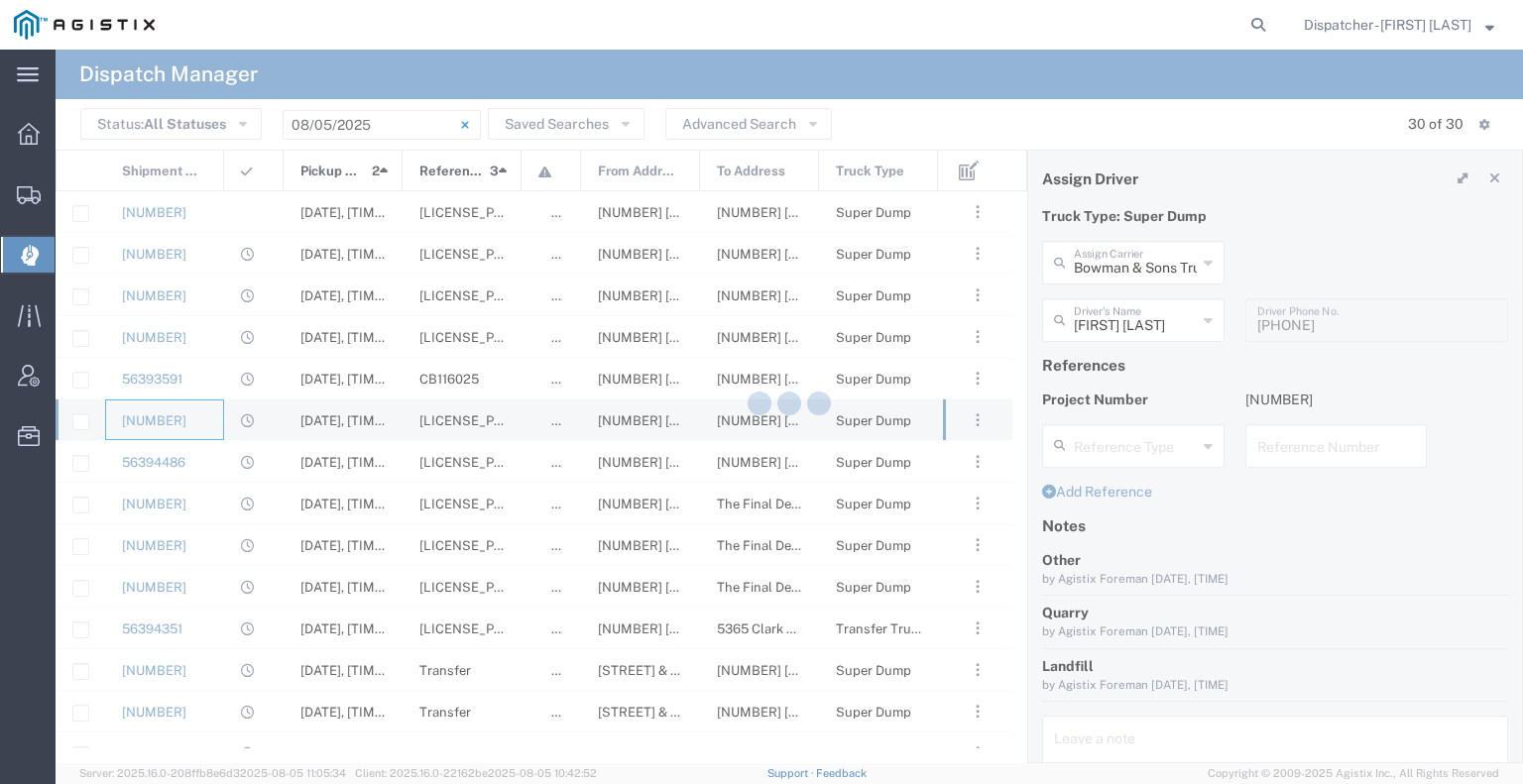 type 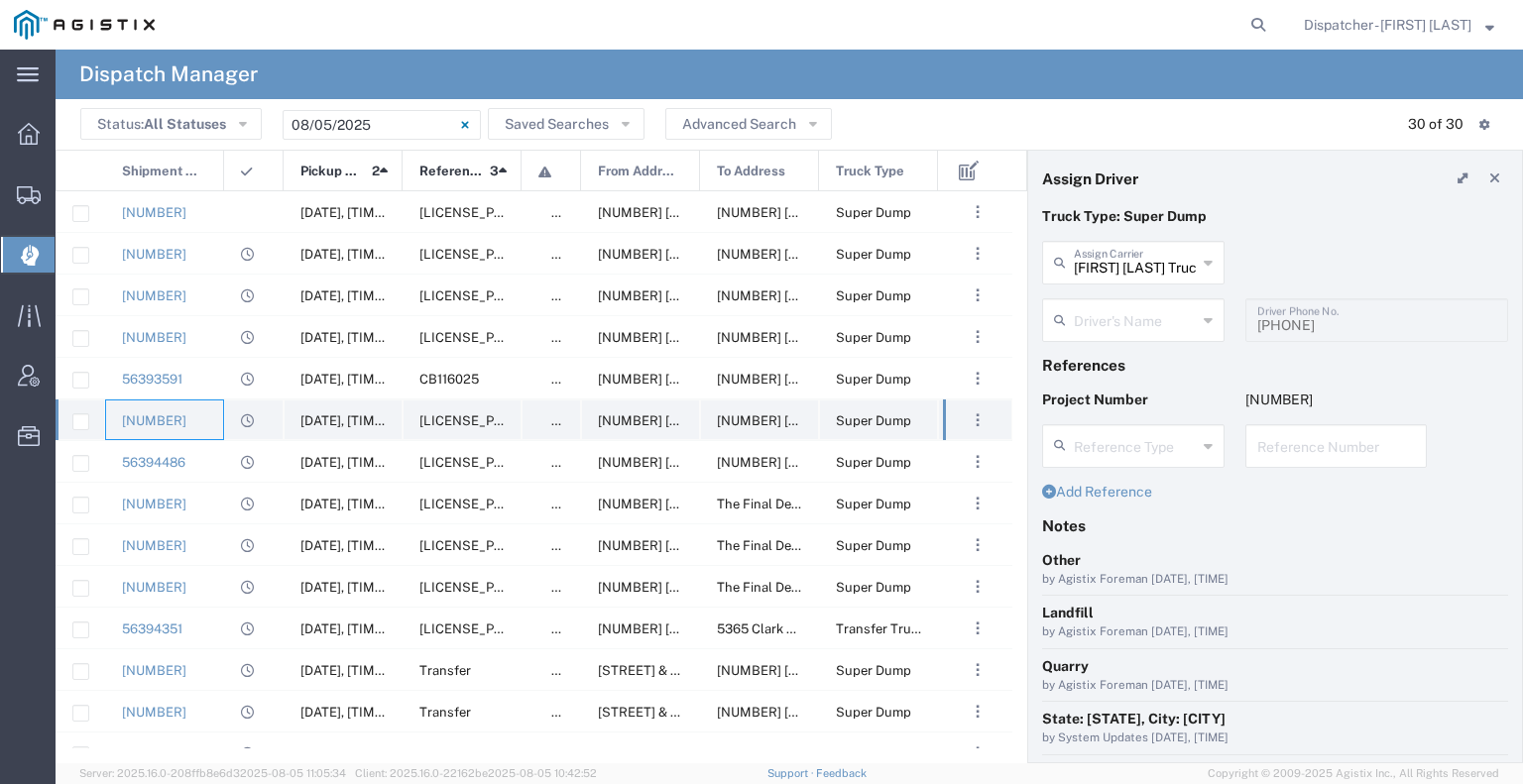 type on "[FIRST] [LAST]" 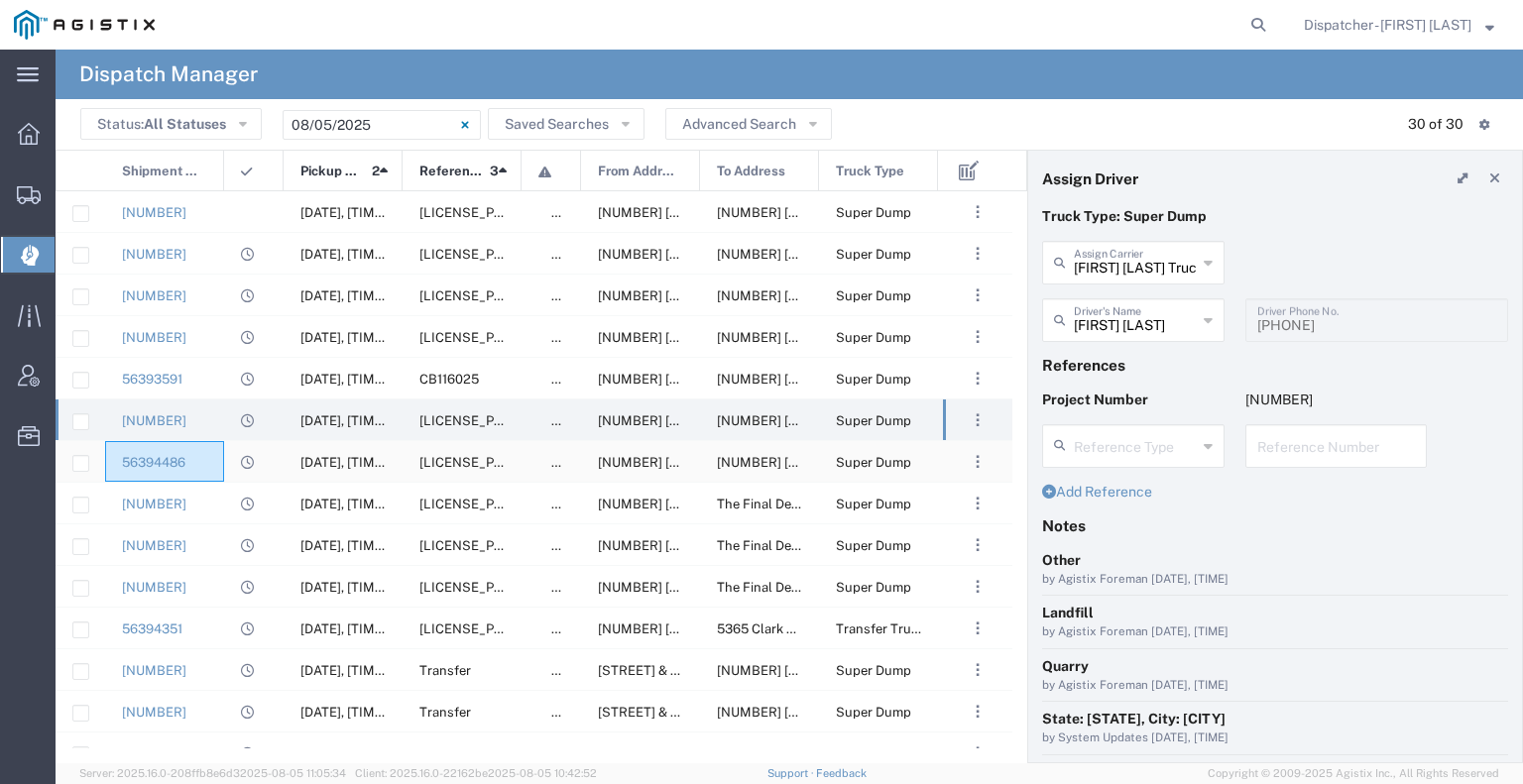 click on "56394486" 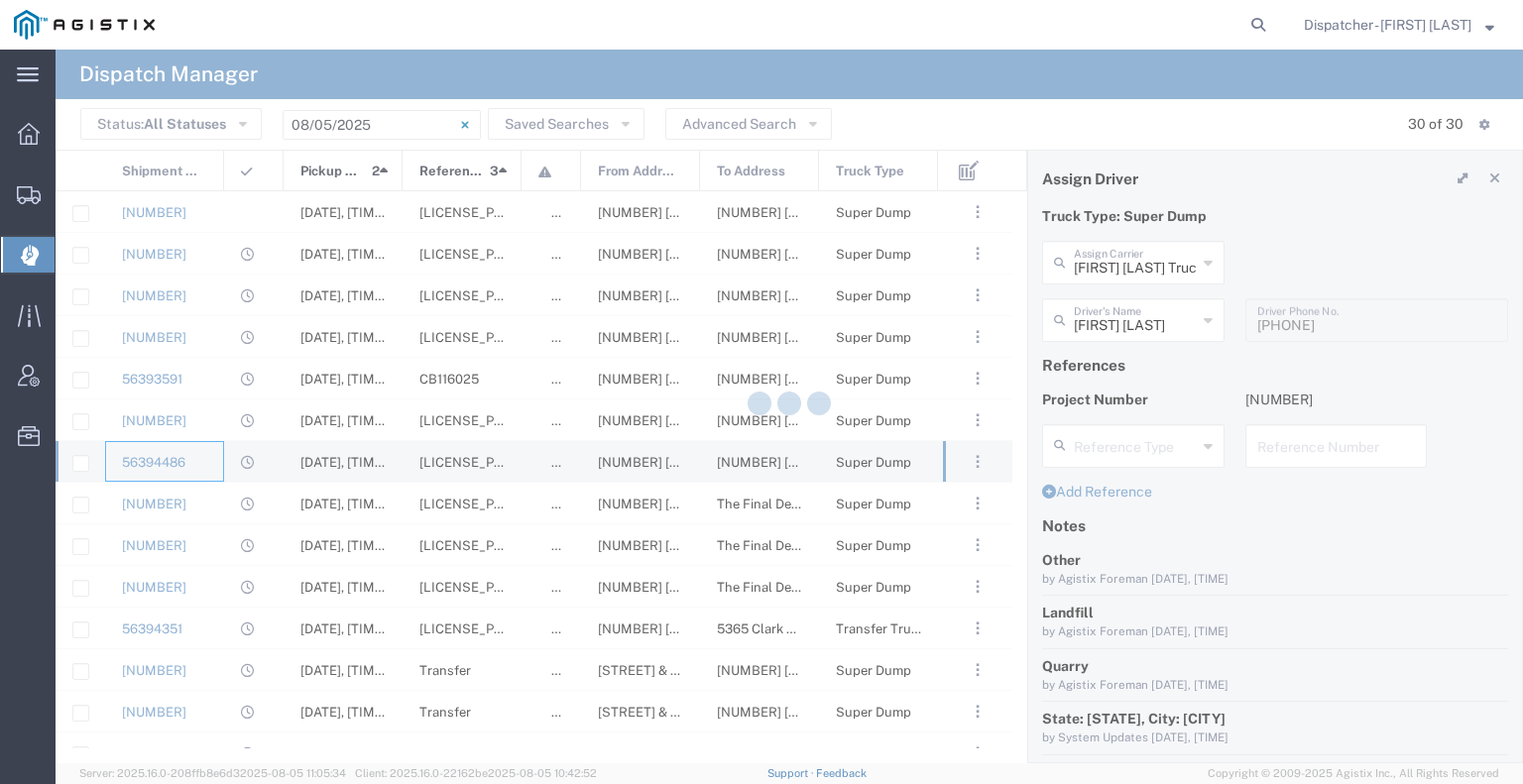 type 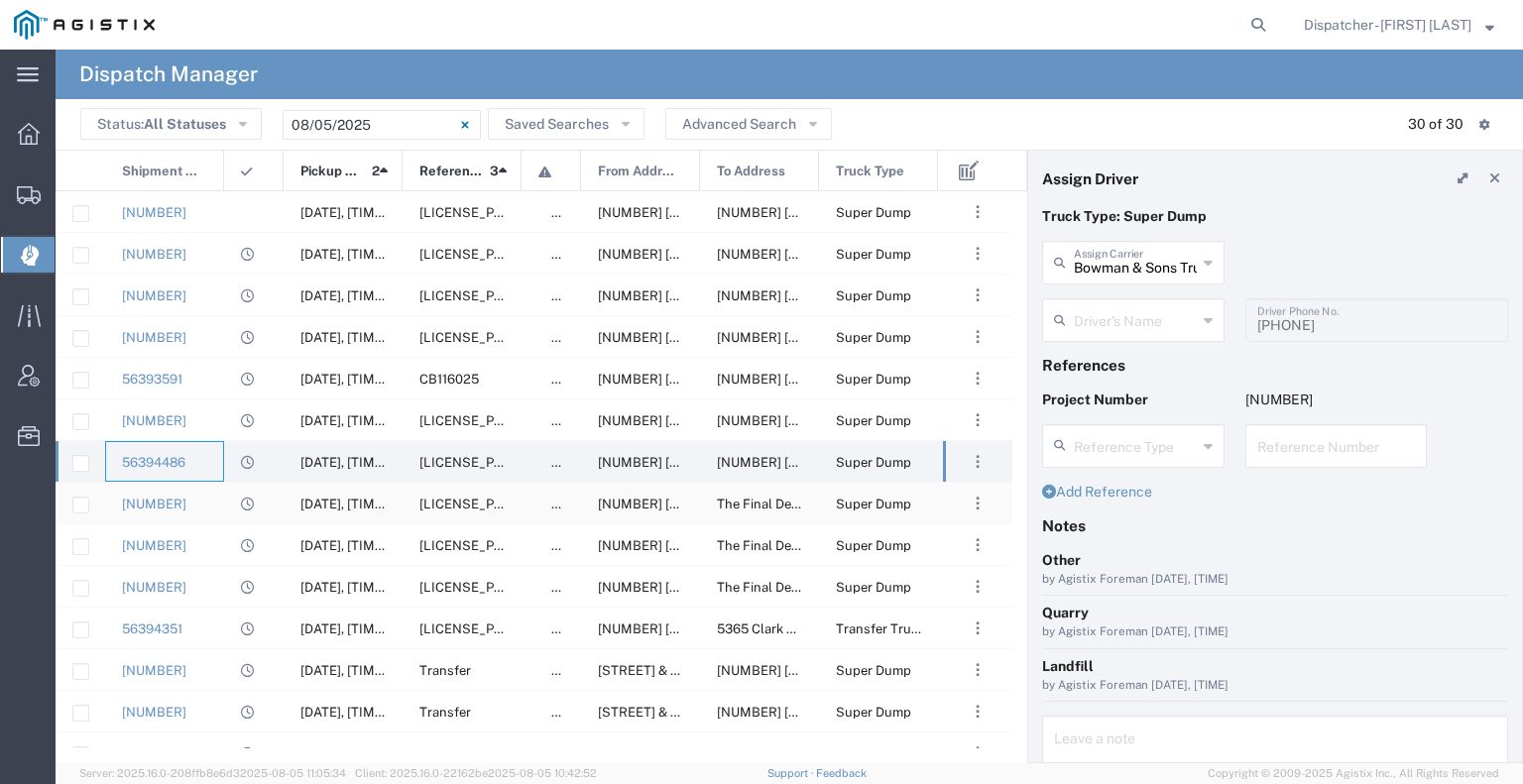 type on "[FIRST] [LAST]" 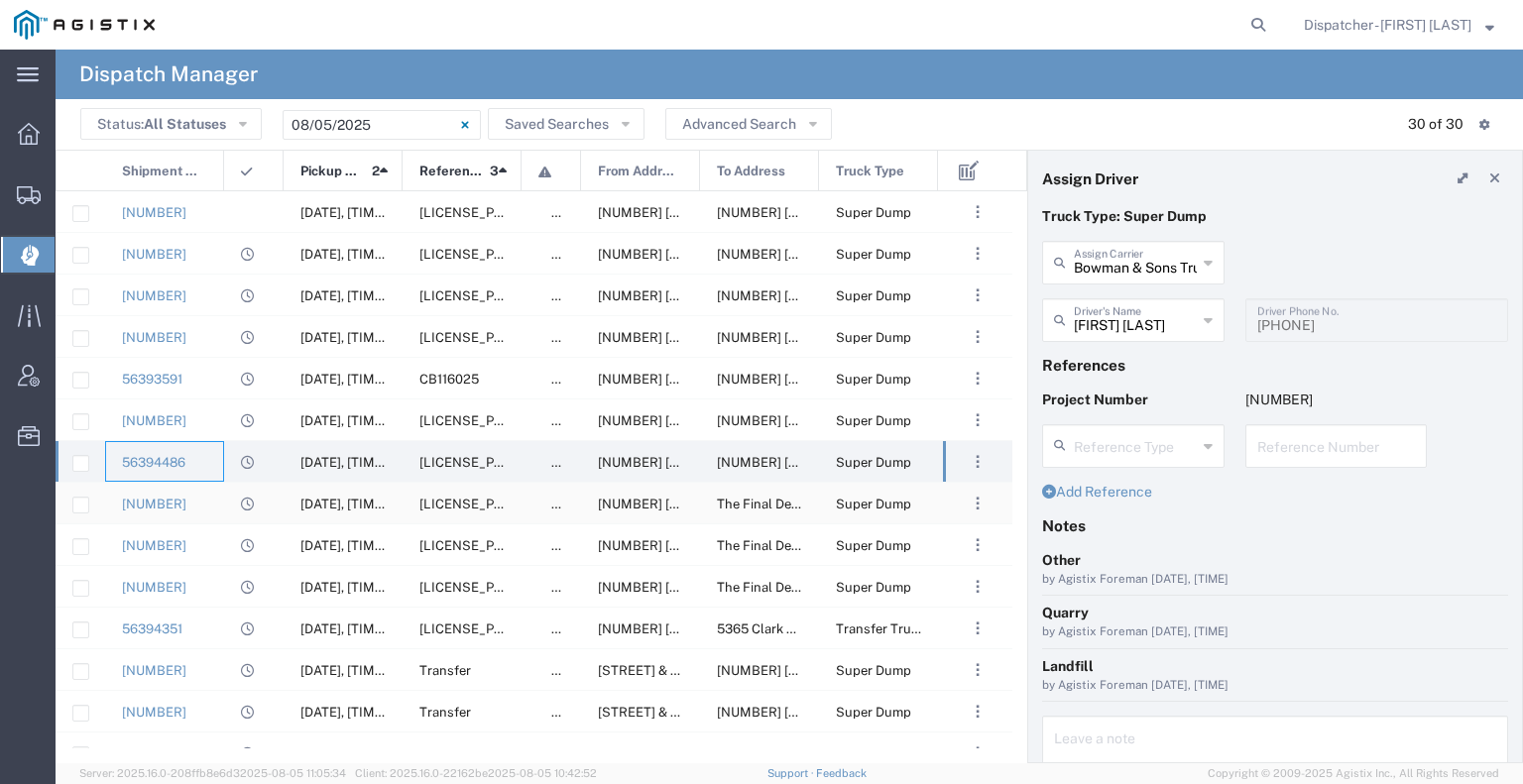 click on "[NUMBER]" 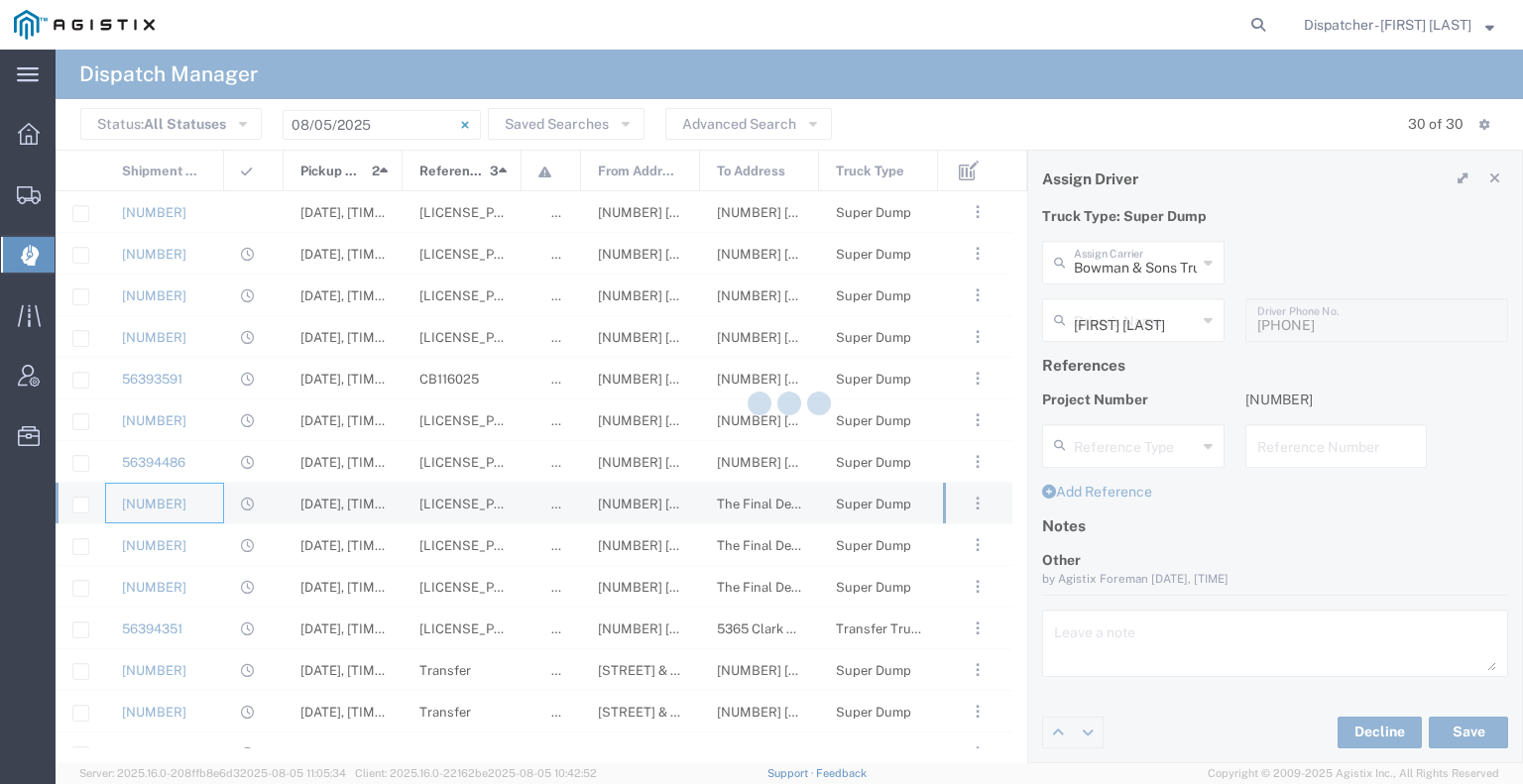 type 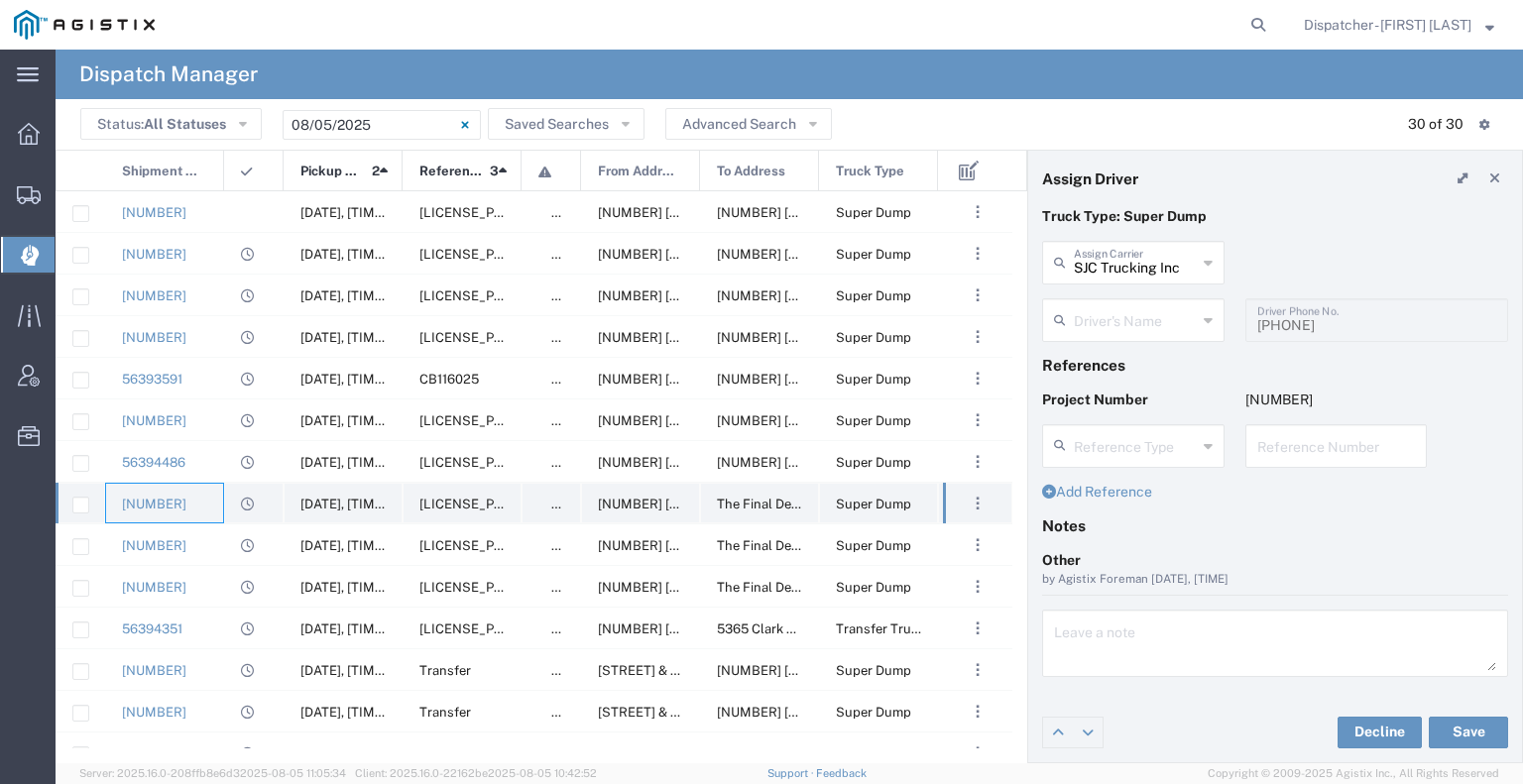 type on "[FIRST] [LAST]" 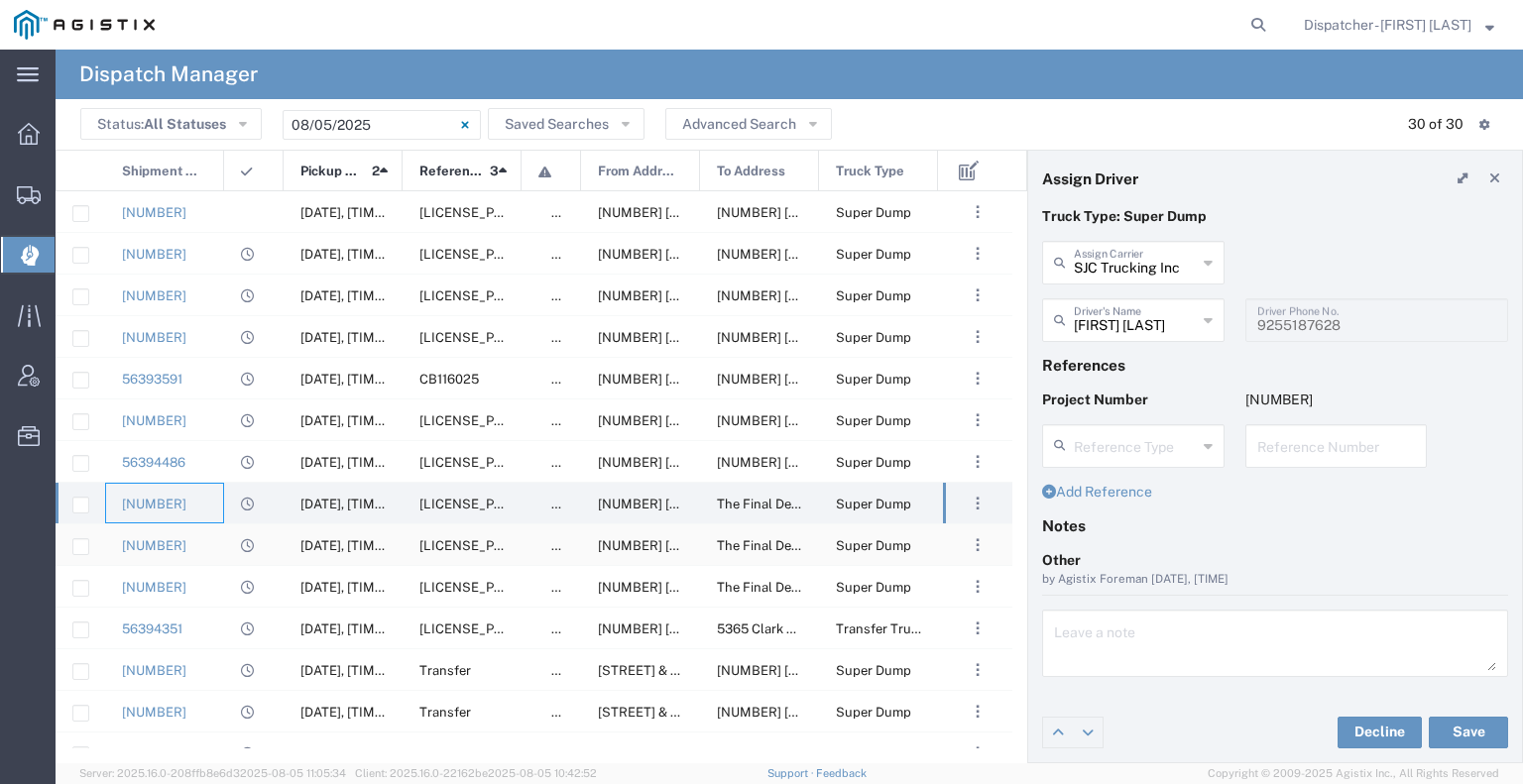 click on "[NUMBER]" 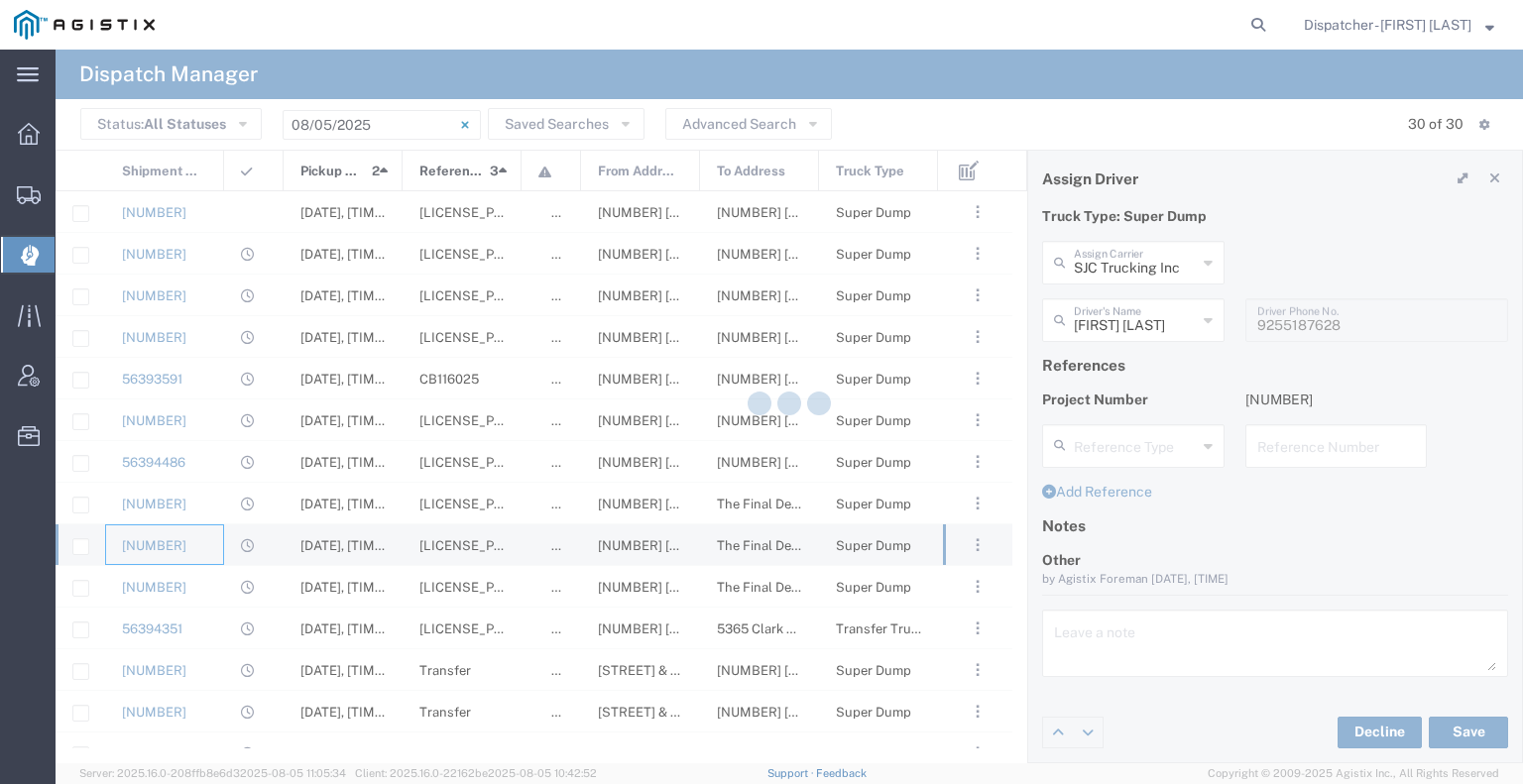 type on "[FIRST] [LAST]" 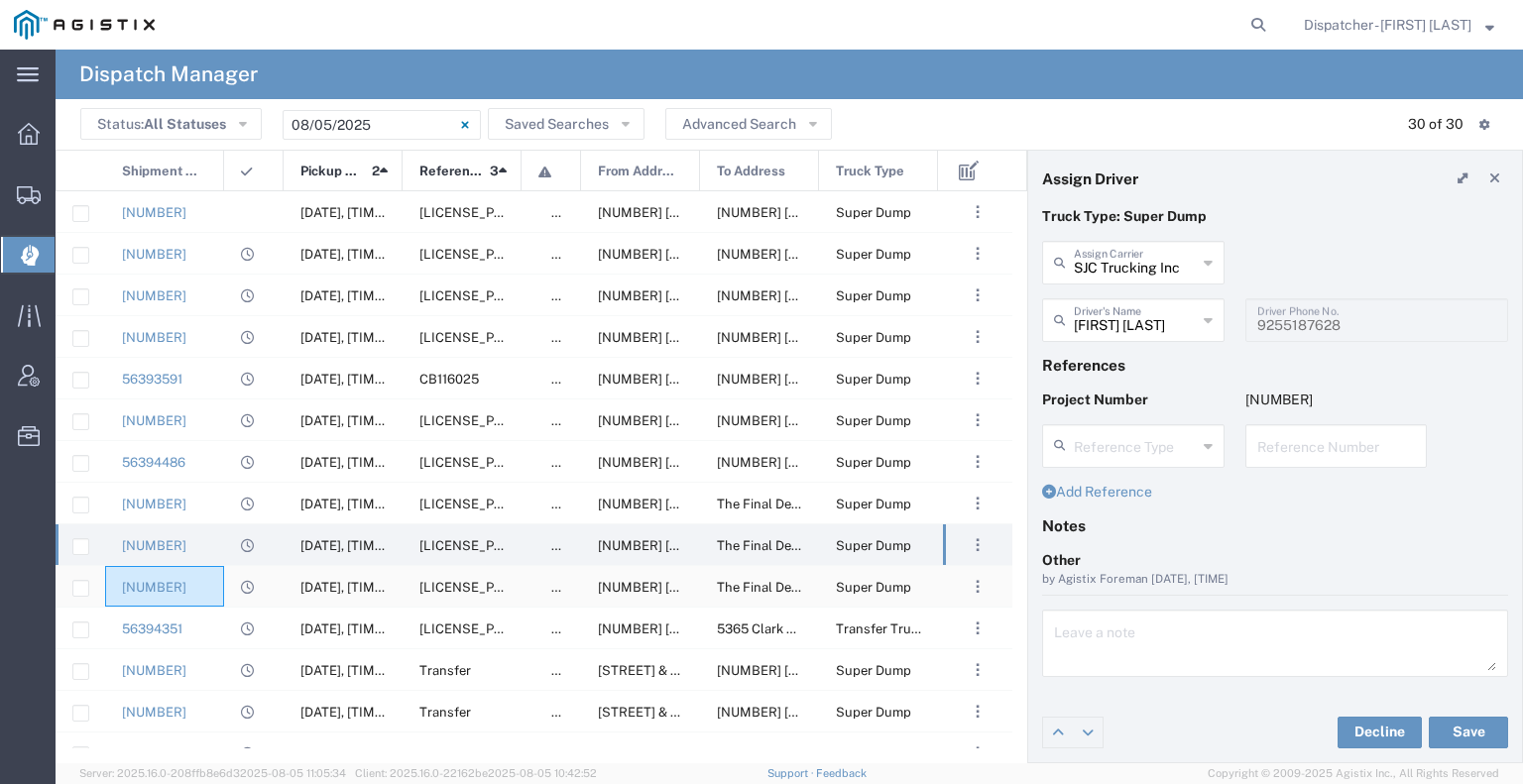 click on "[NUMBER]" 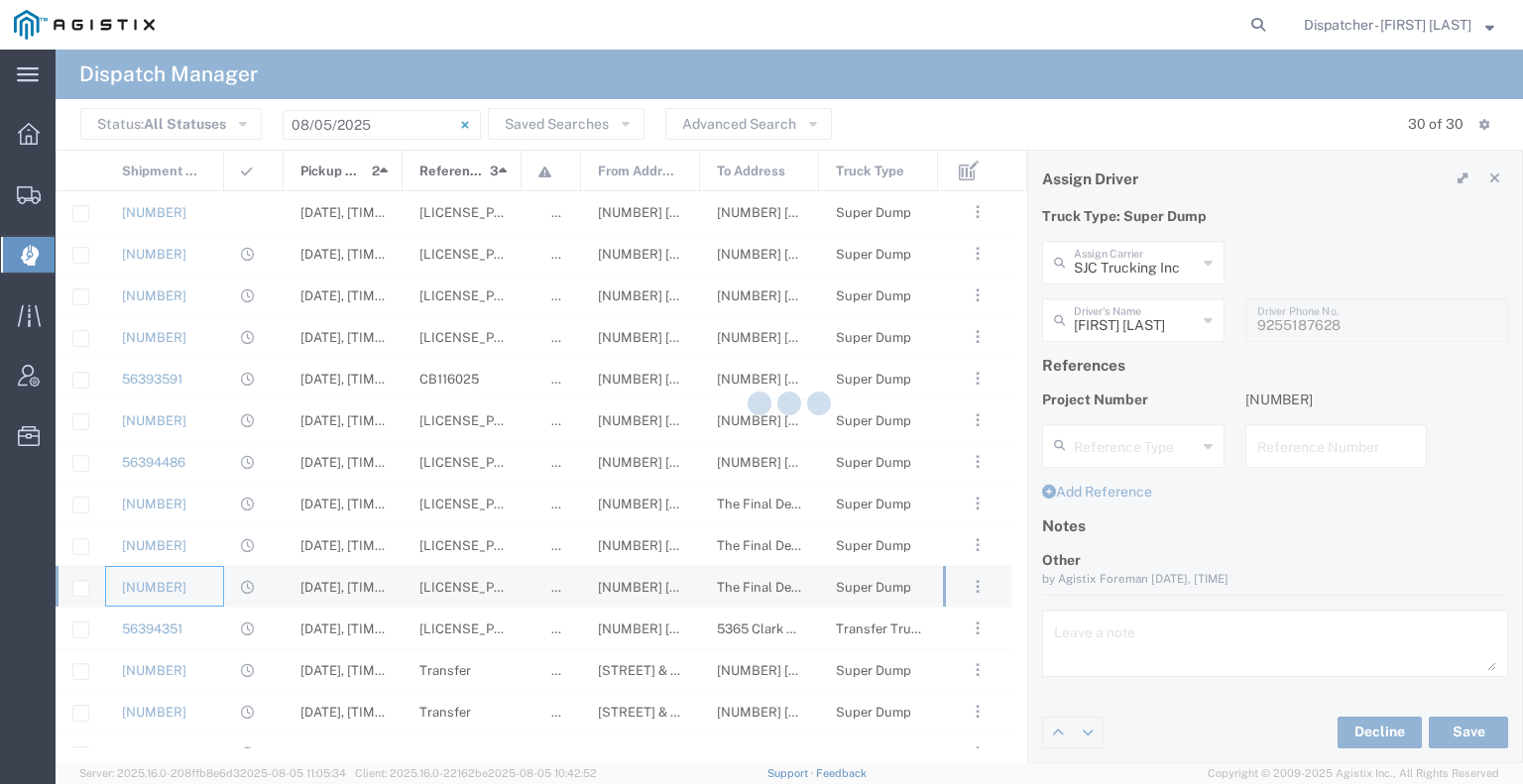 type 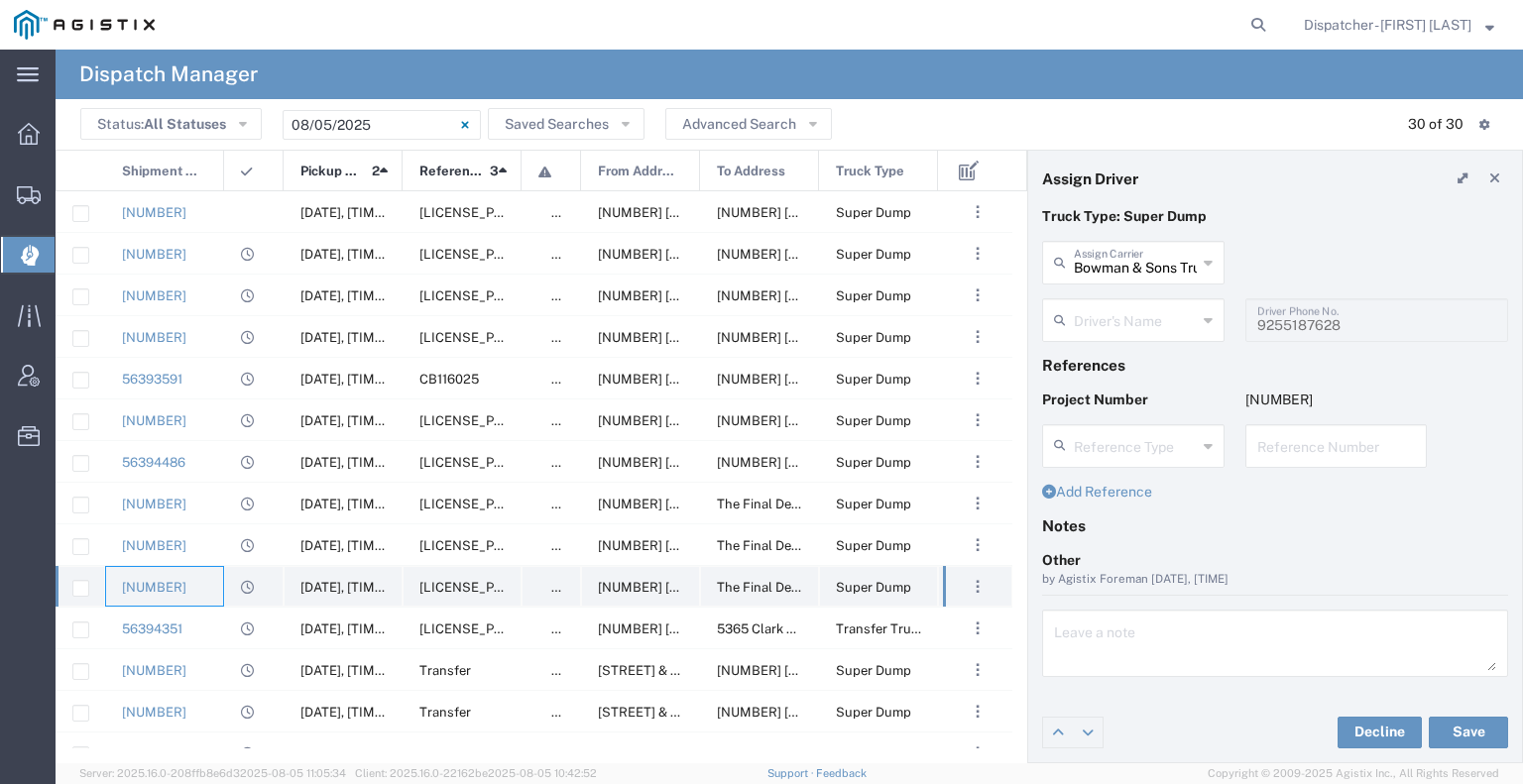 type on "[FIRST] [LAST]" 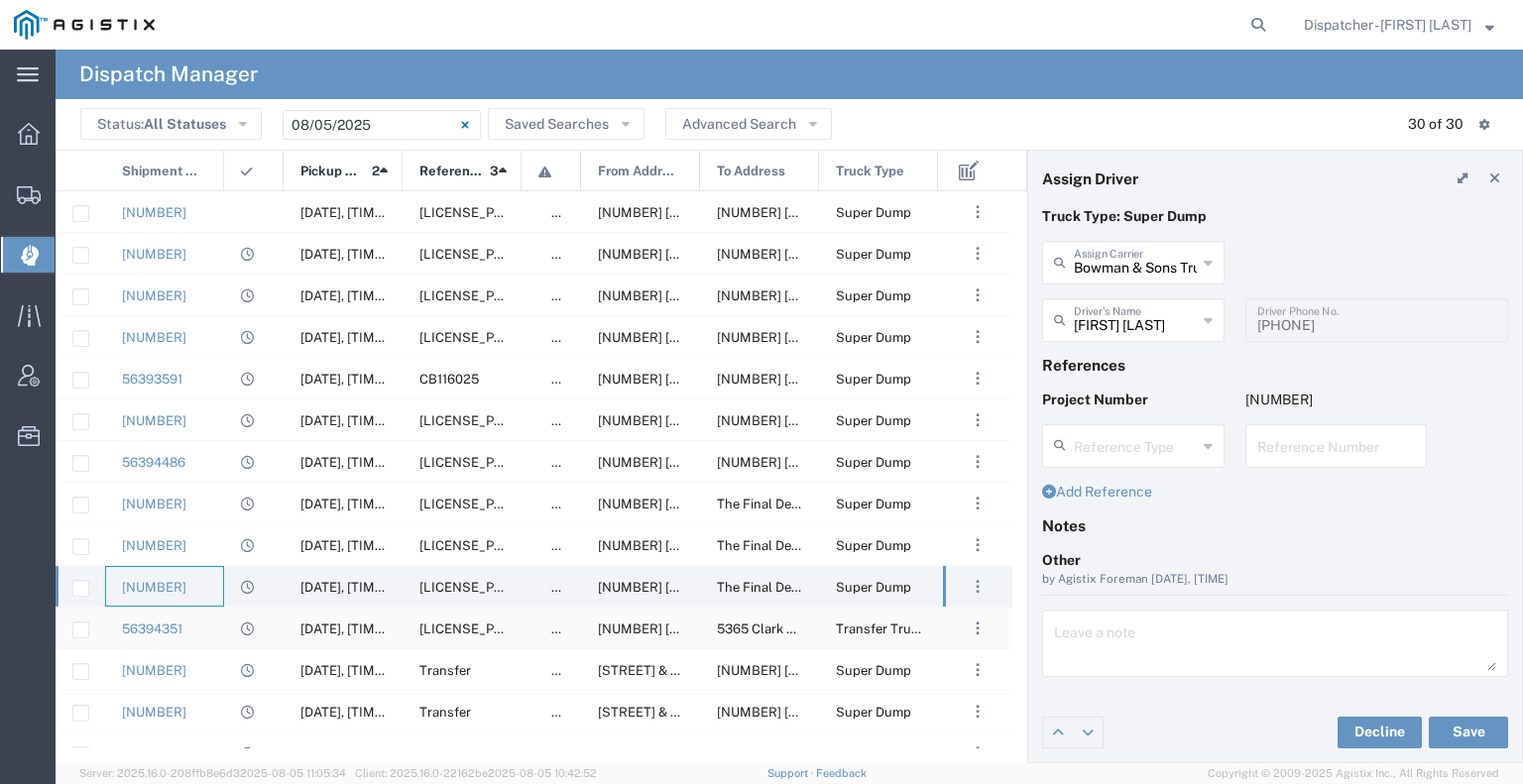 click on "56394351" 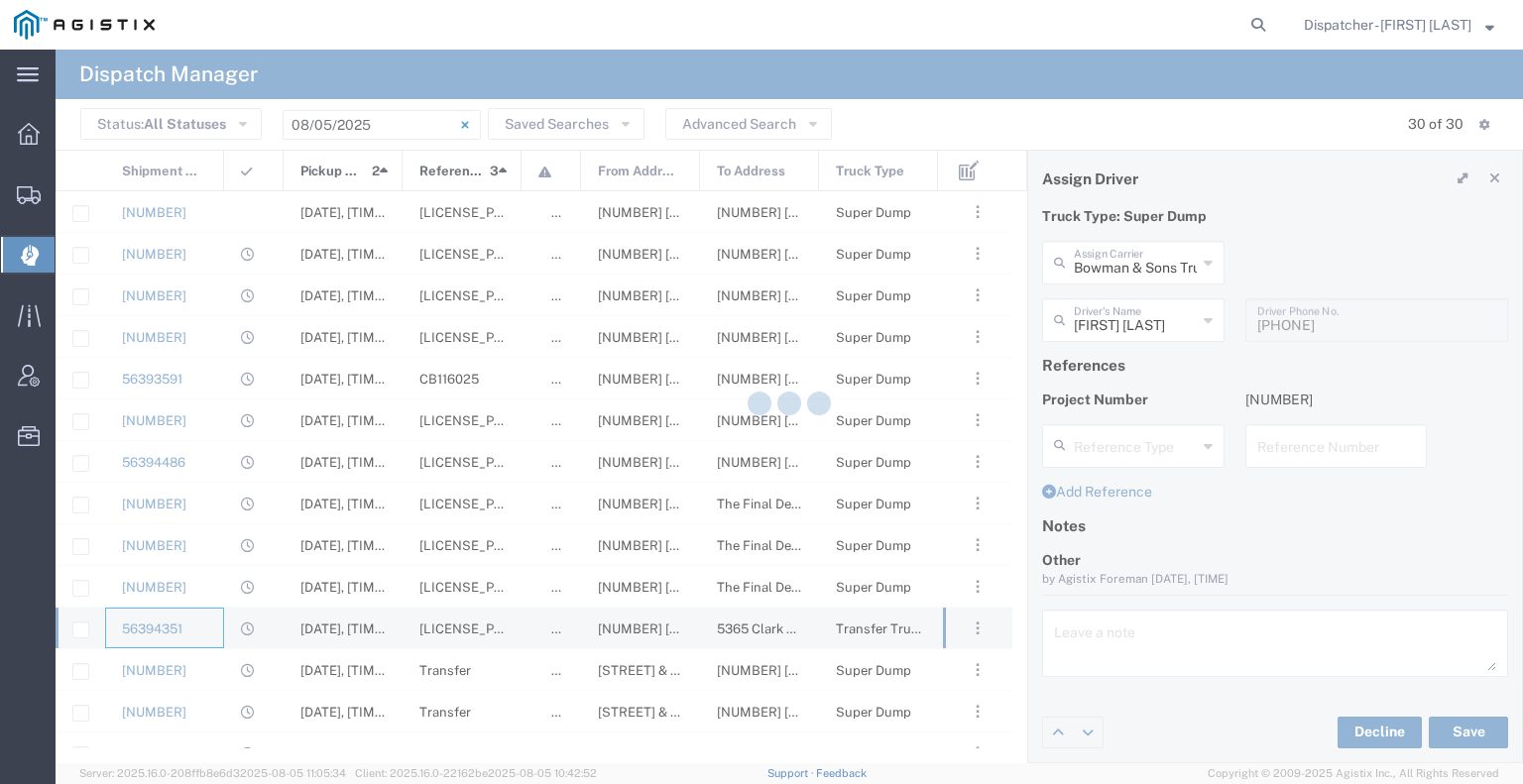 type 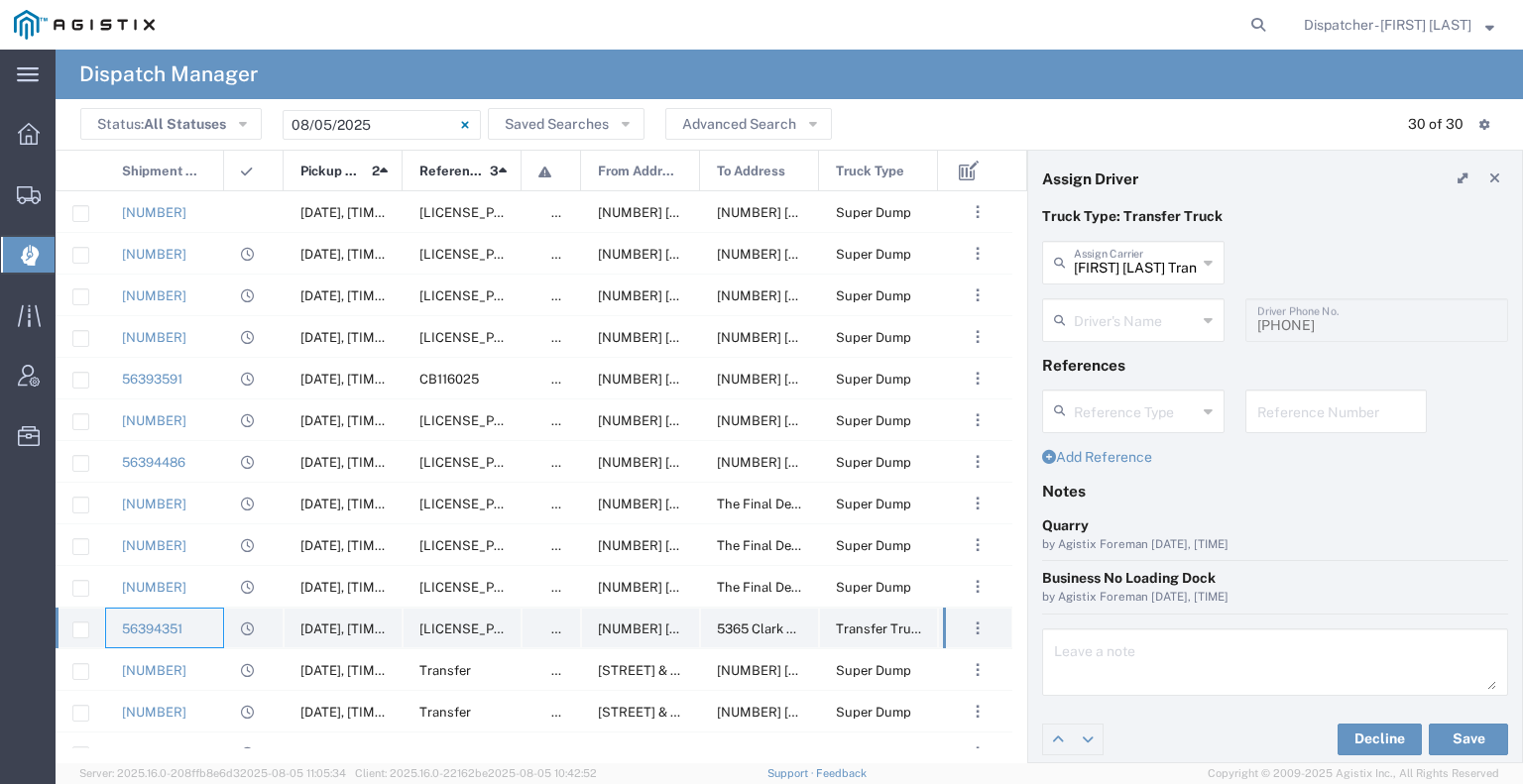 type on "[FIRST] [LAST]" 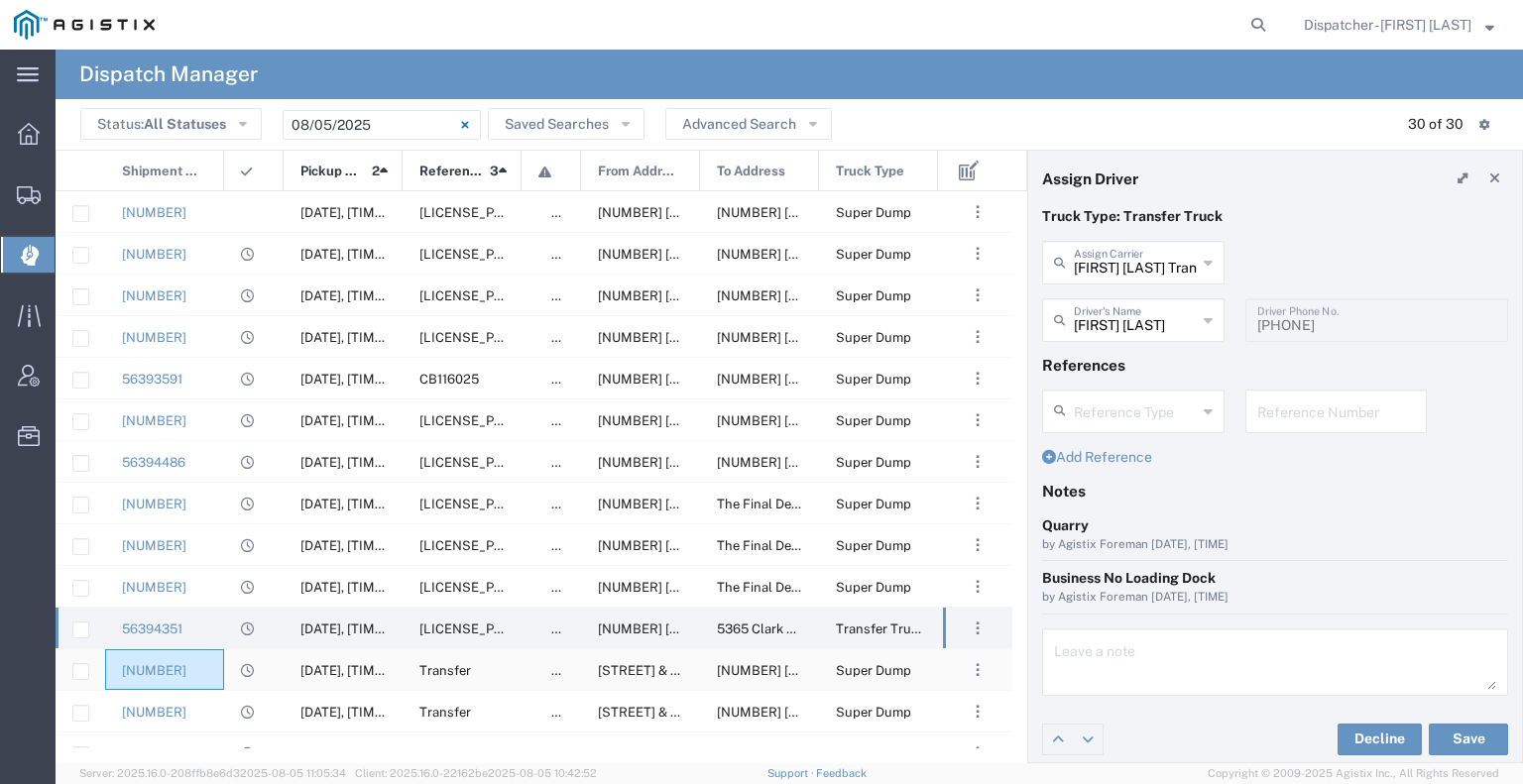 click on "[NUMBER]" 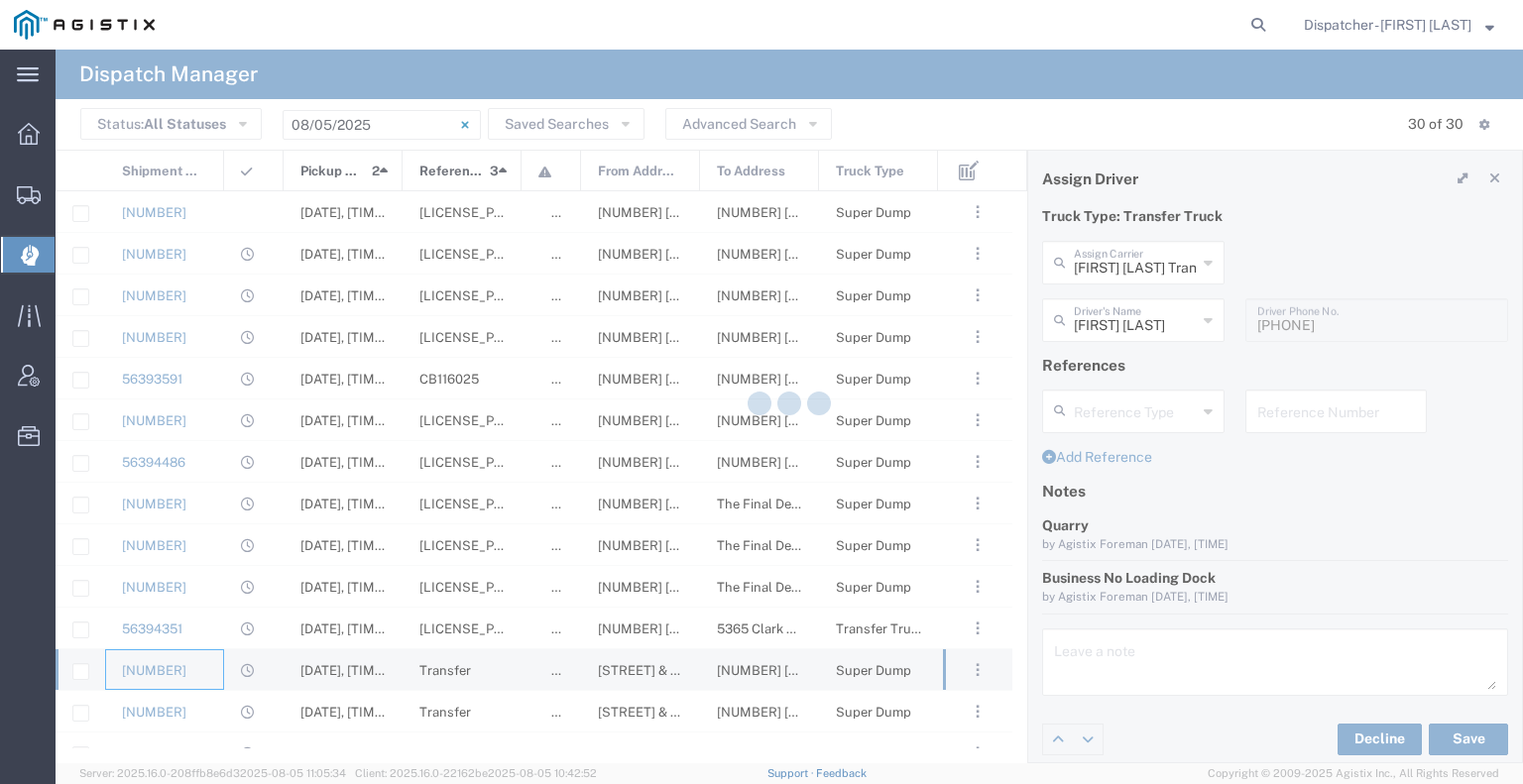 type 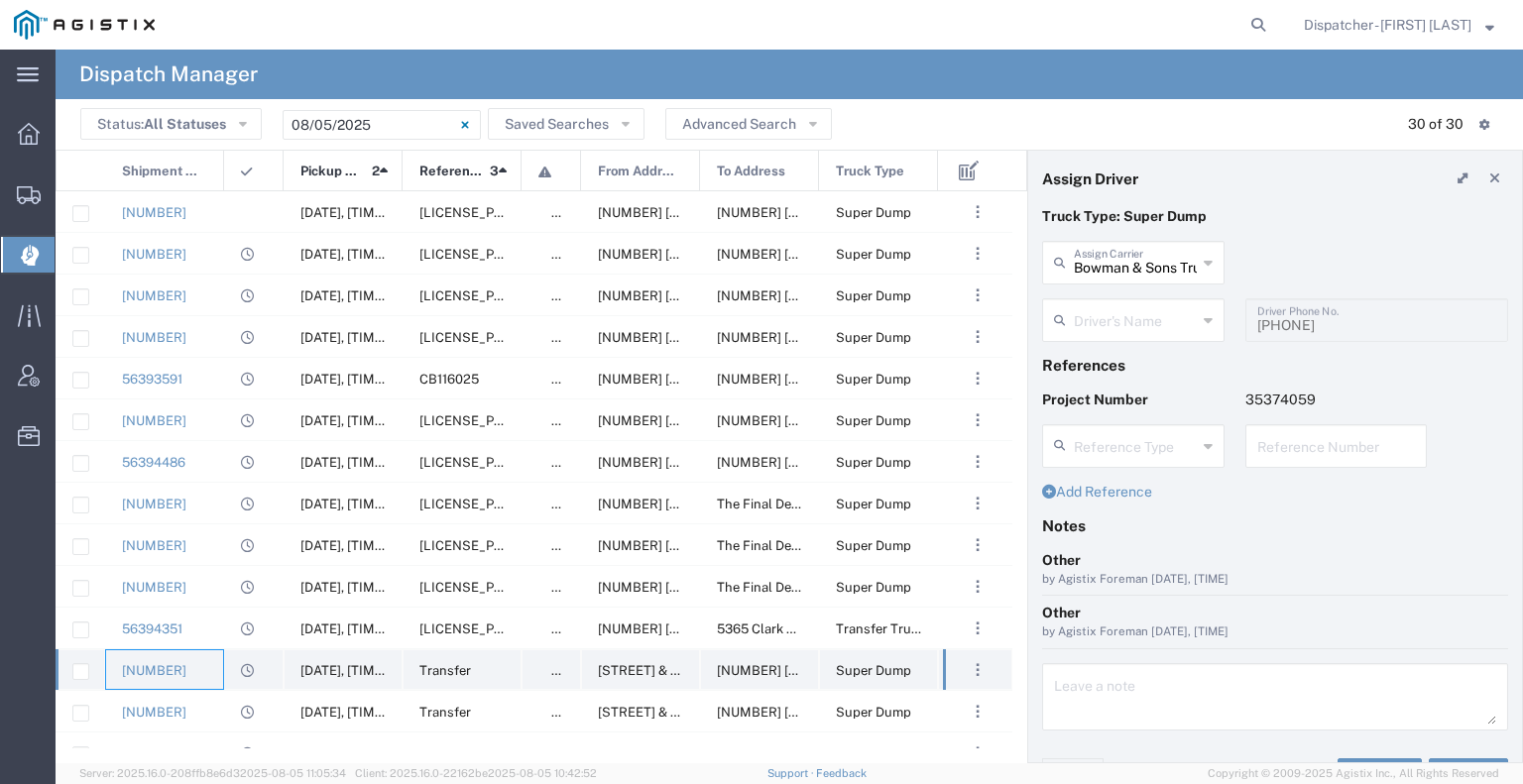type on "[FIRST] [LAST]" 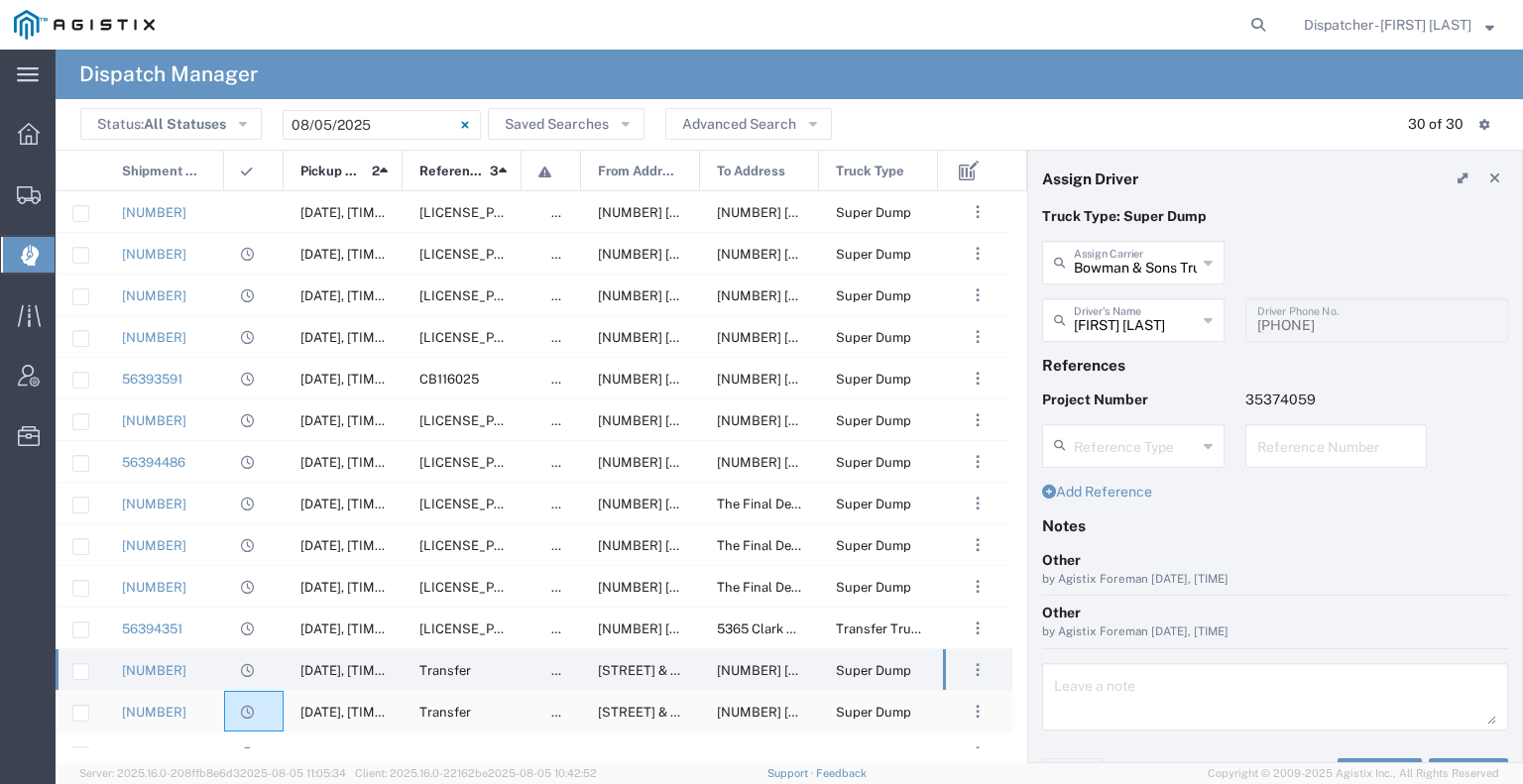 click 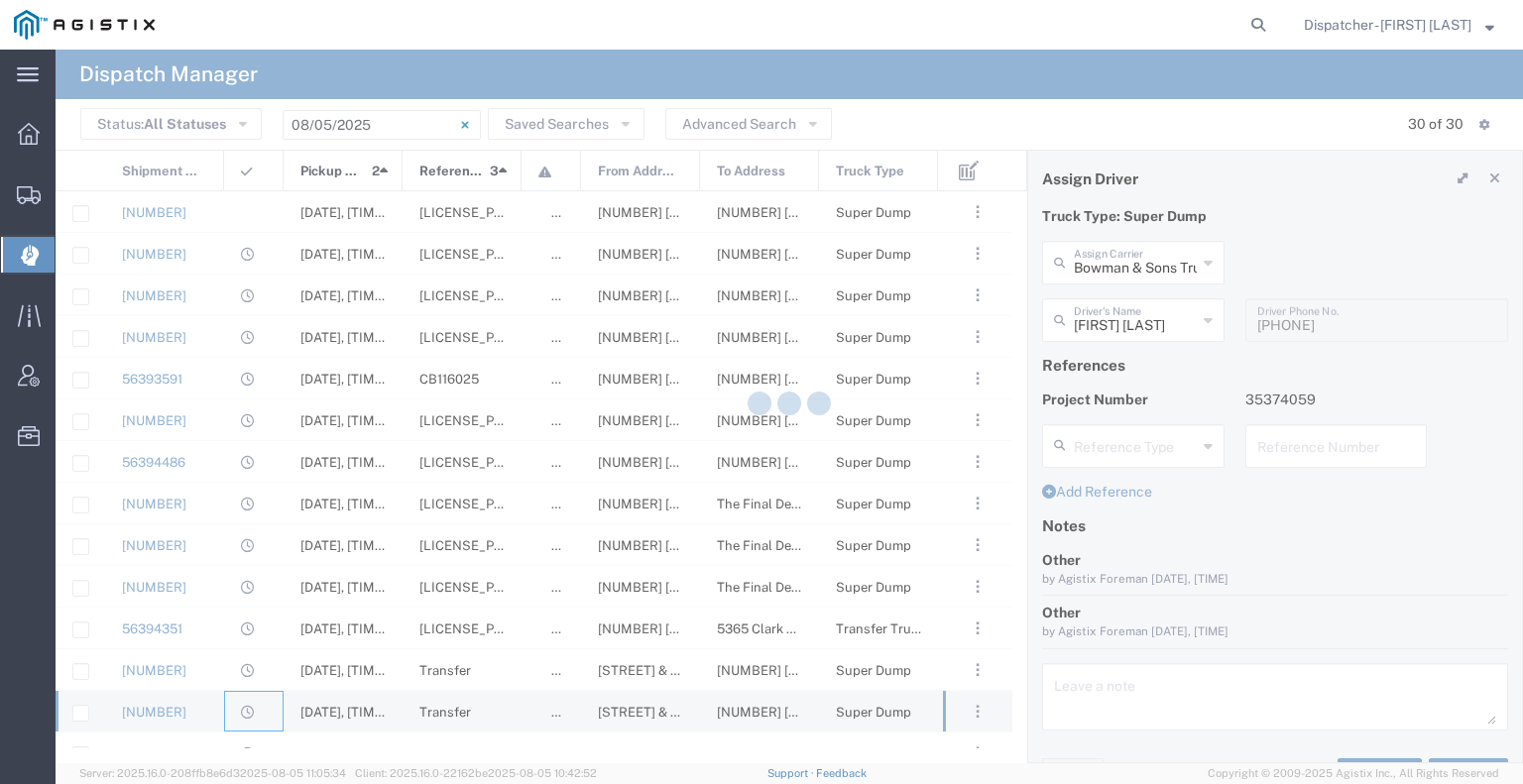 type on "[FIRST] [LAST]" 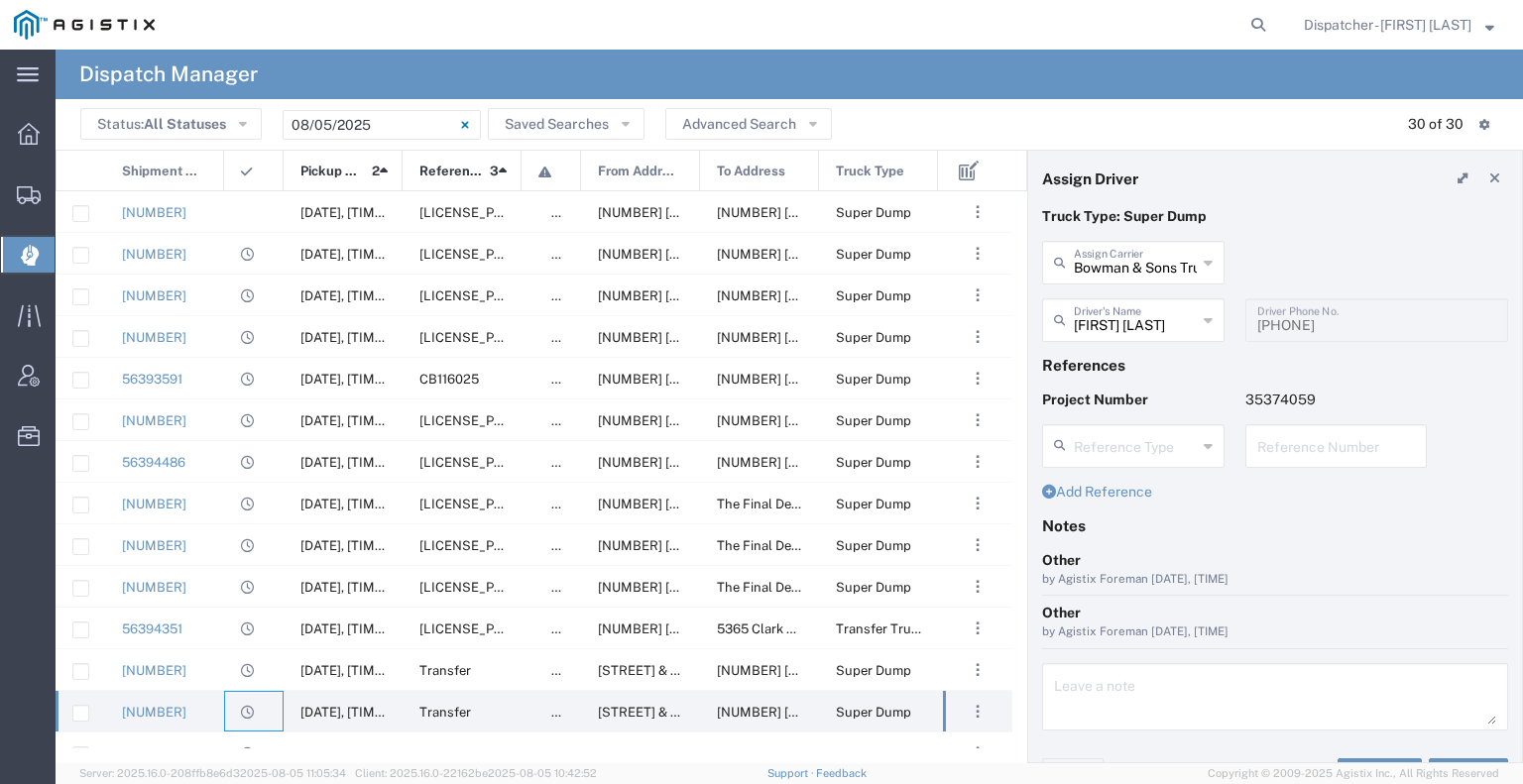 scroll, scrollTop: 198, scrollLeft: 0, axis: vertical 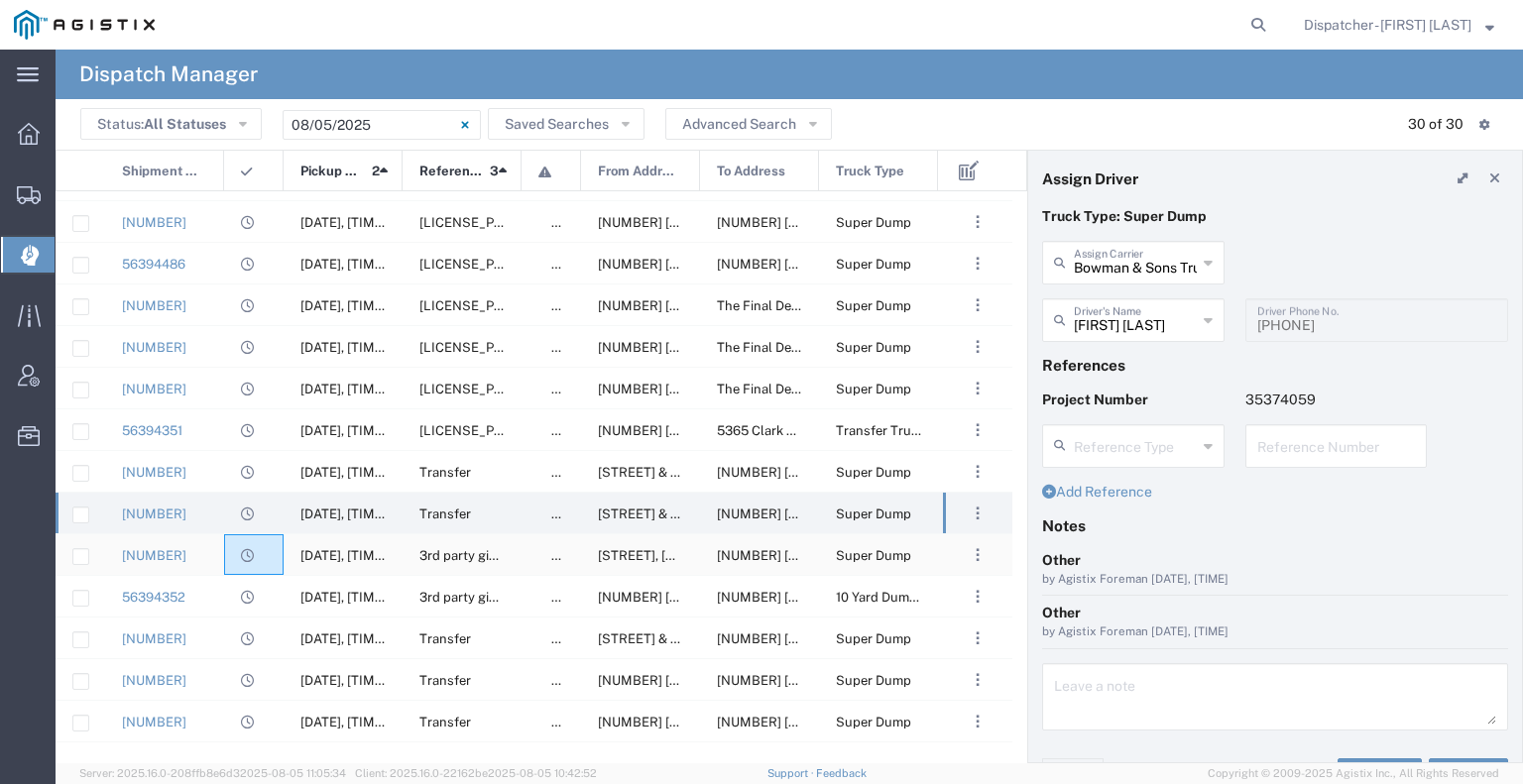 click 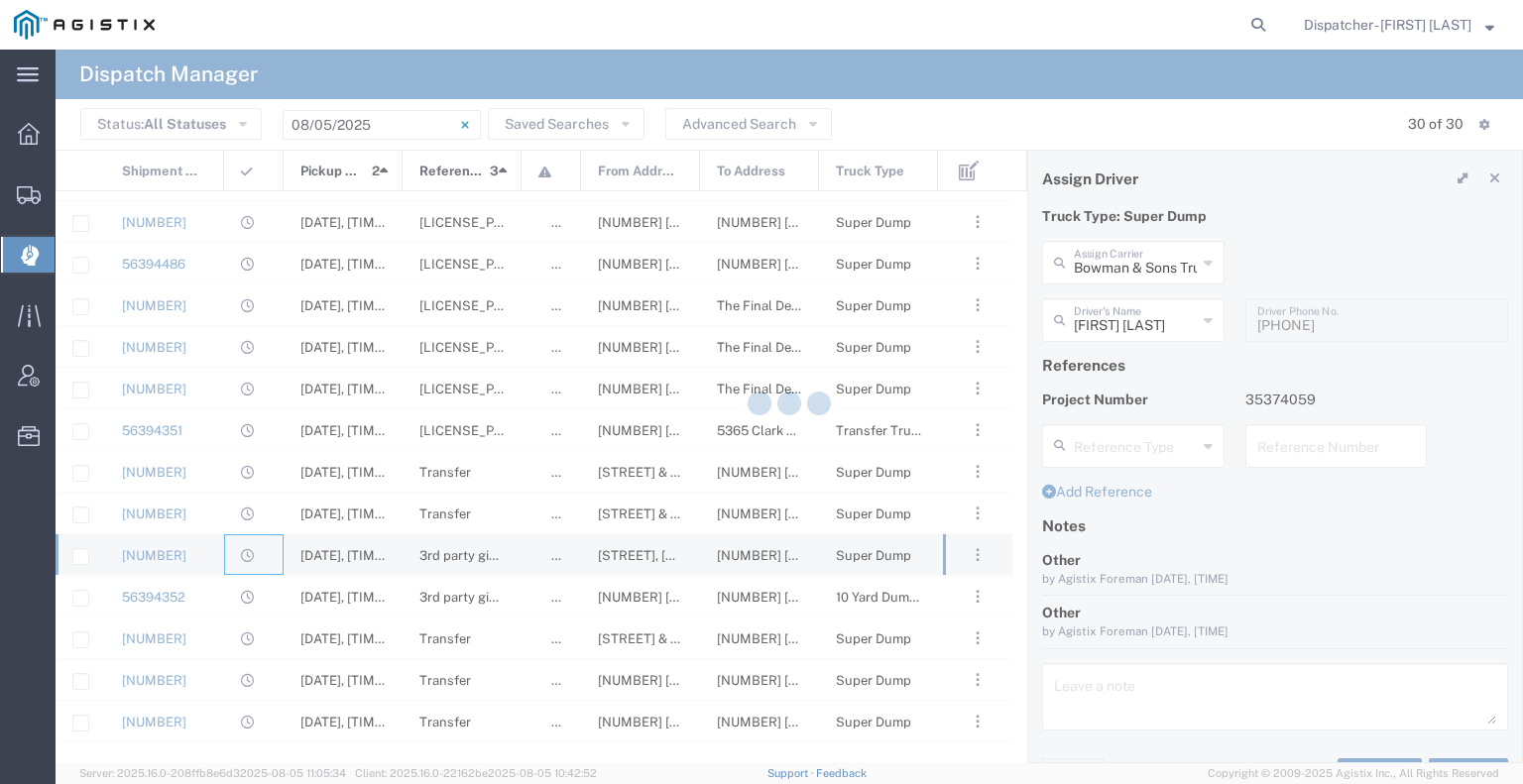 type 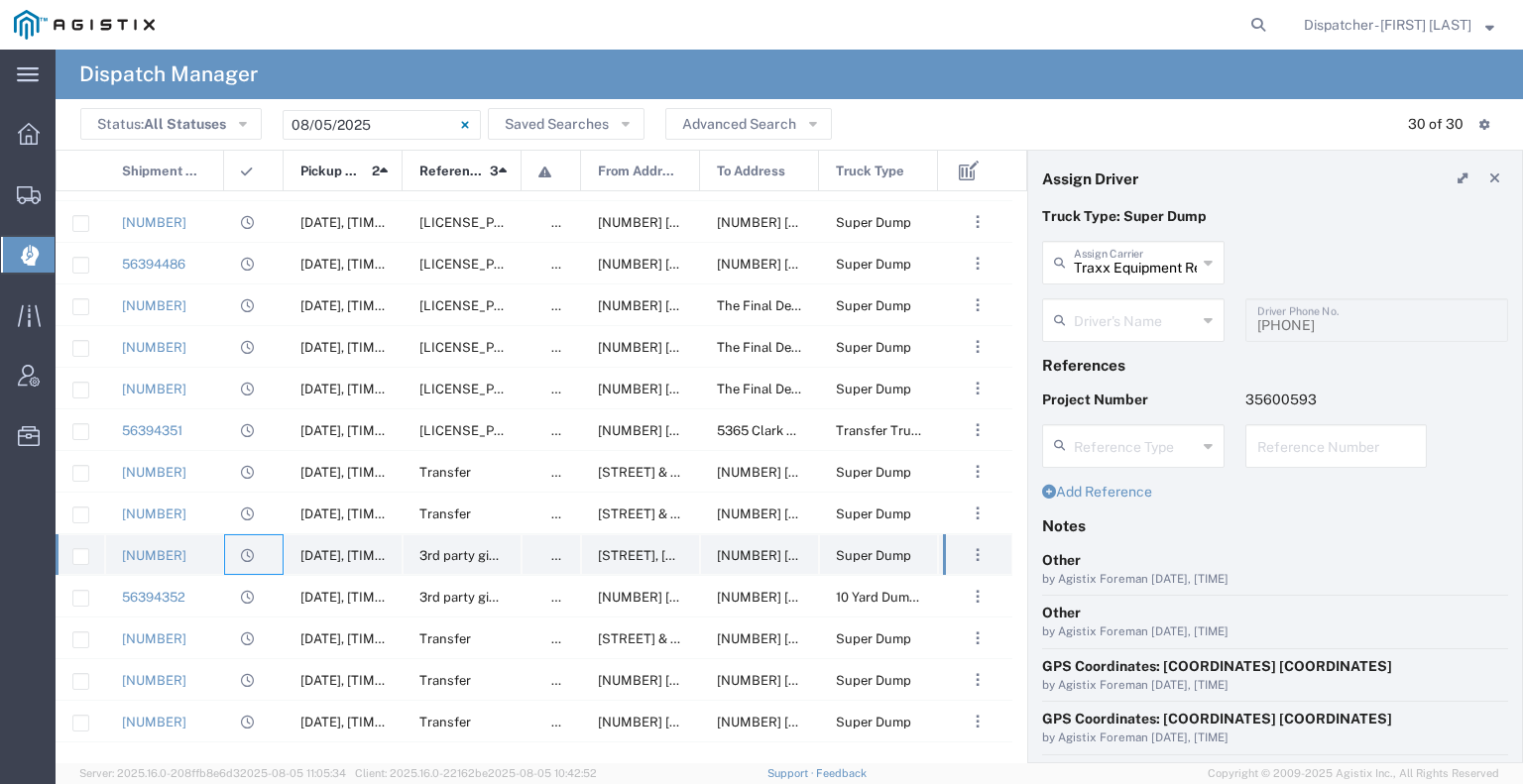type on "[FIRST] [LAST]" 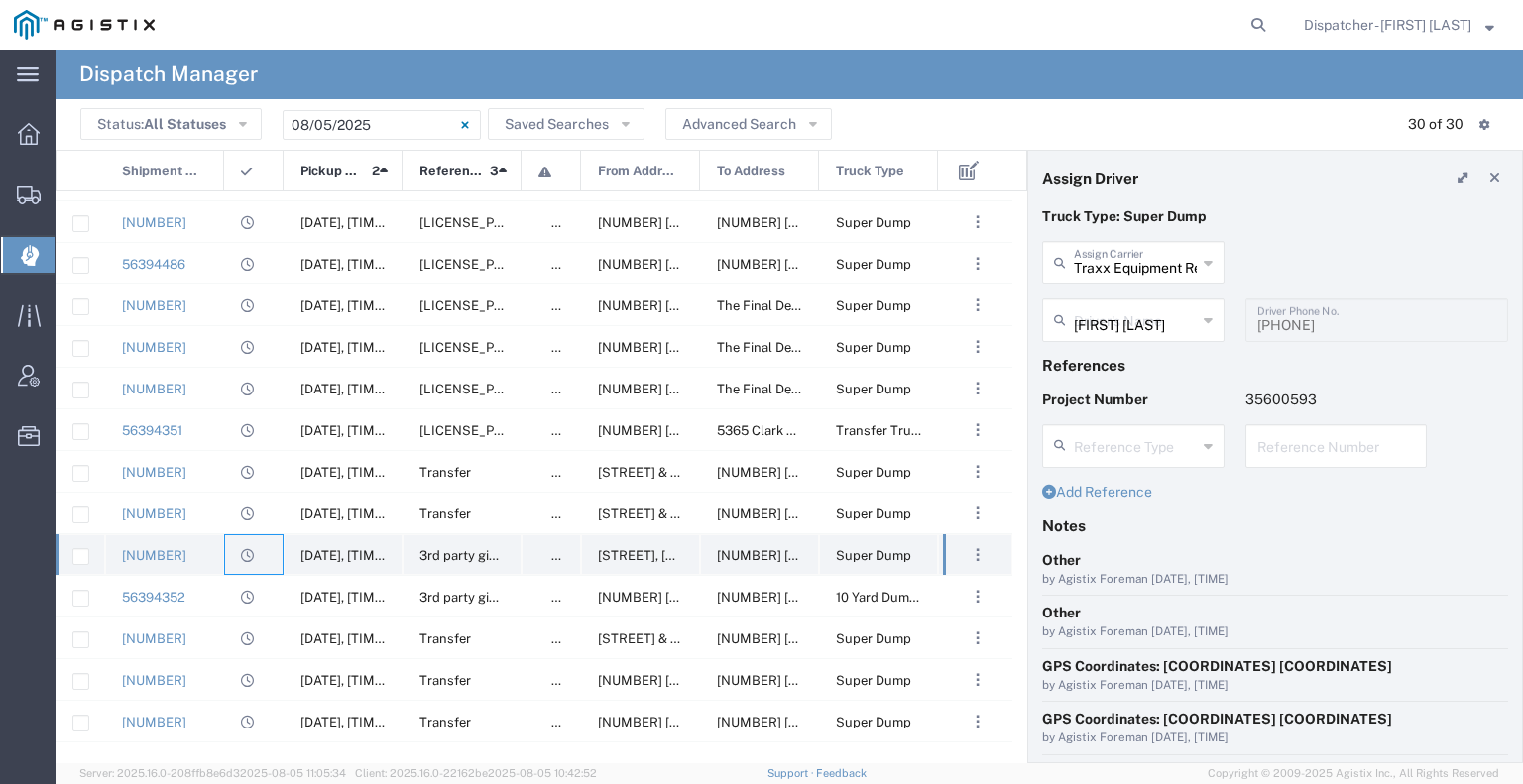 type on "[PHONE]" 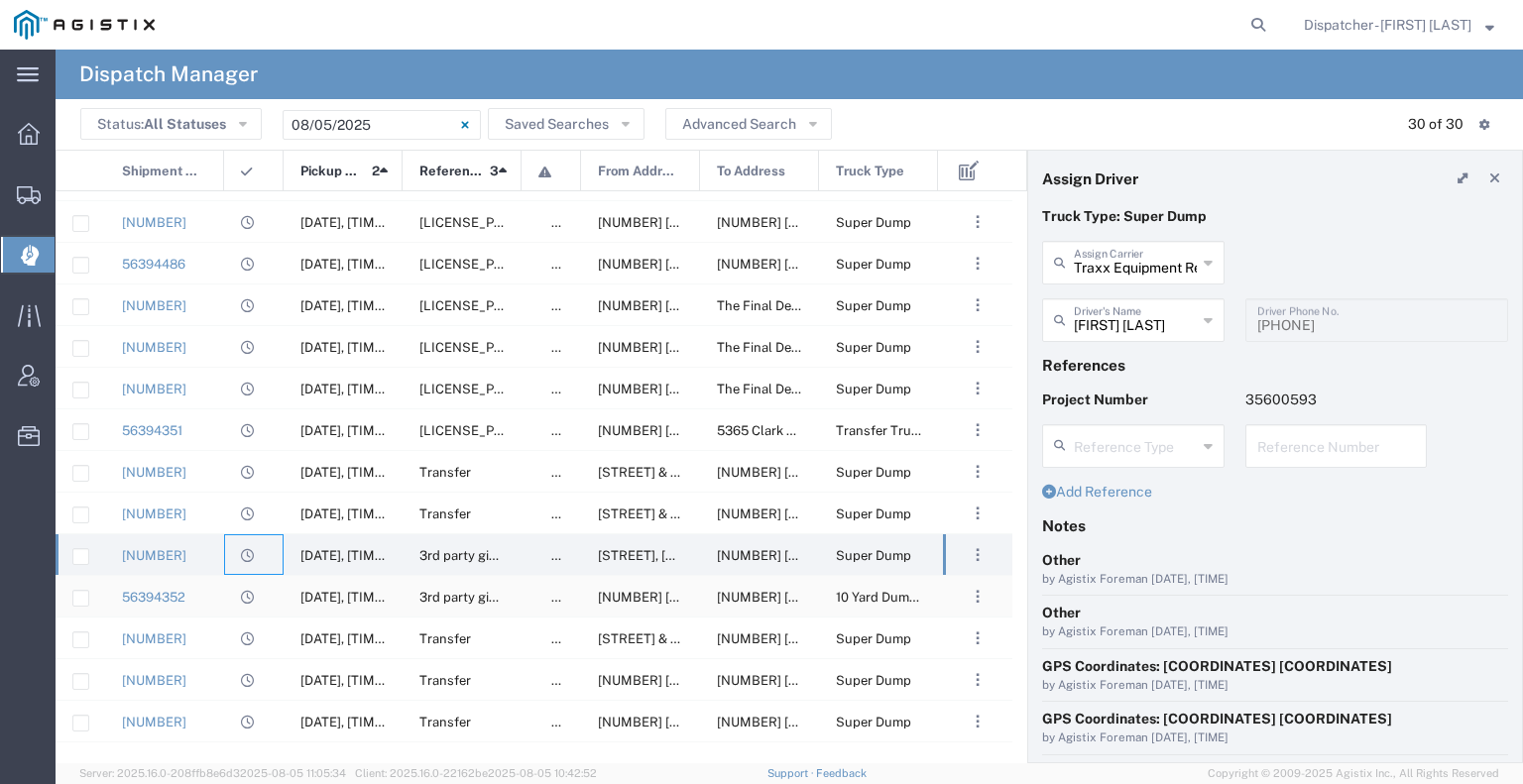 click 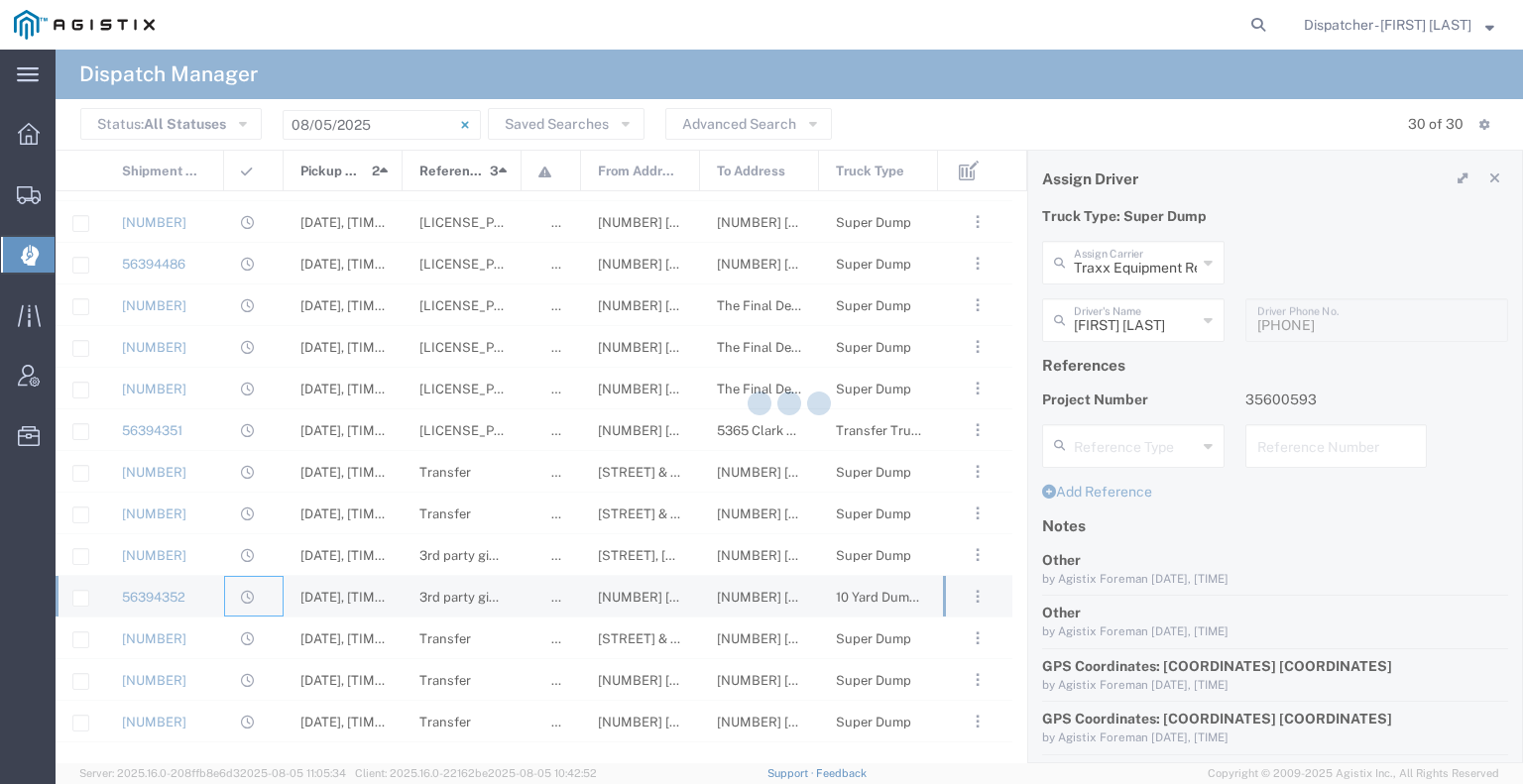 type 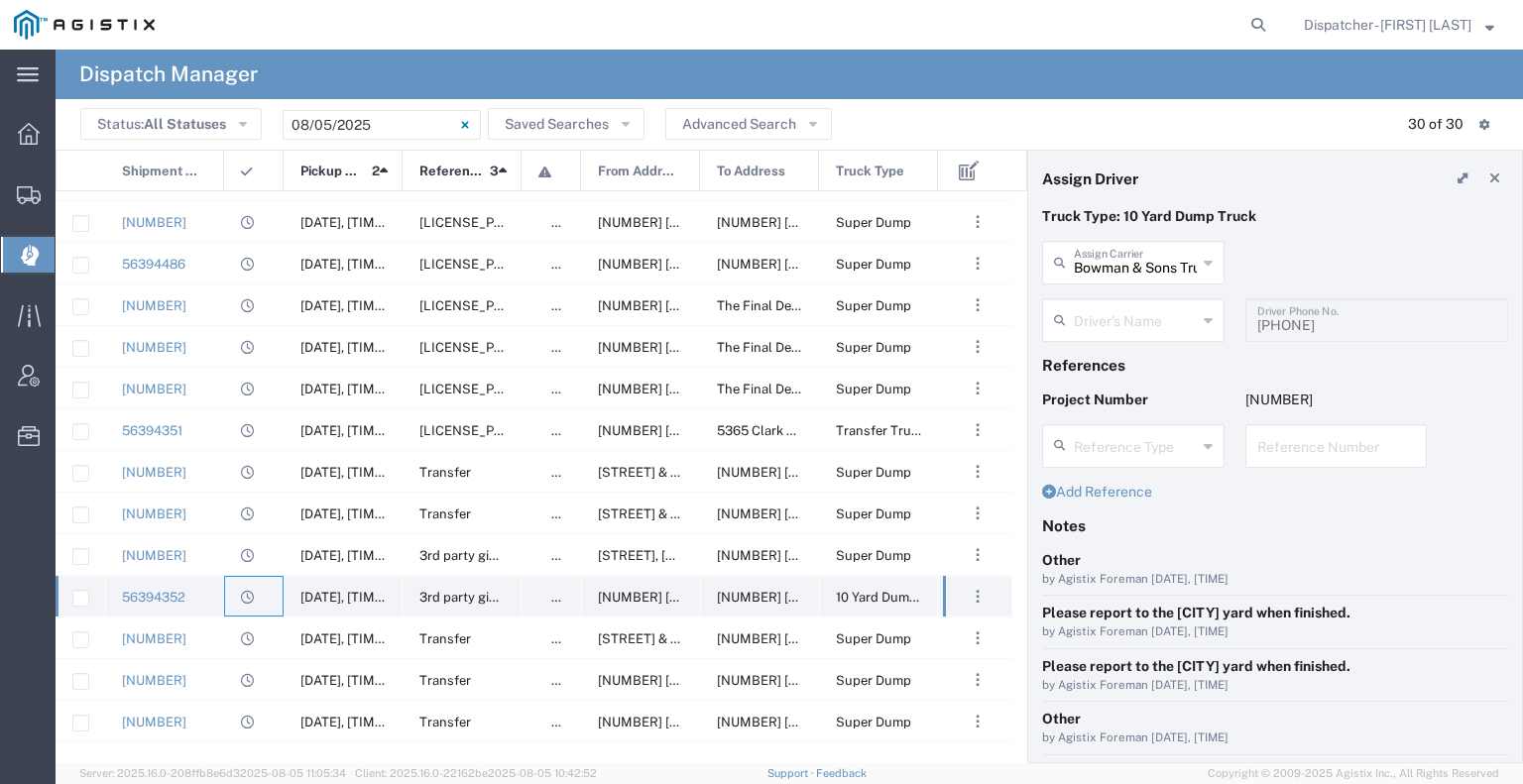 type on "Aqil Khan" 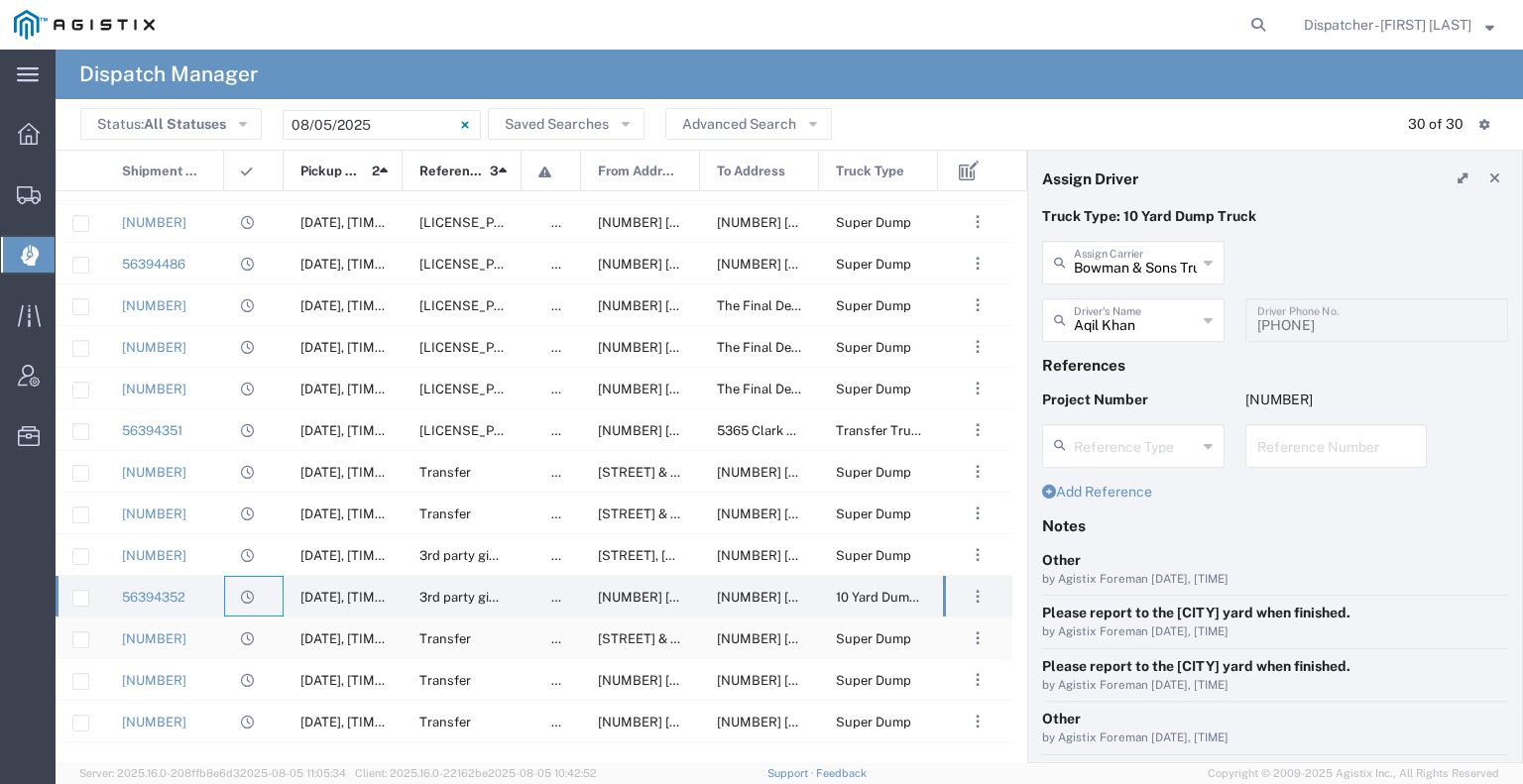 click on "[NUMBER]" 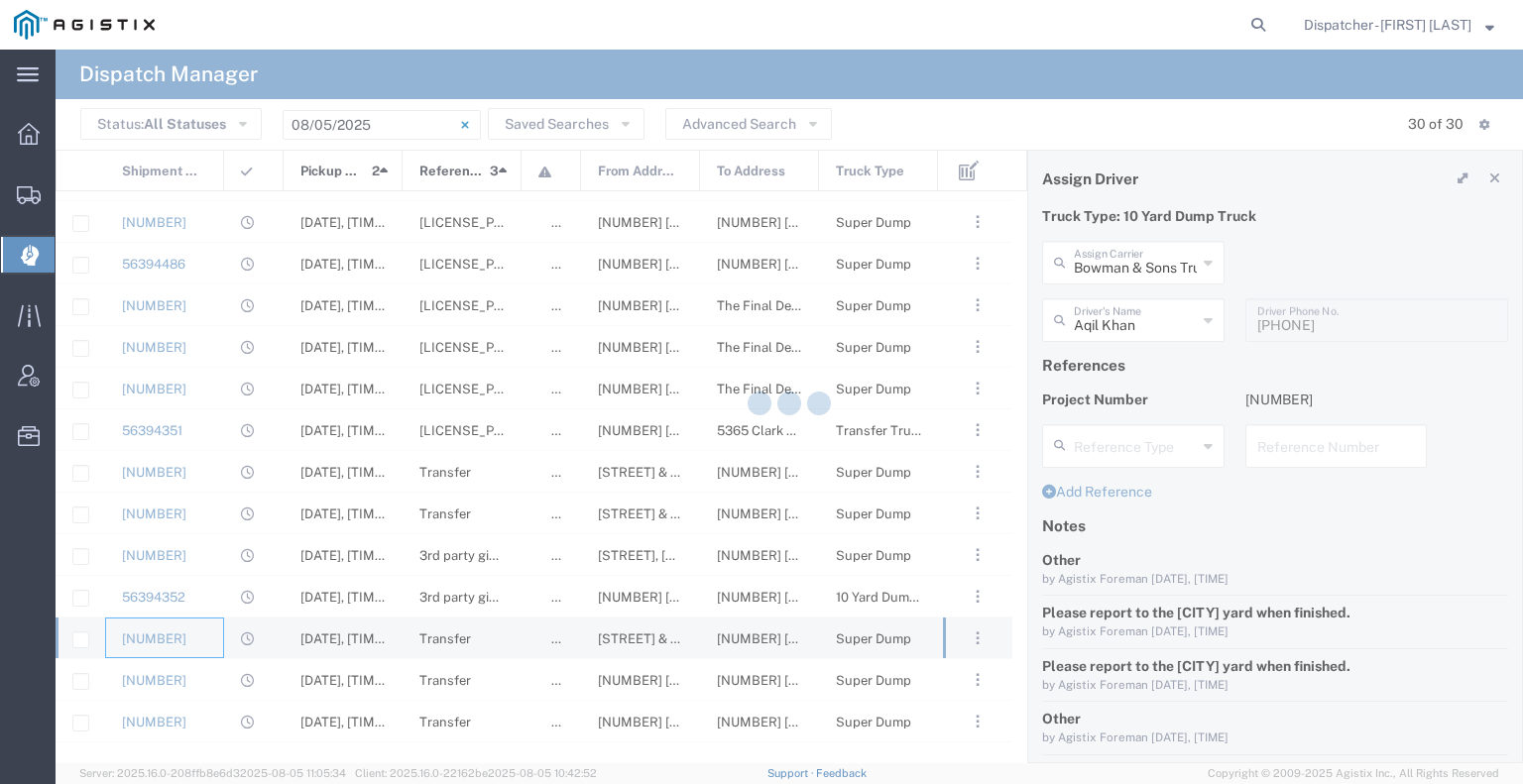 type 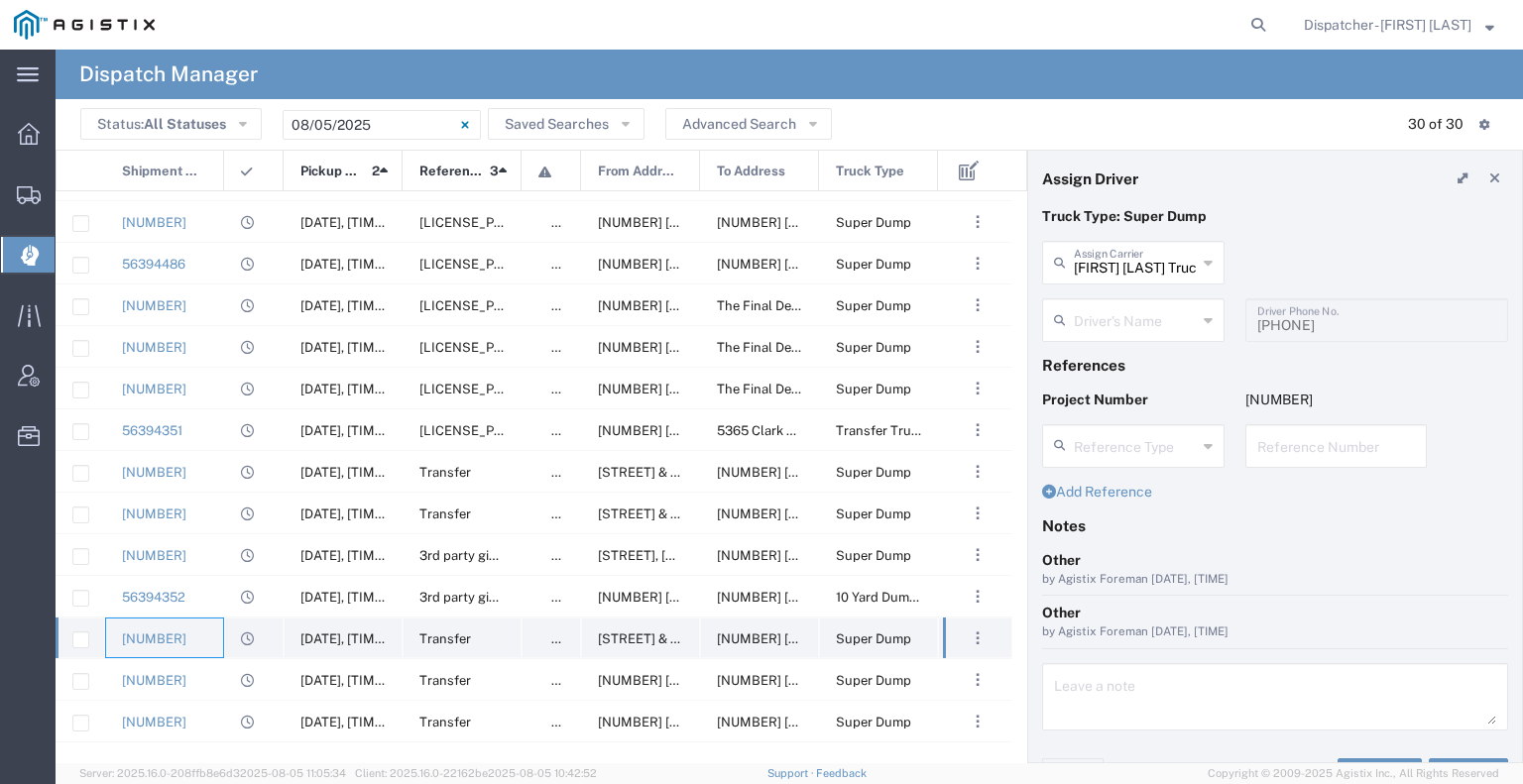 type on "[FIRST] [LAST]" 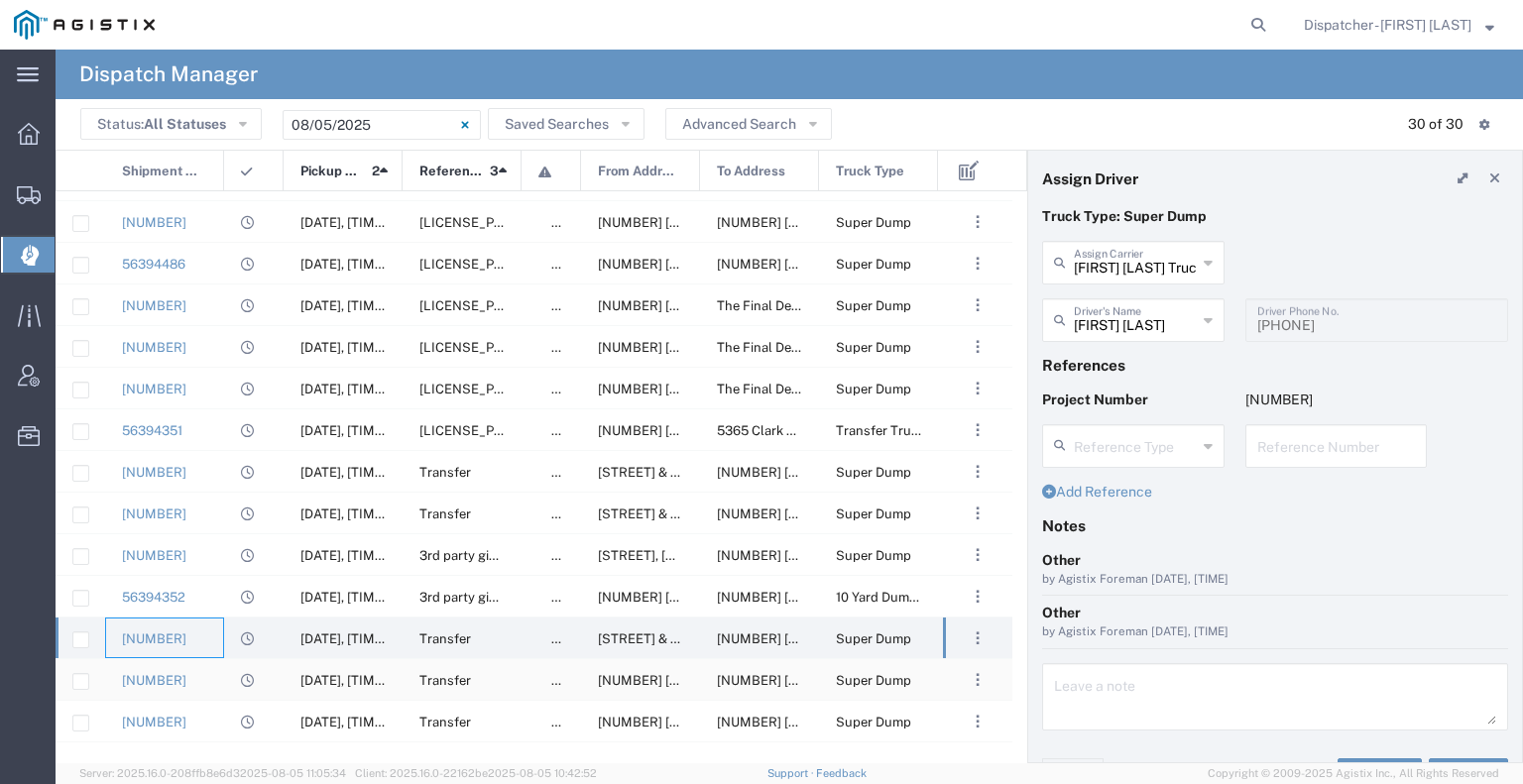 click on "[NUMBER]" 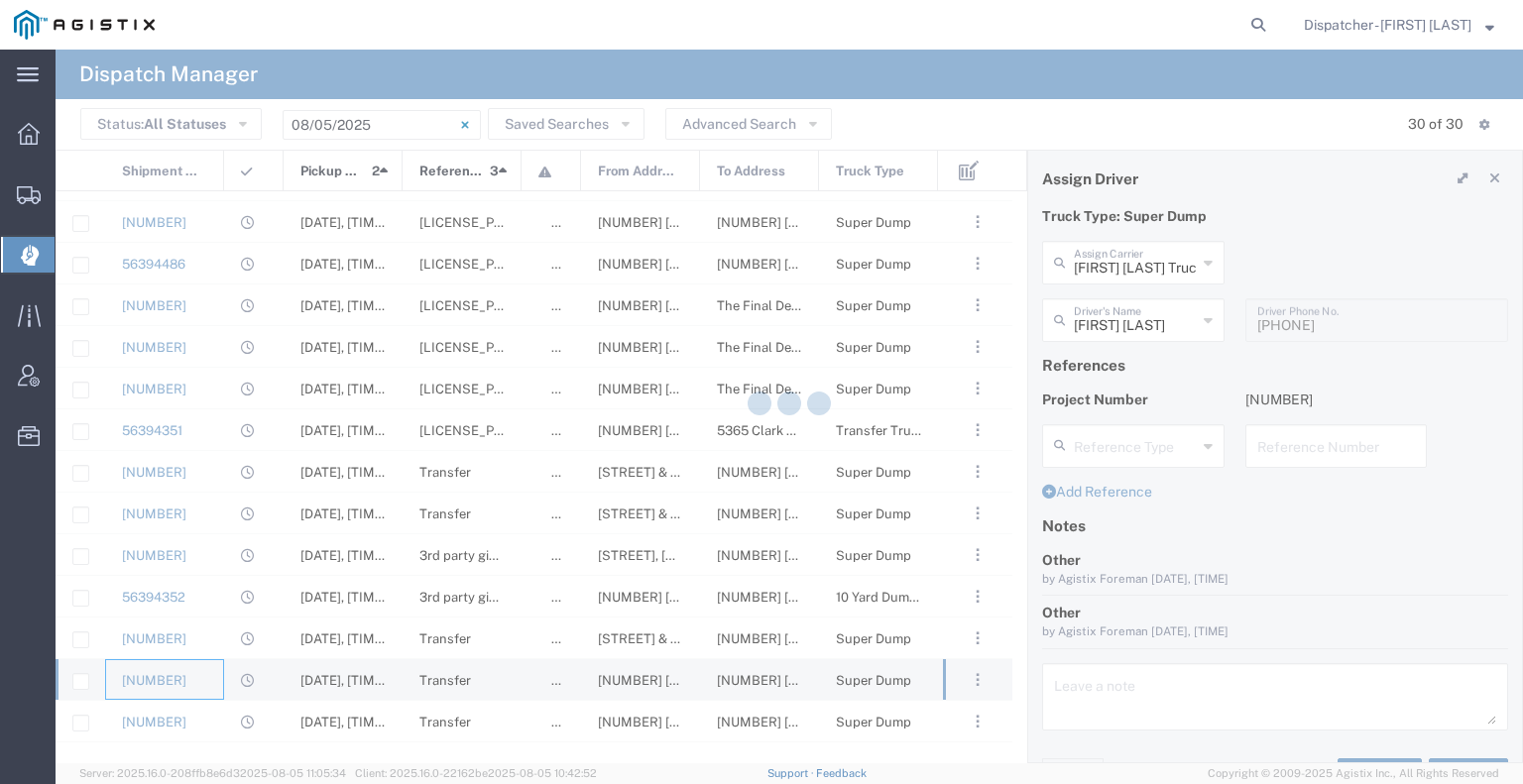 type 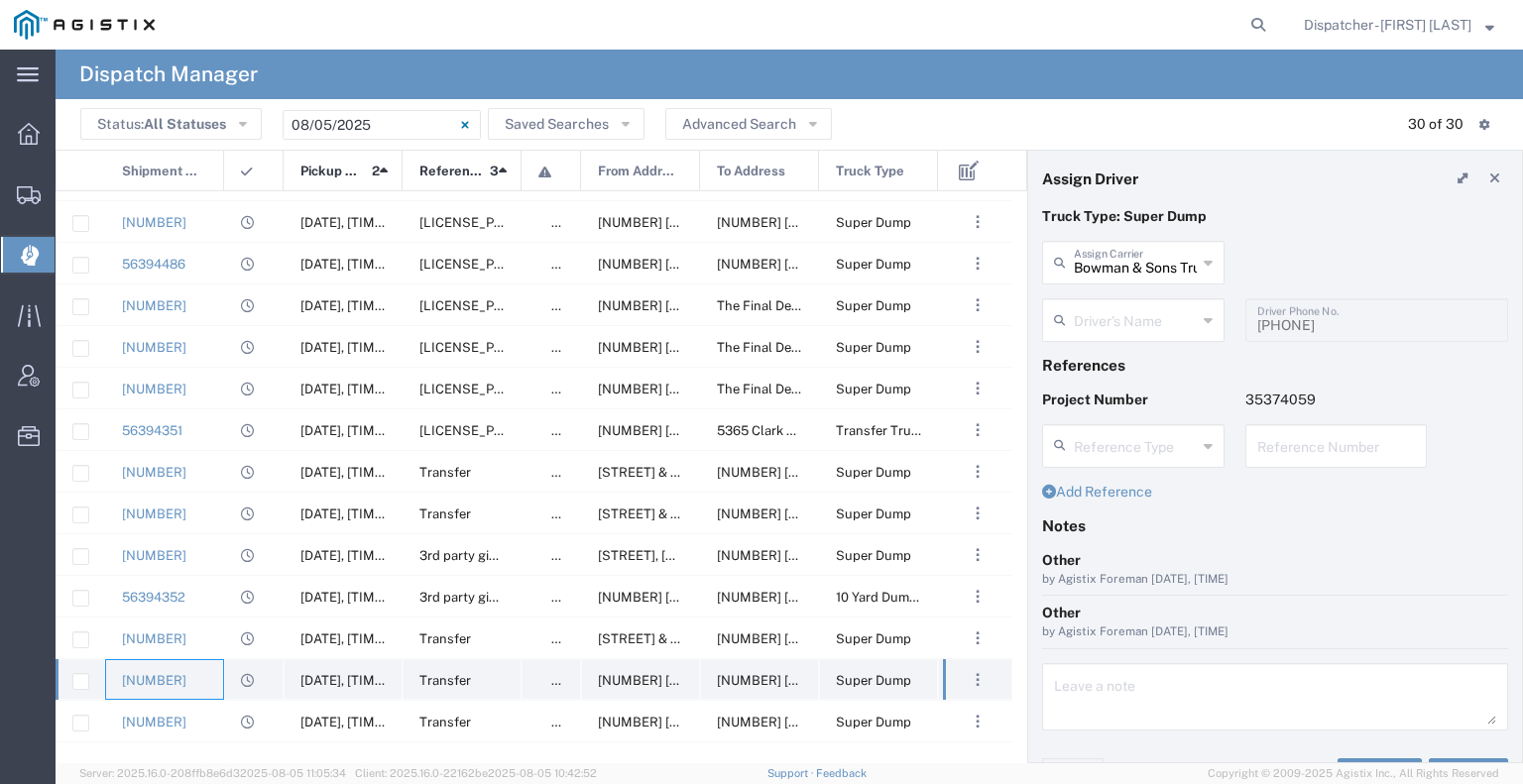 type on "[FIRST] [LAST]" 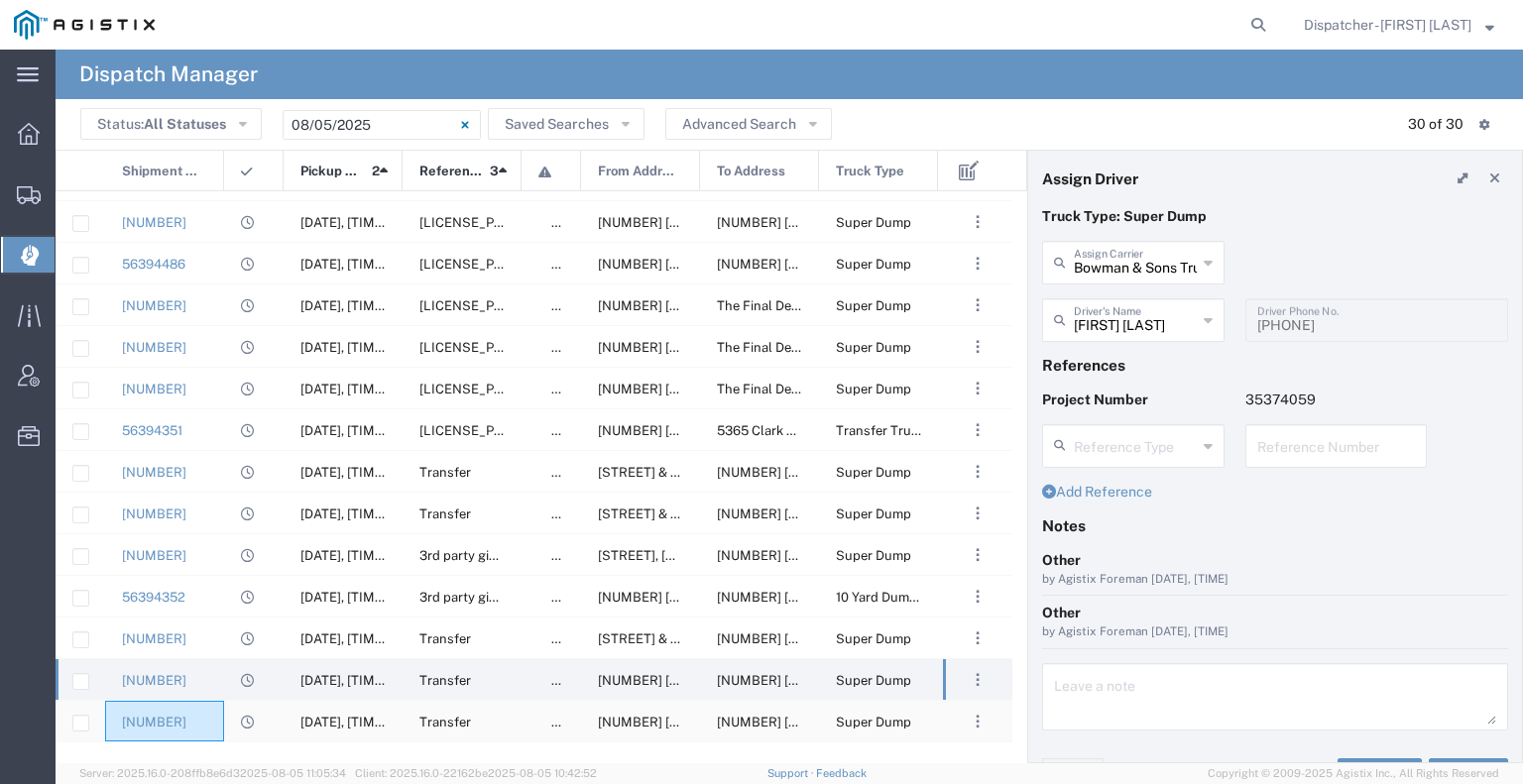 click on "[NUMBER]" 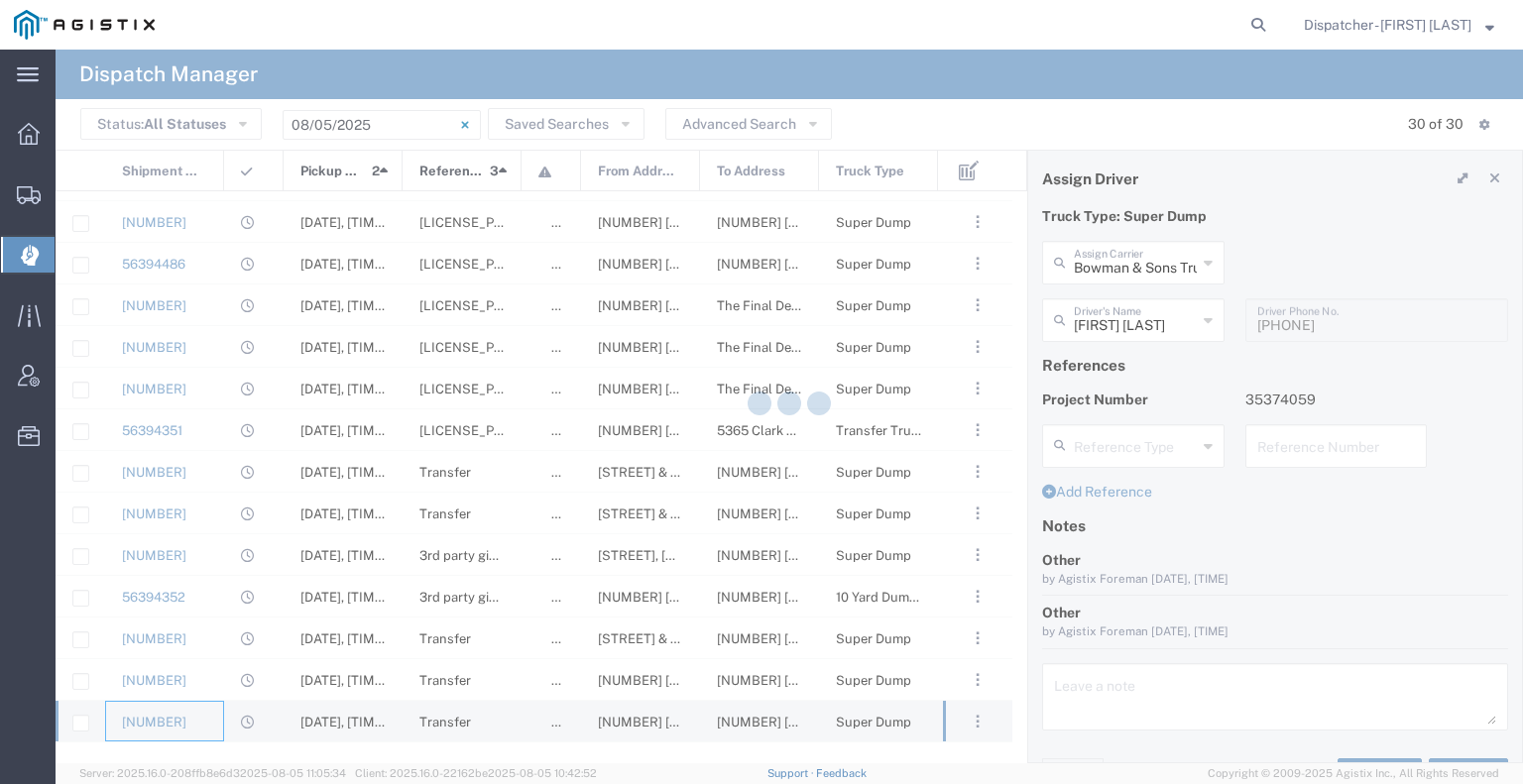 type 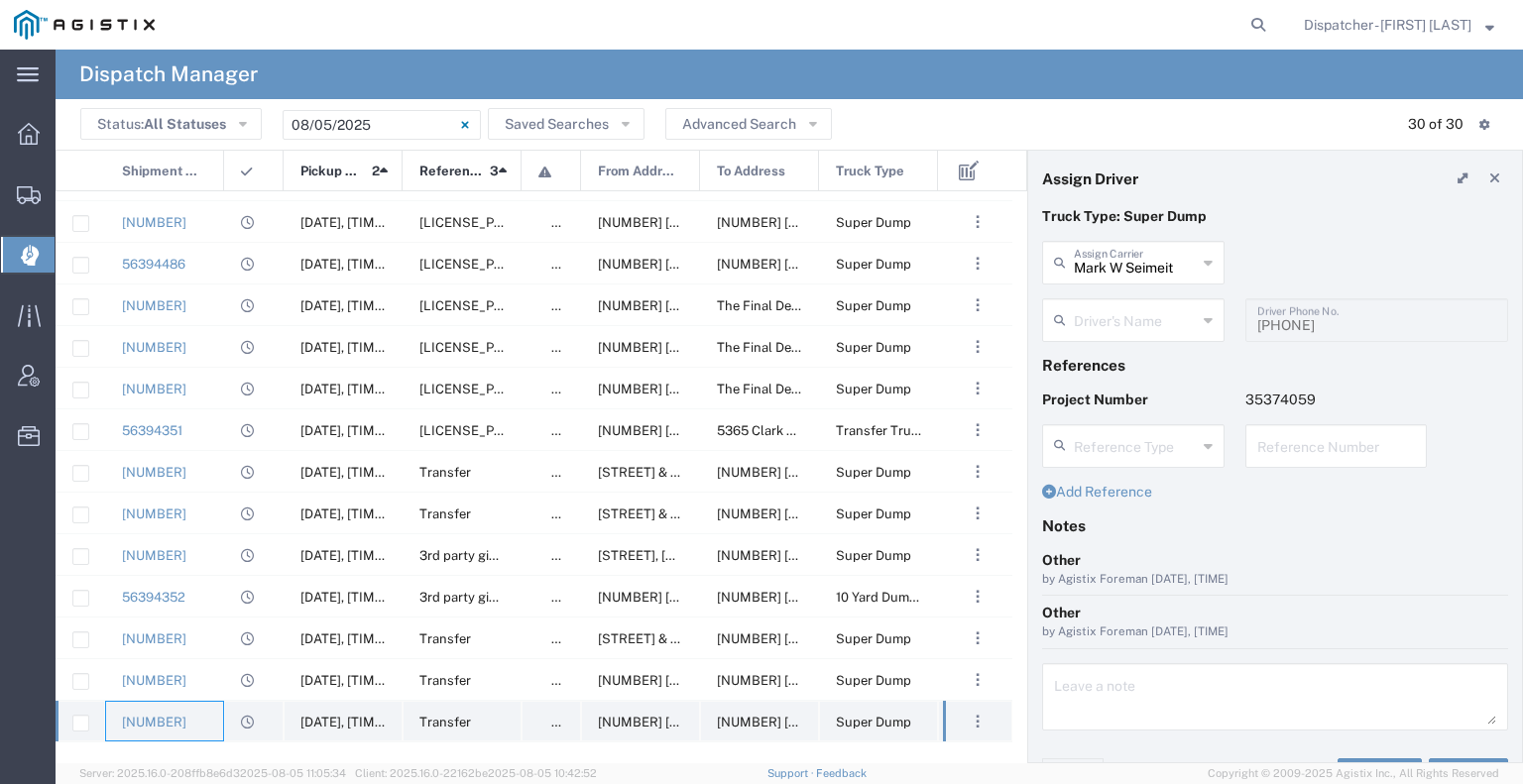 type on "[FIRST] [LAST]" 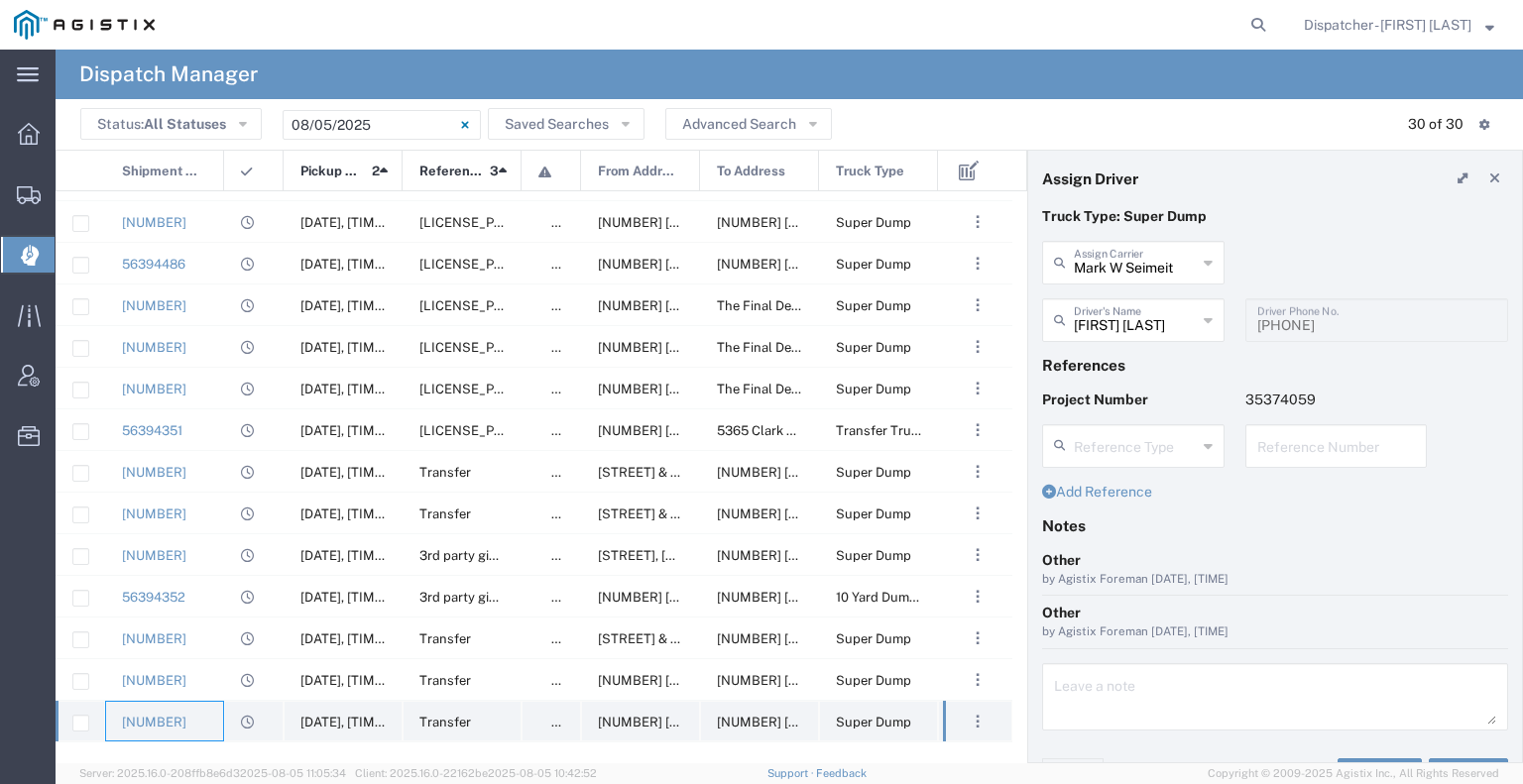 scroll, scrollTop: 337, scrollLeft: 0, axis: vertical 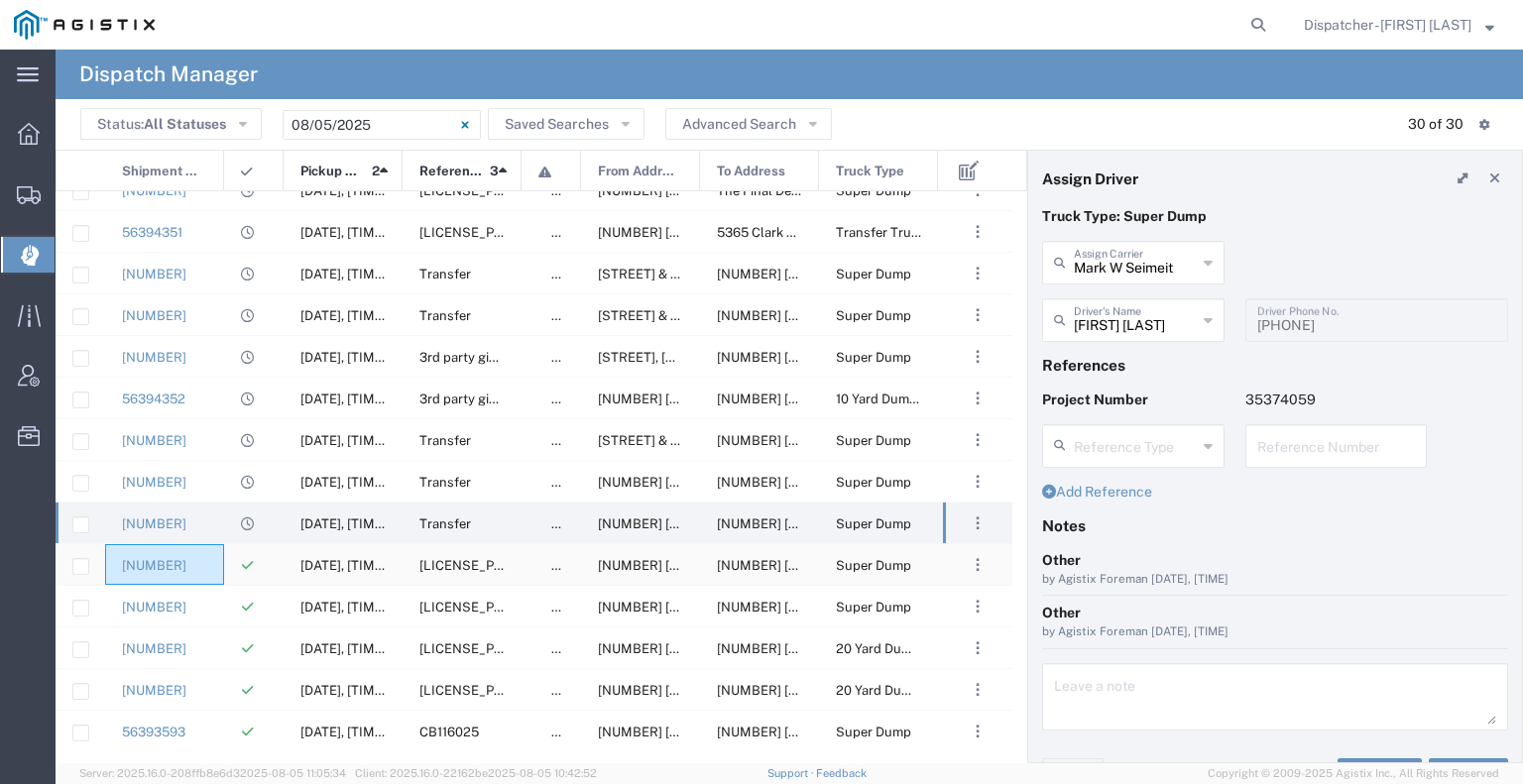 click on "[NUMBER]" 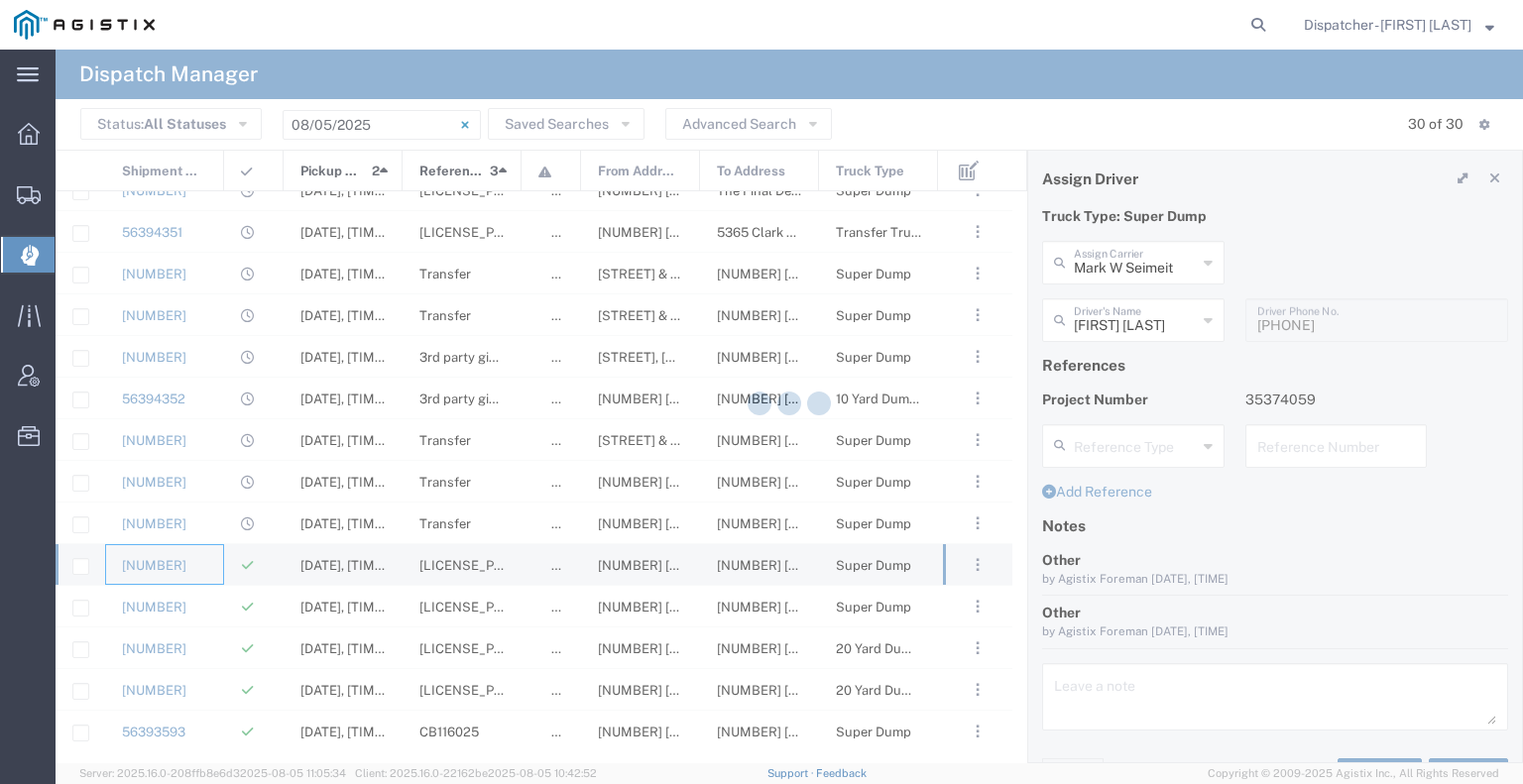type 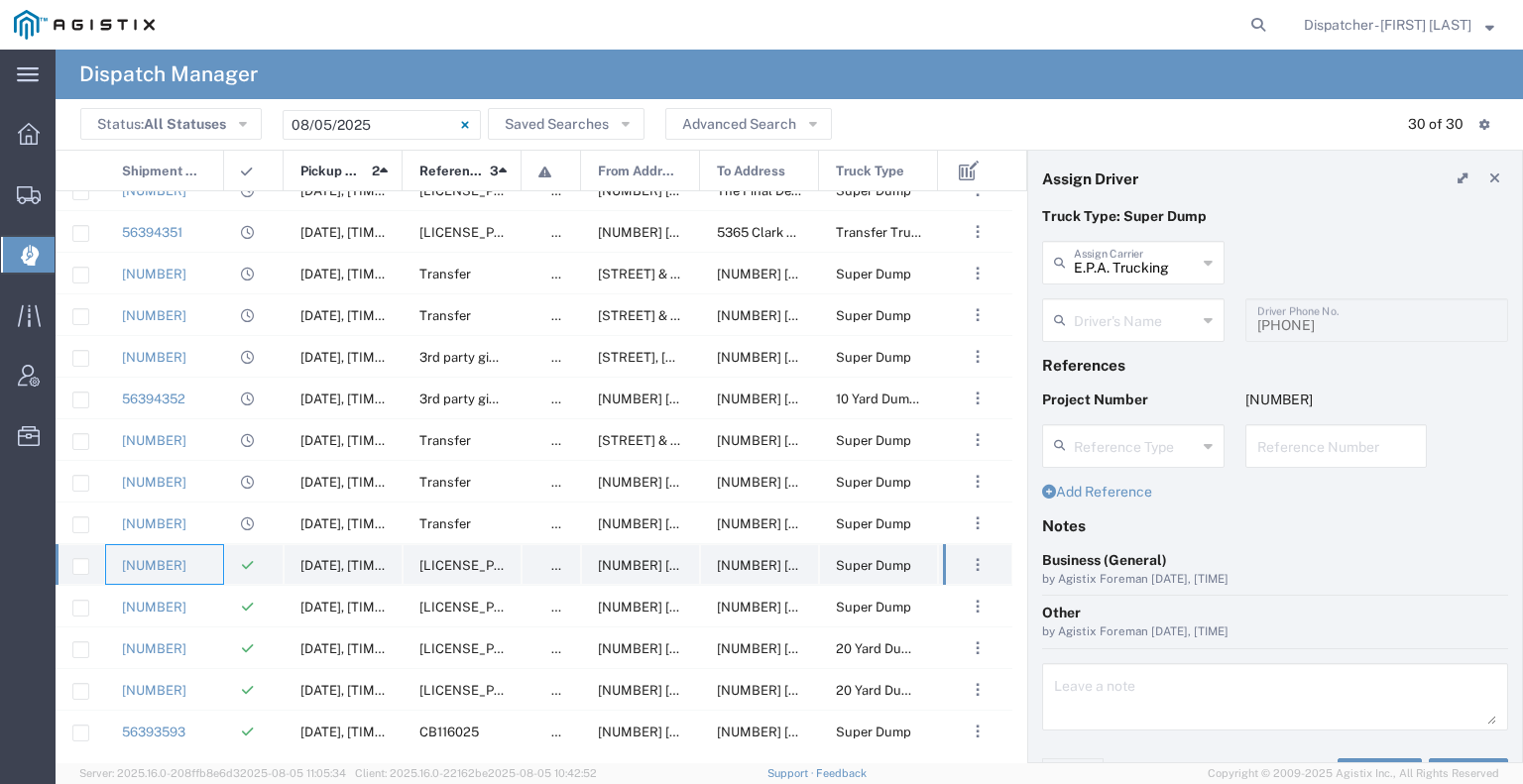 type on "Olegario Ramirez" 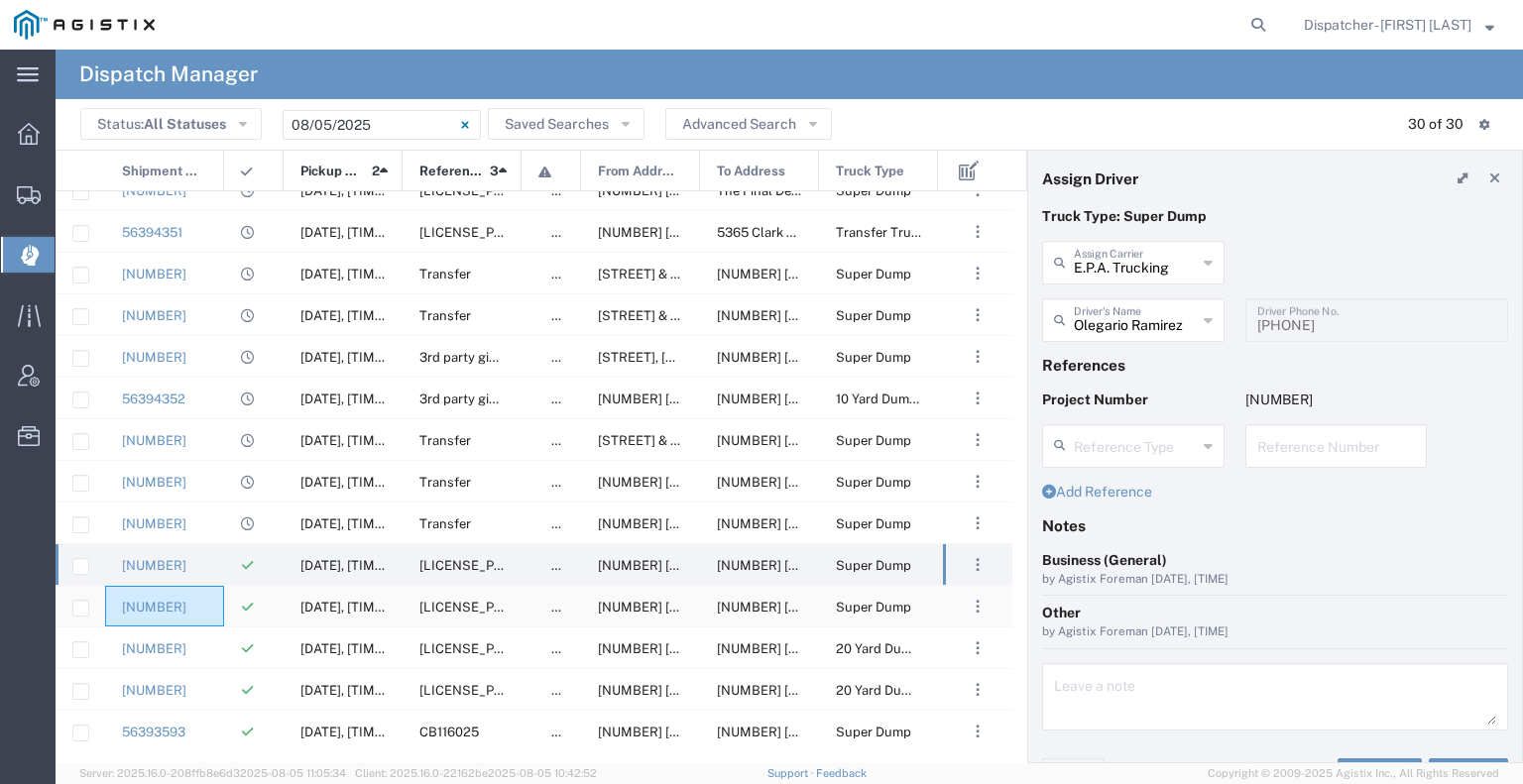 click on "[NUMBER]" 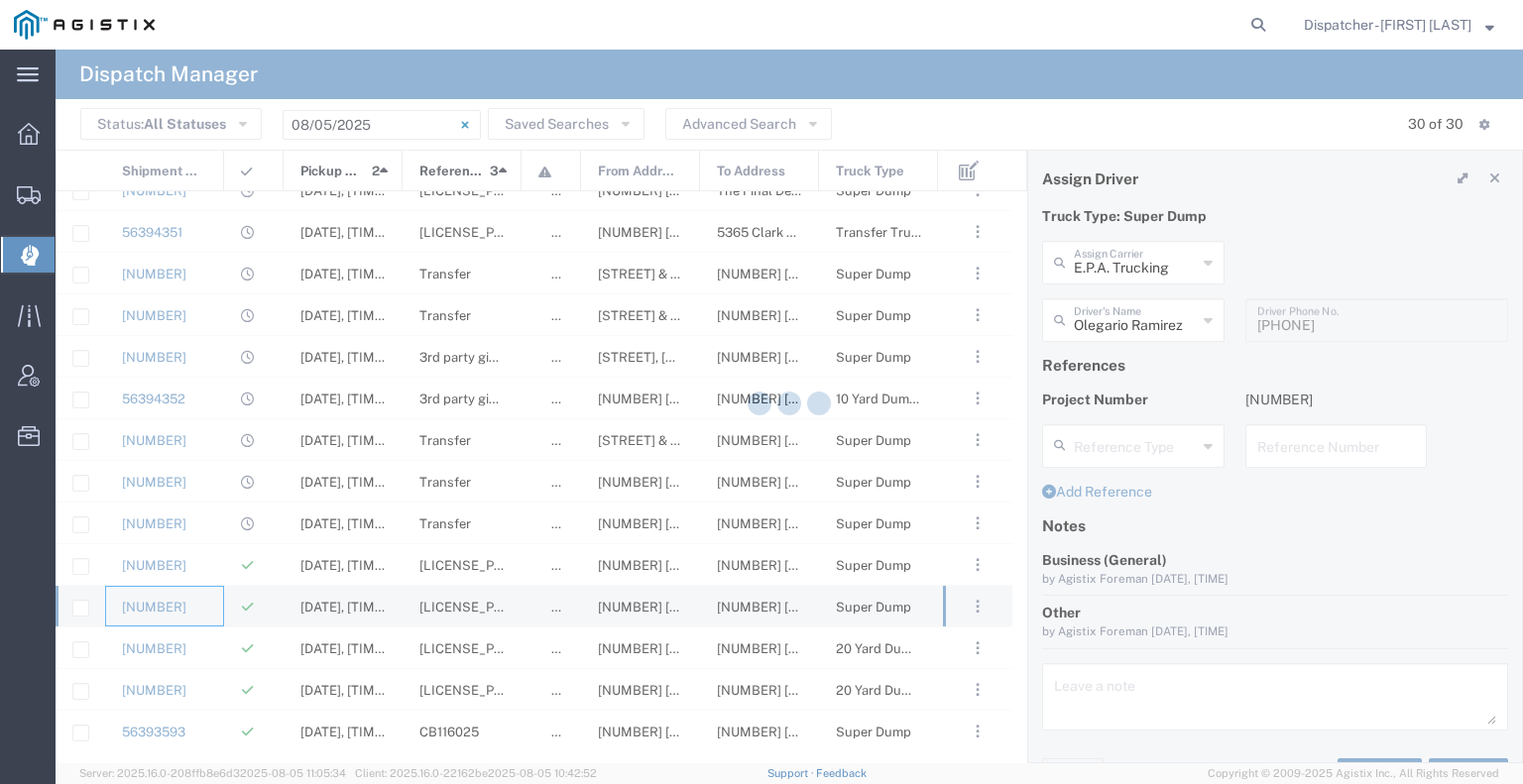 type 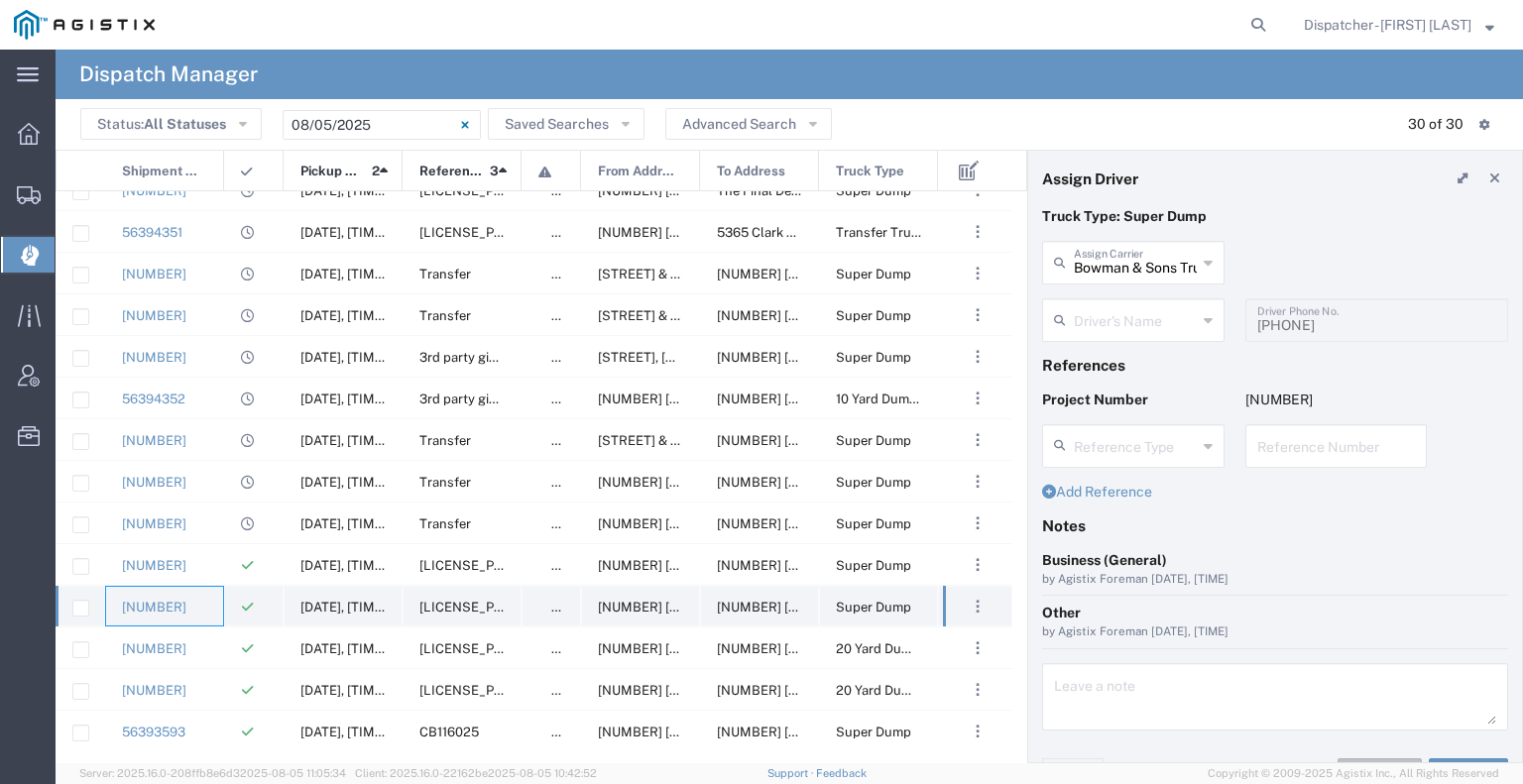 type on "[FIRST] [LAST]" 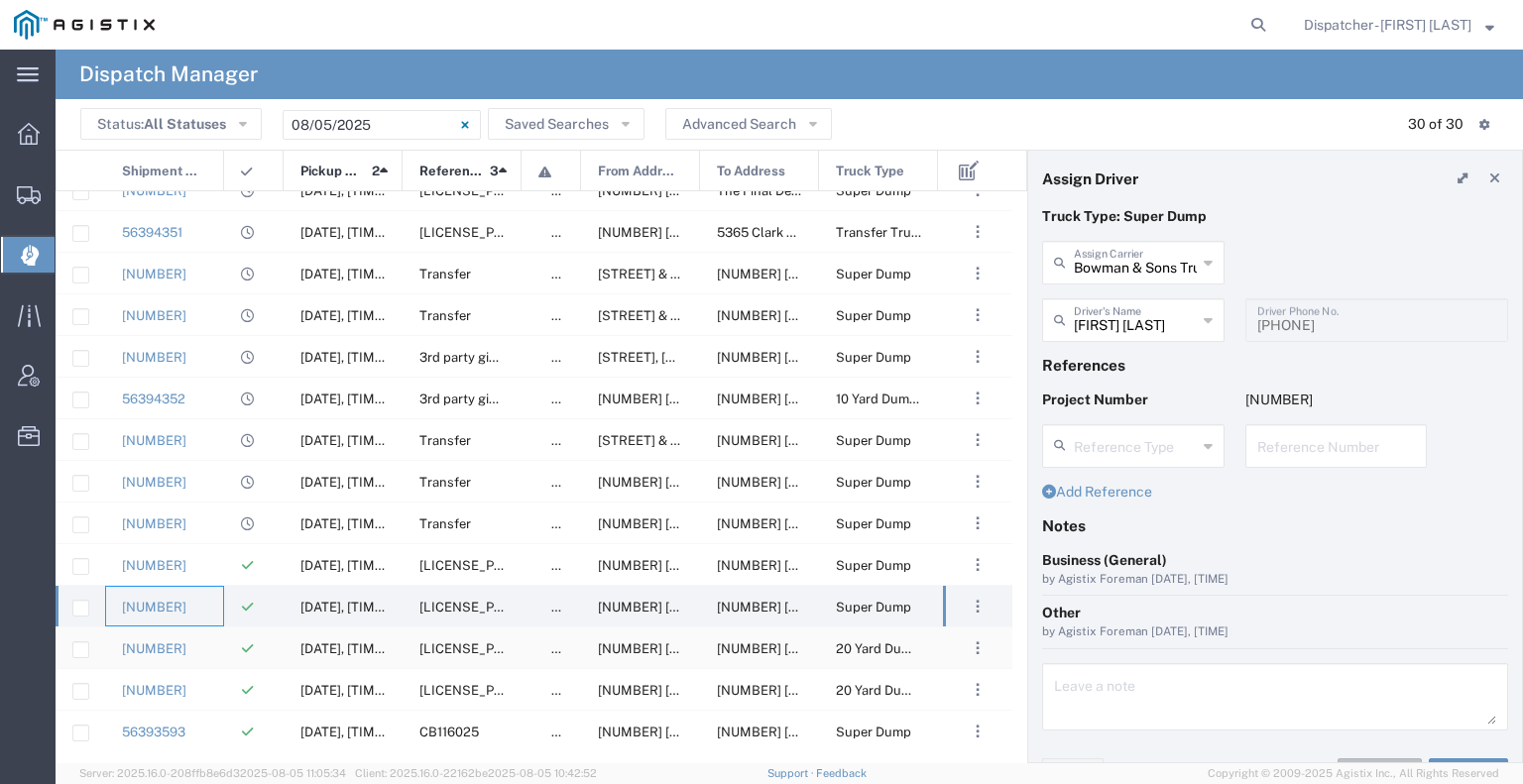 click on "[NUMBER]" 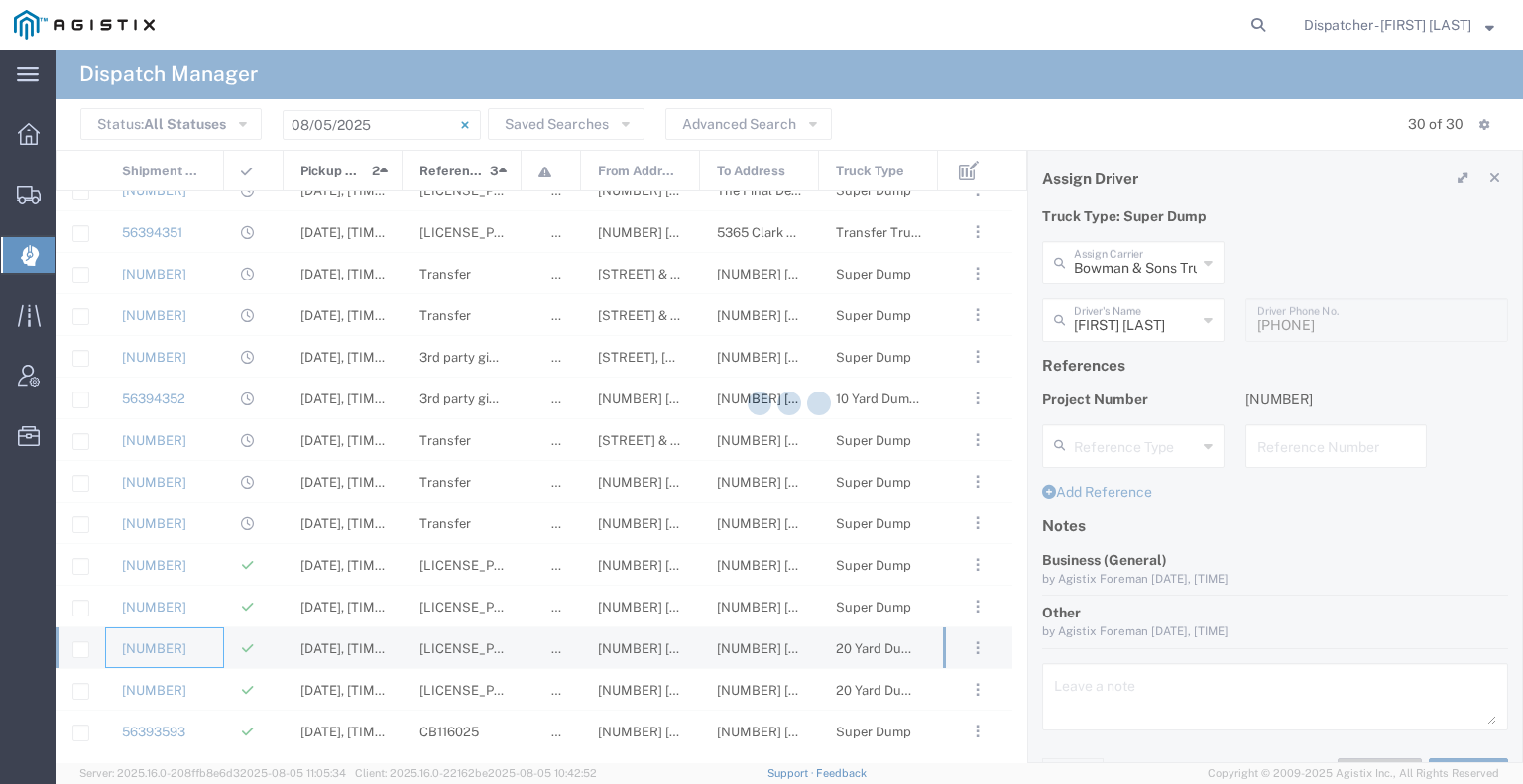 type 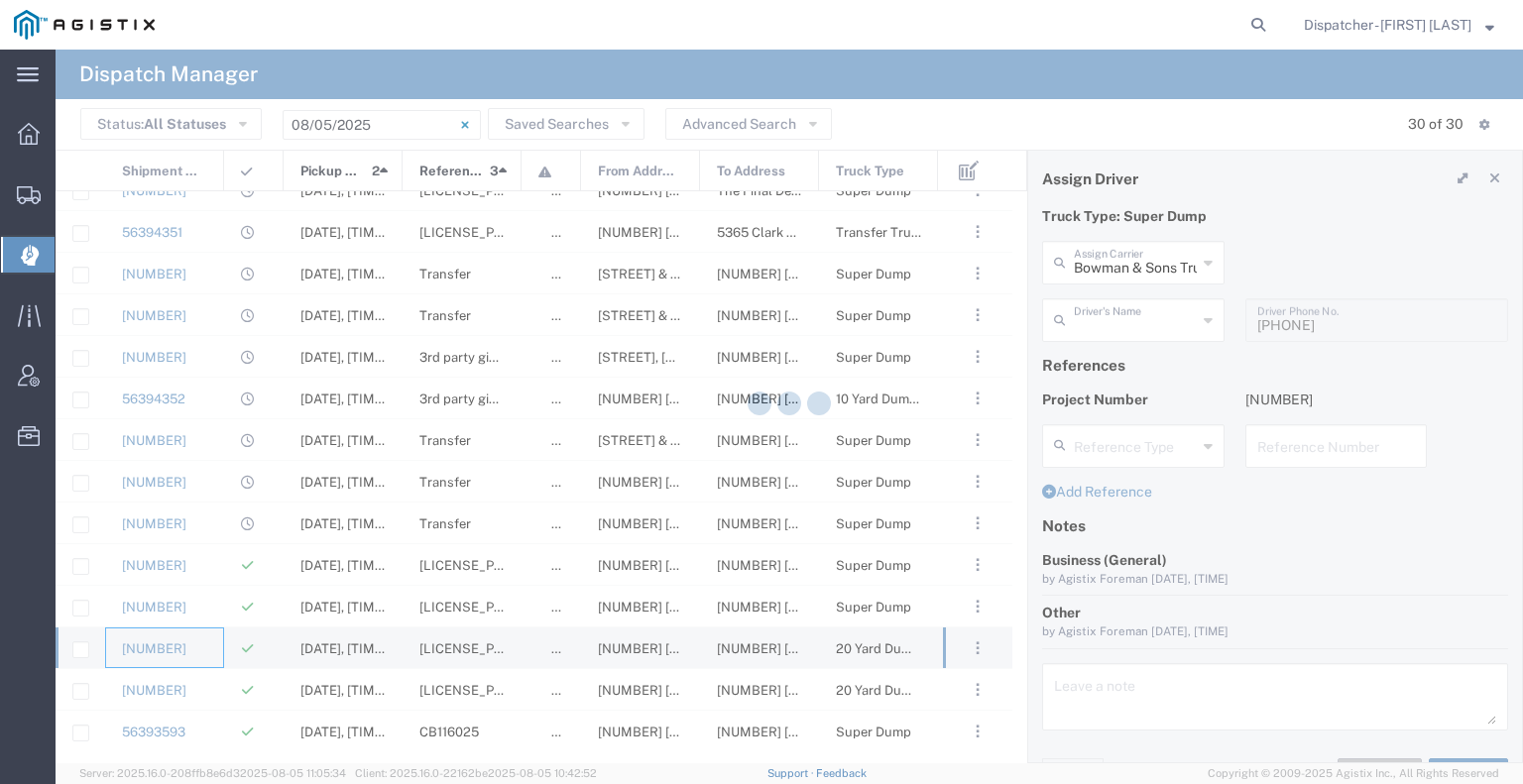 type on "VC Trucking Inc" 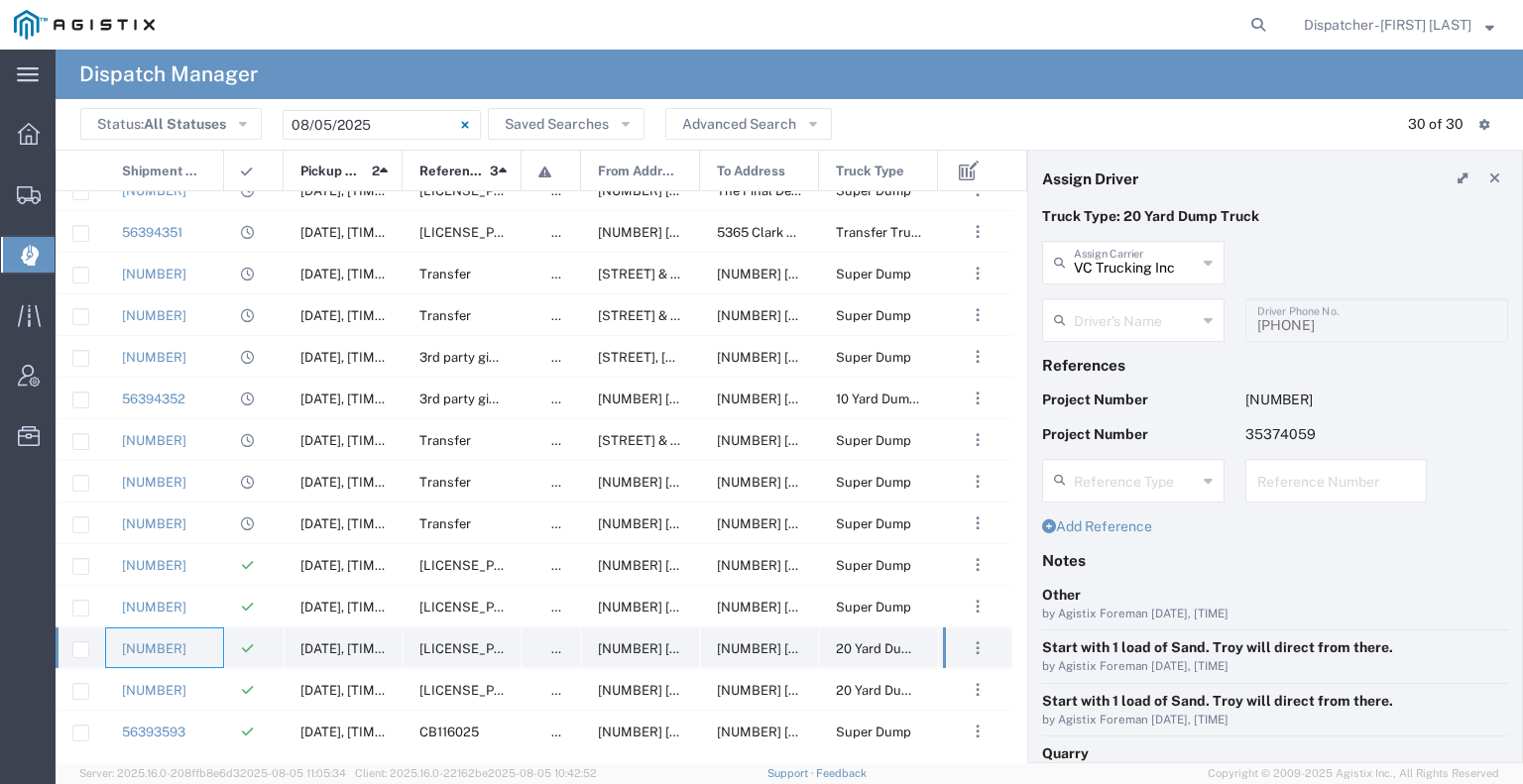 type on "[FIRST] [LAST]" 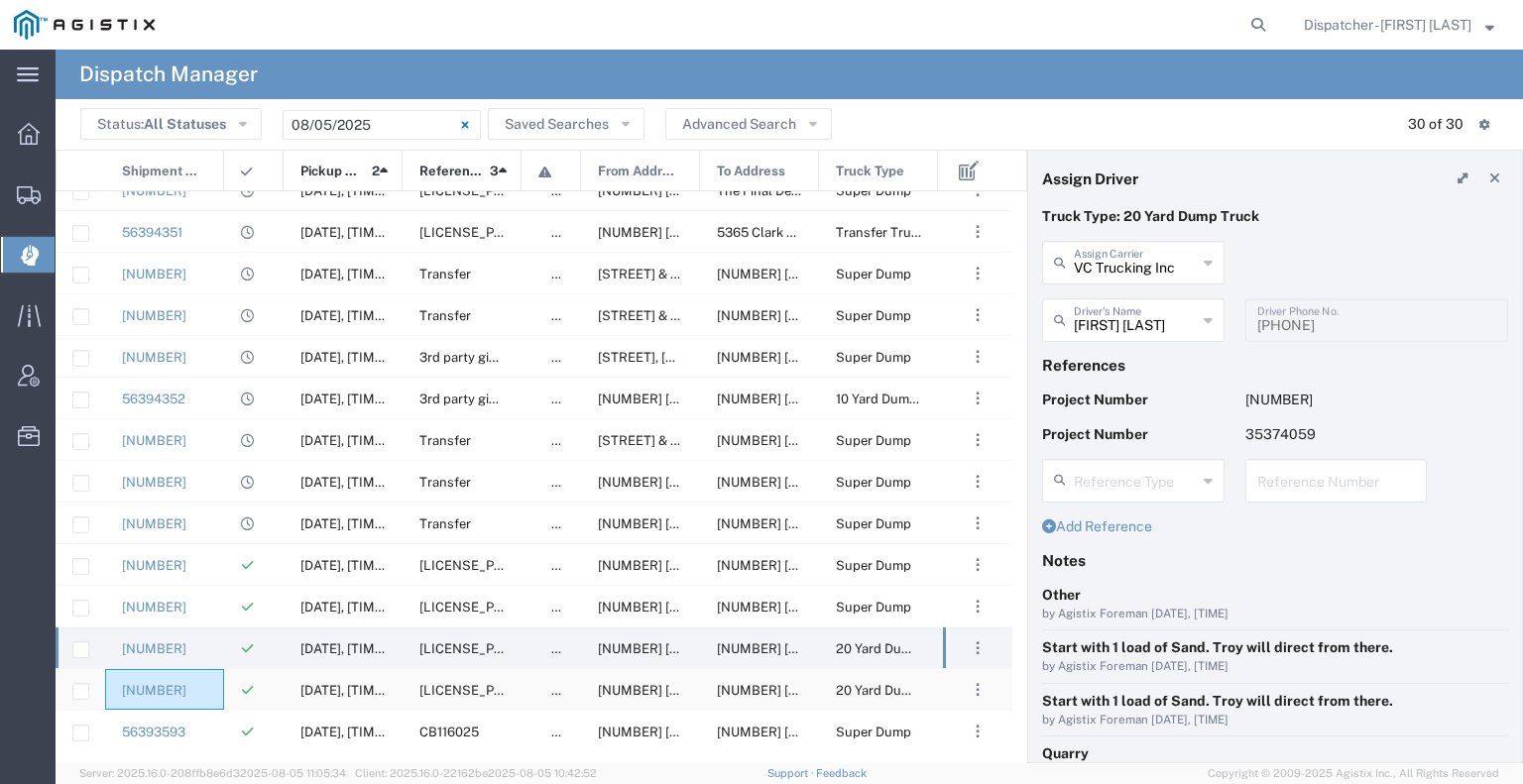 click on "[NUMBER]" 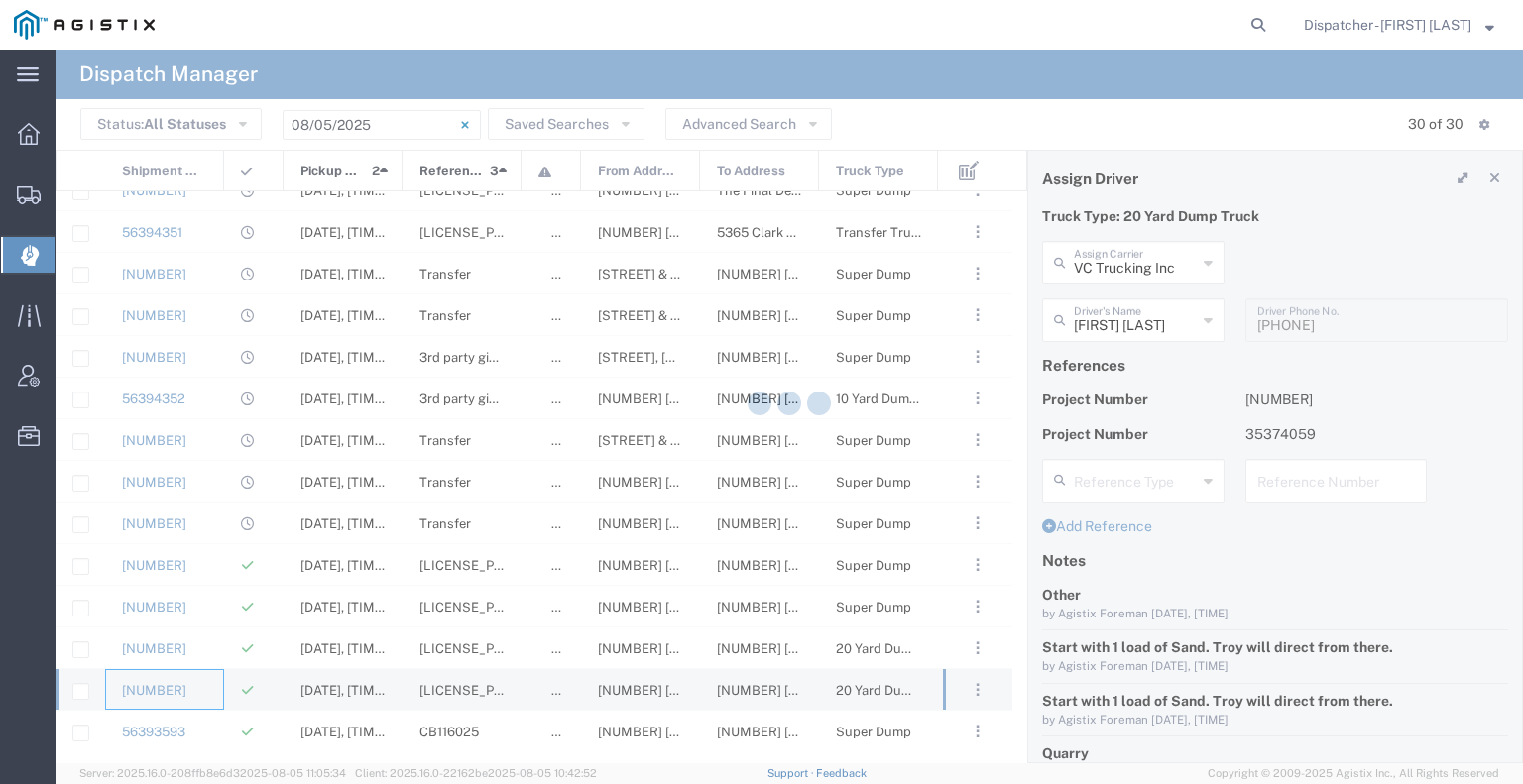 type 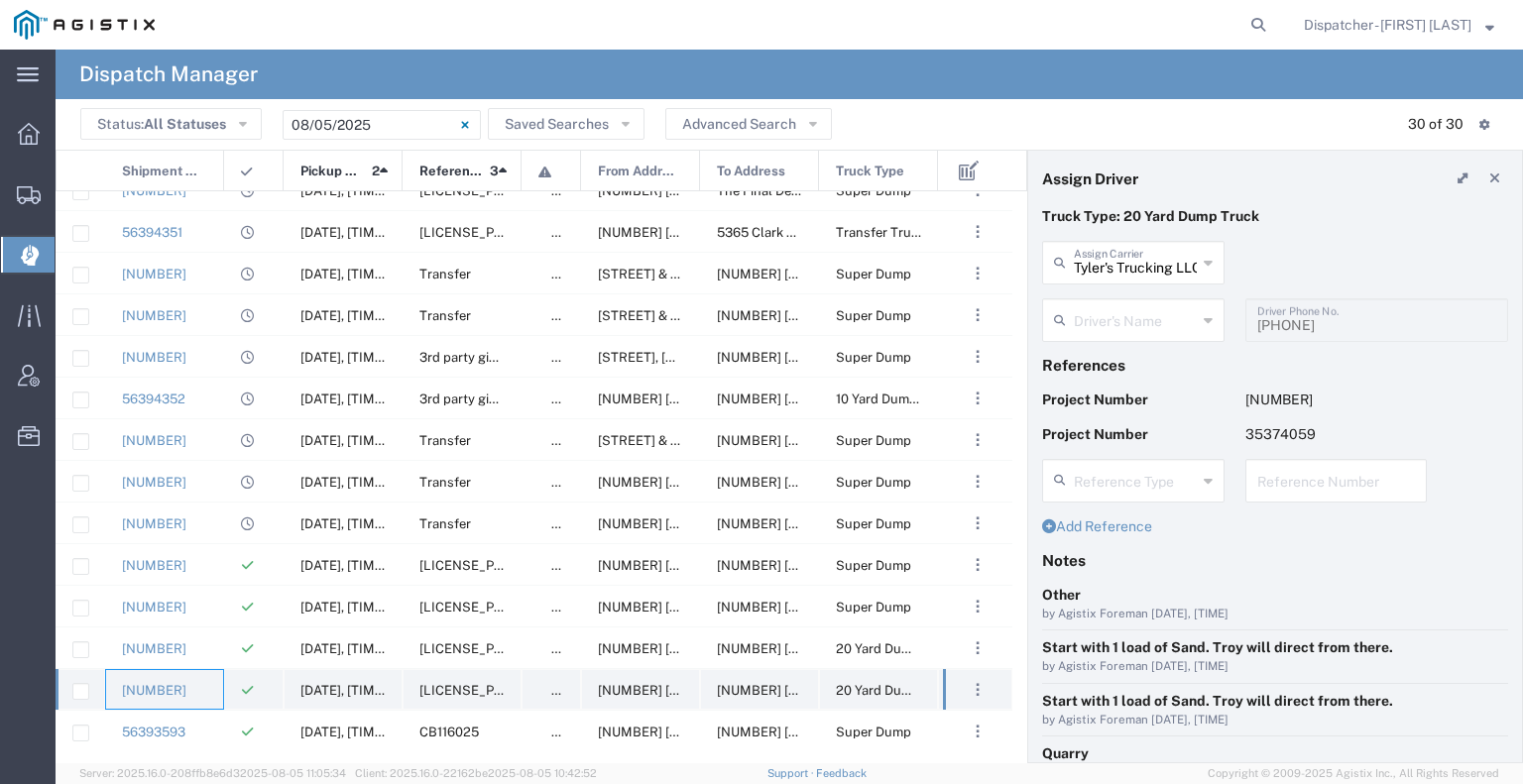 type on "[FIRST] [LAST]" 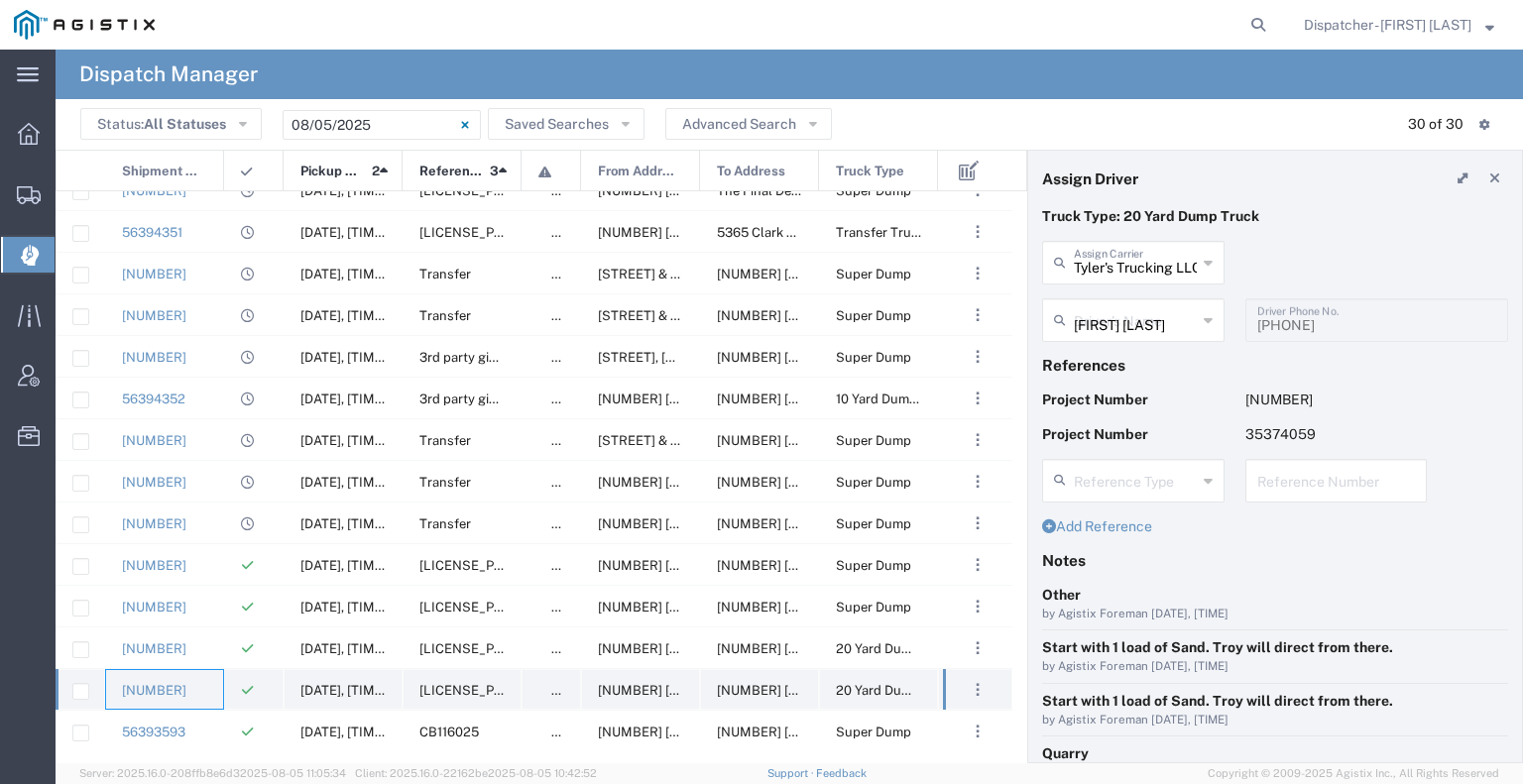 type on "[PHONE]" 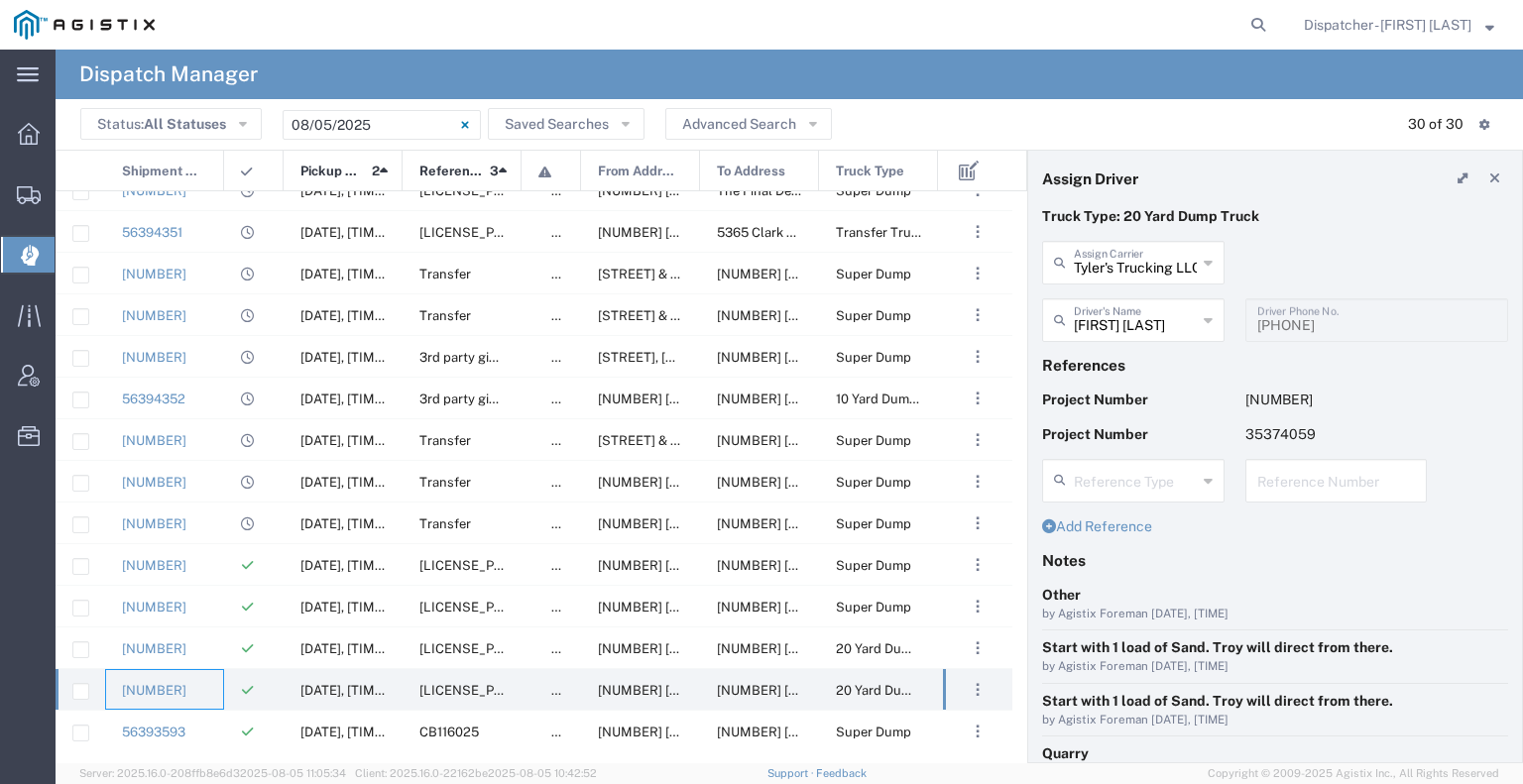 scroll, scrollTop: 496, scrollLeft: 0, axis: vertical 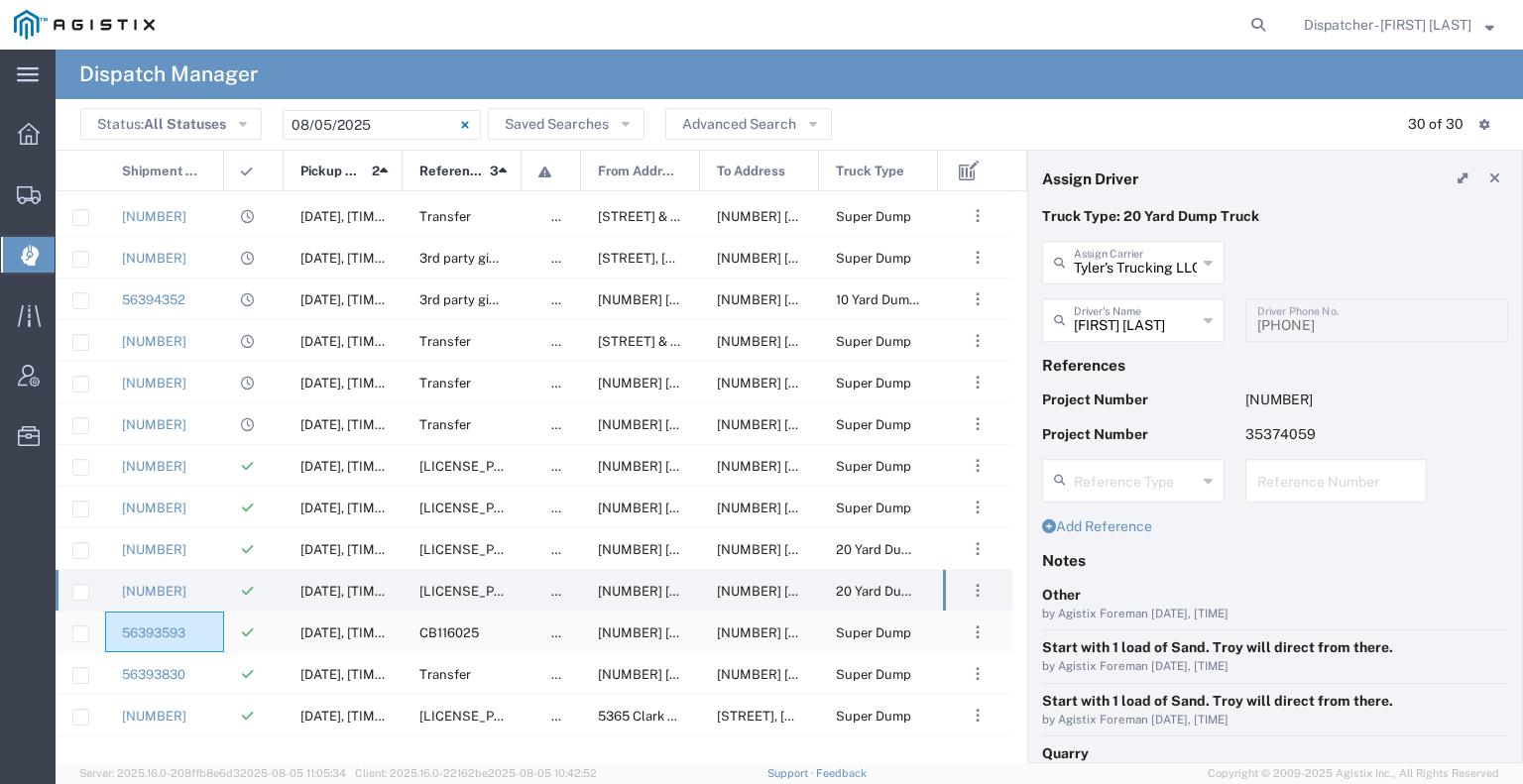 click on "56393593" 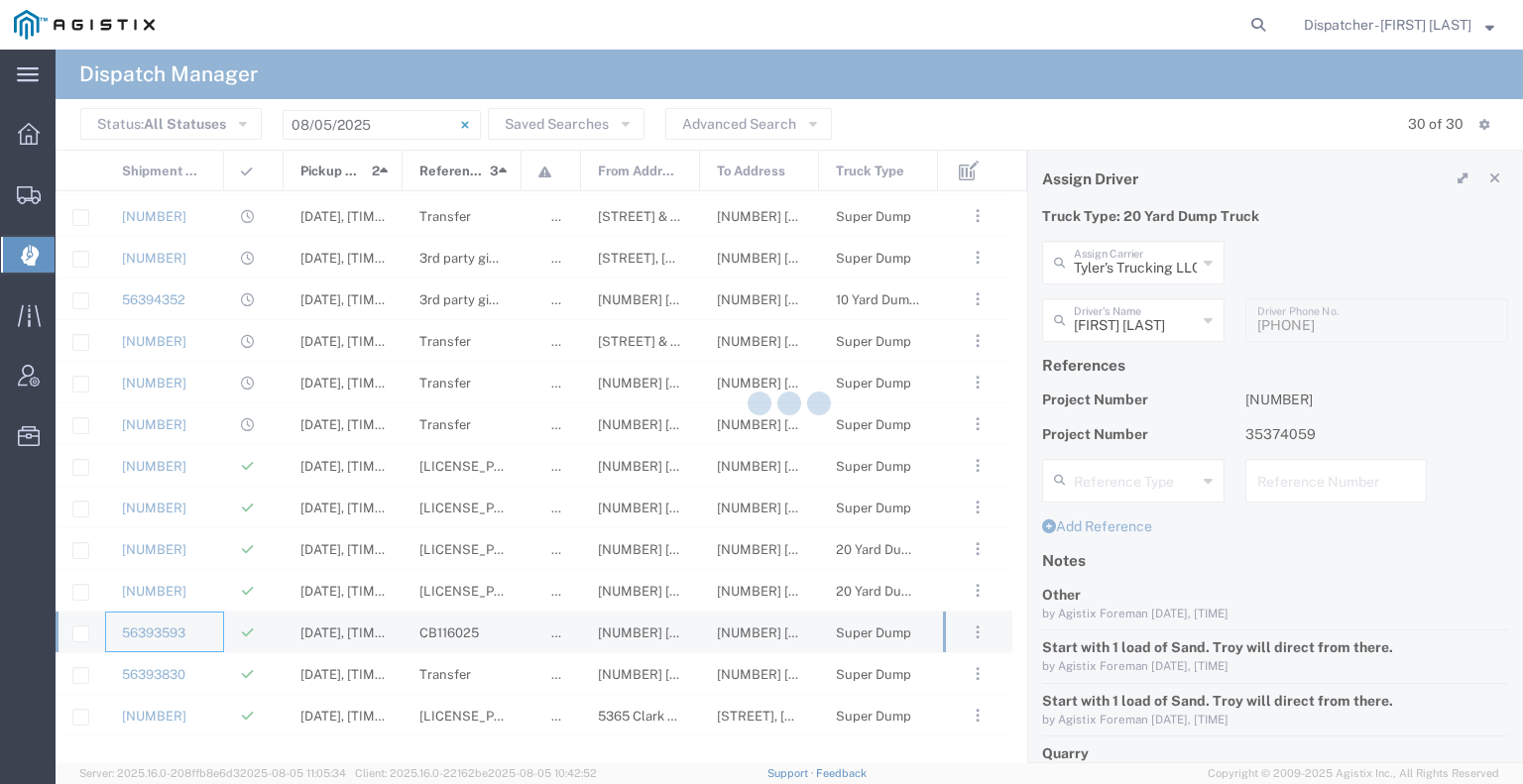type 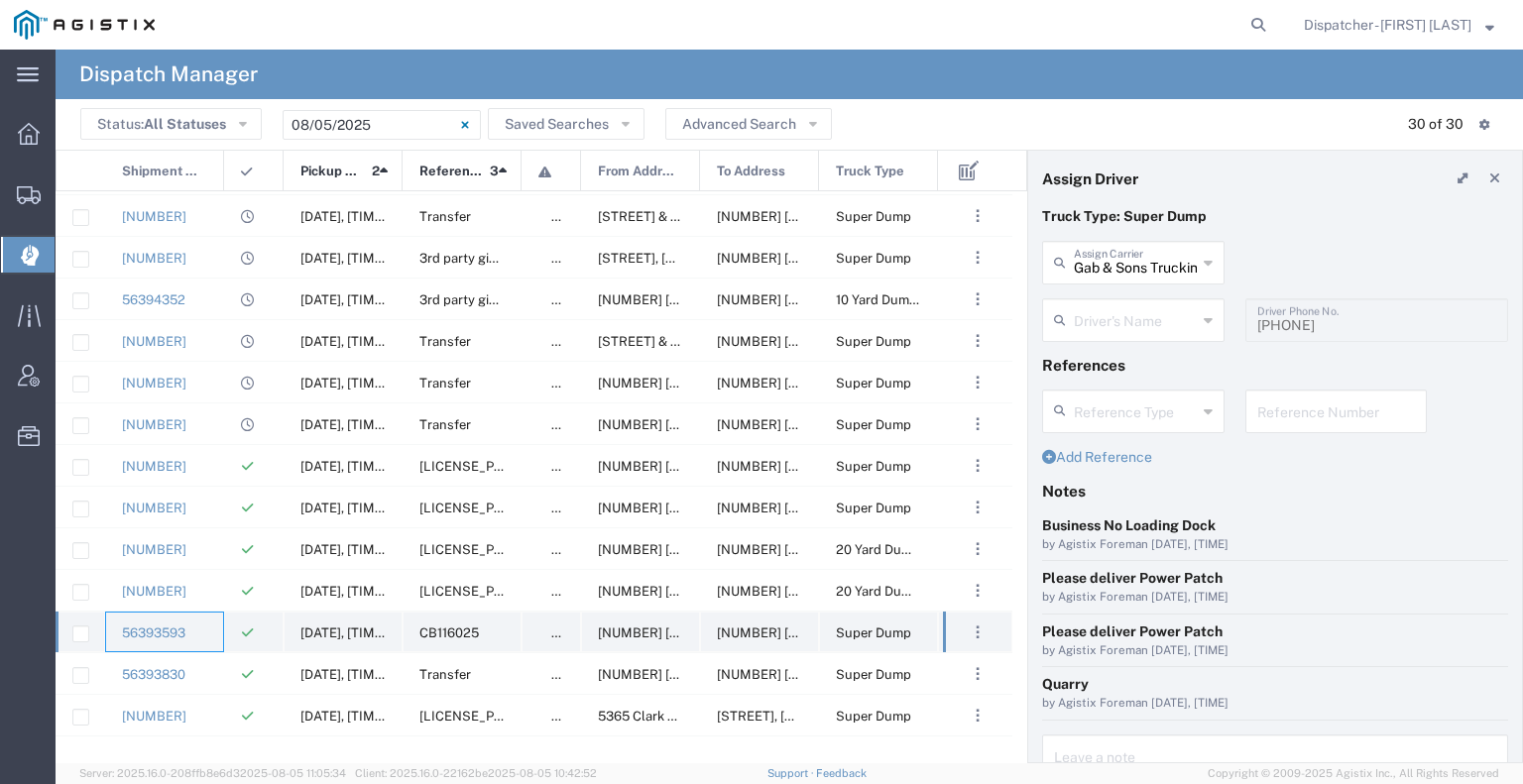 type on "Gabino Rodriguez" 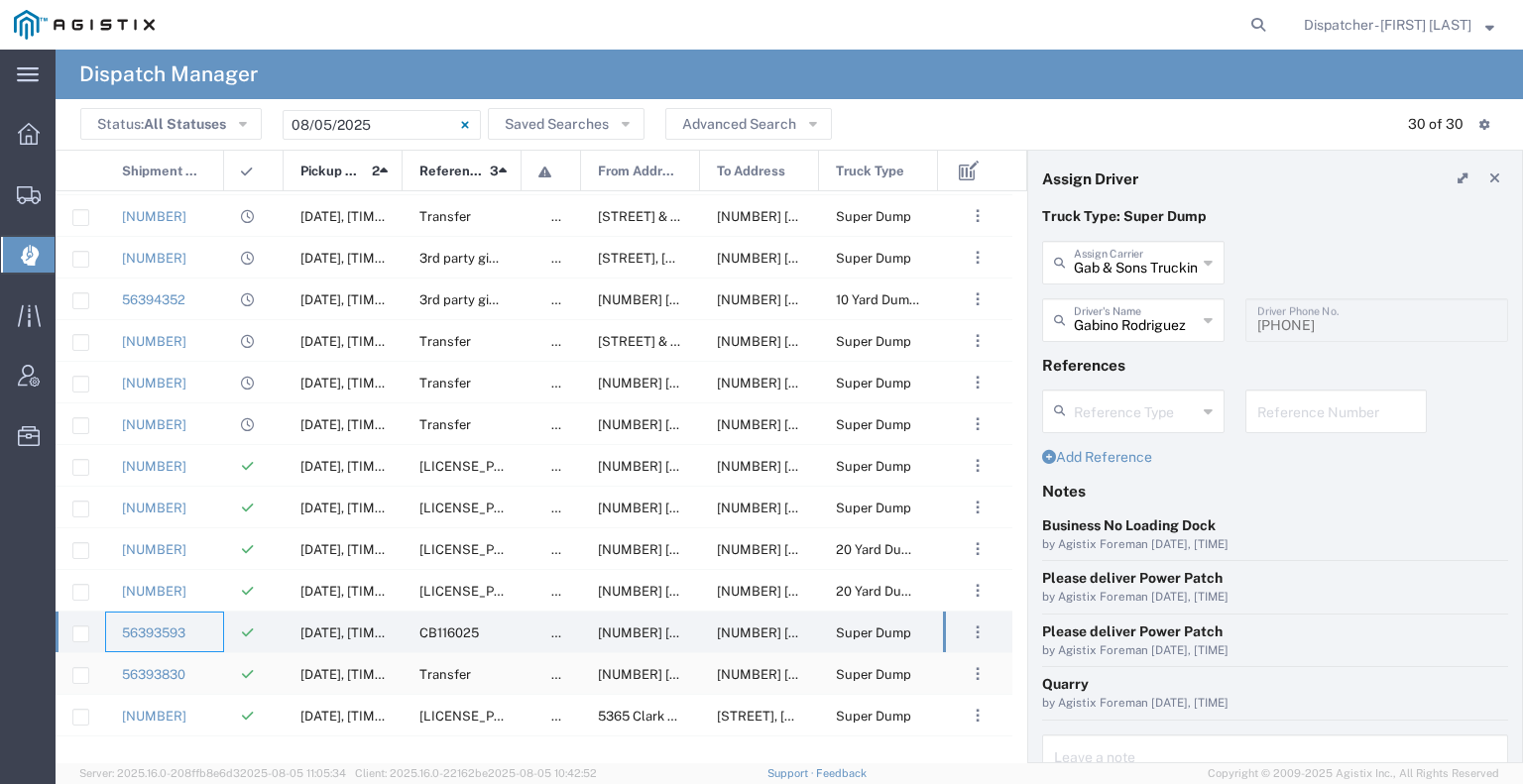 click on "56393830" 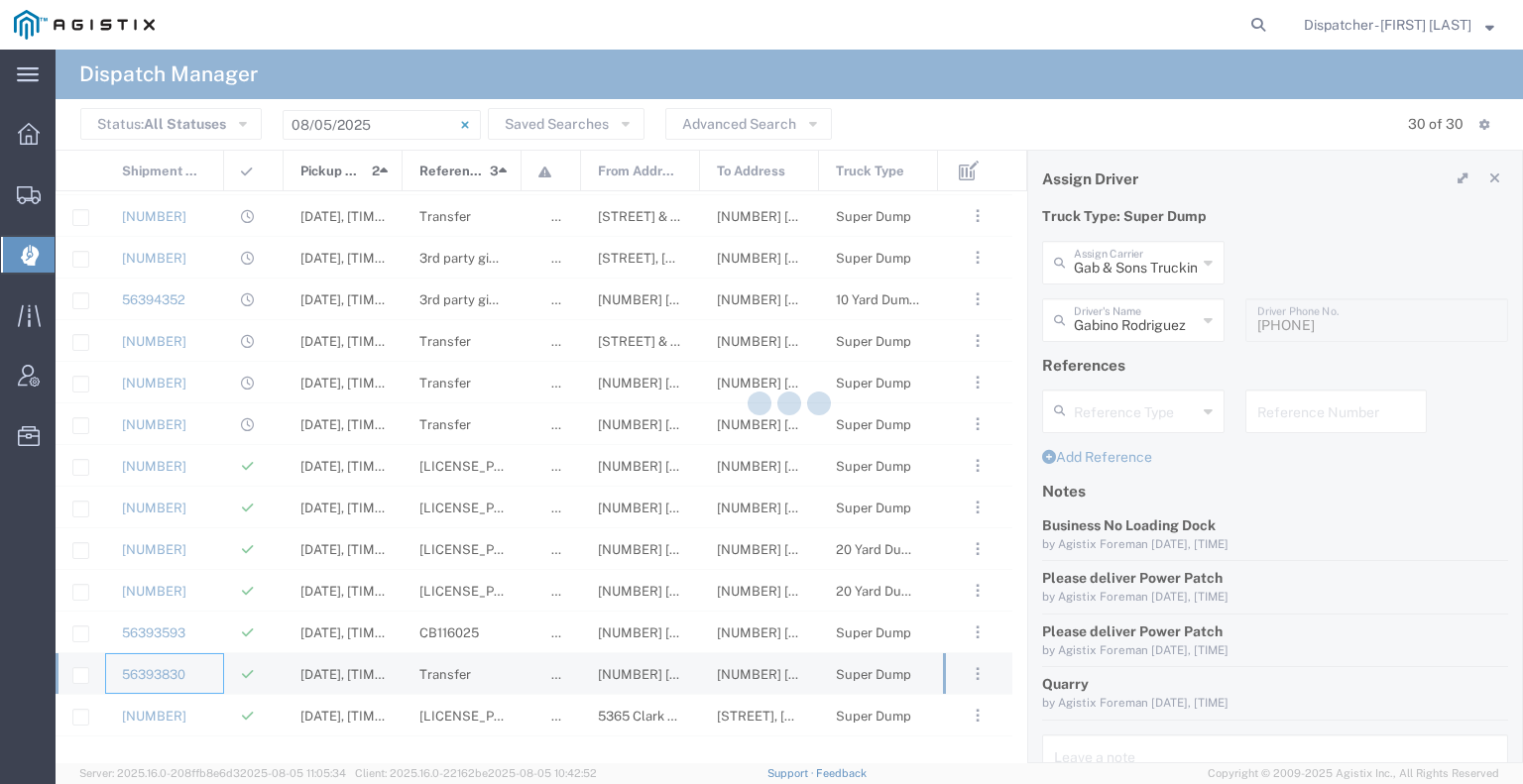 type 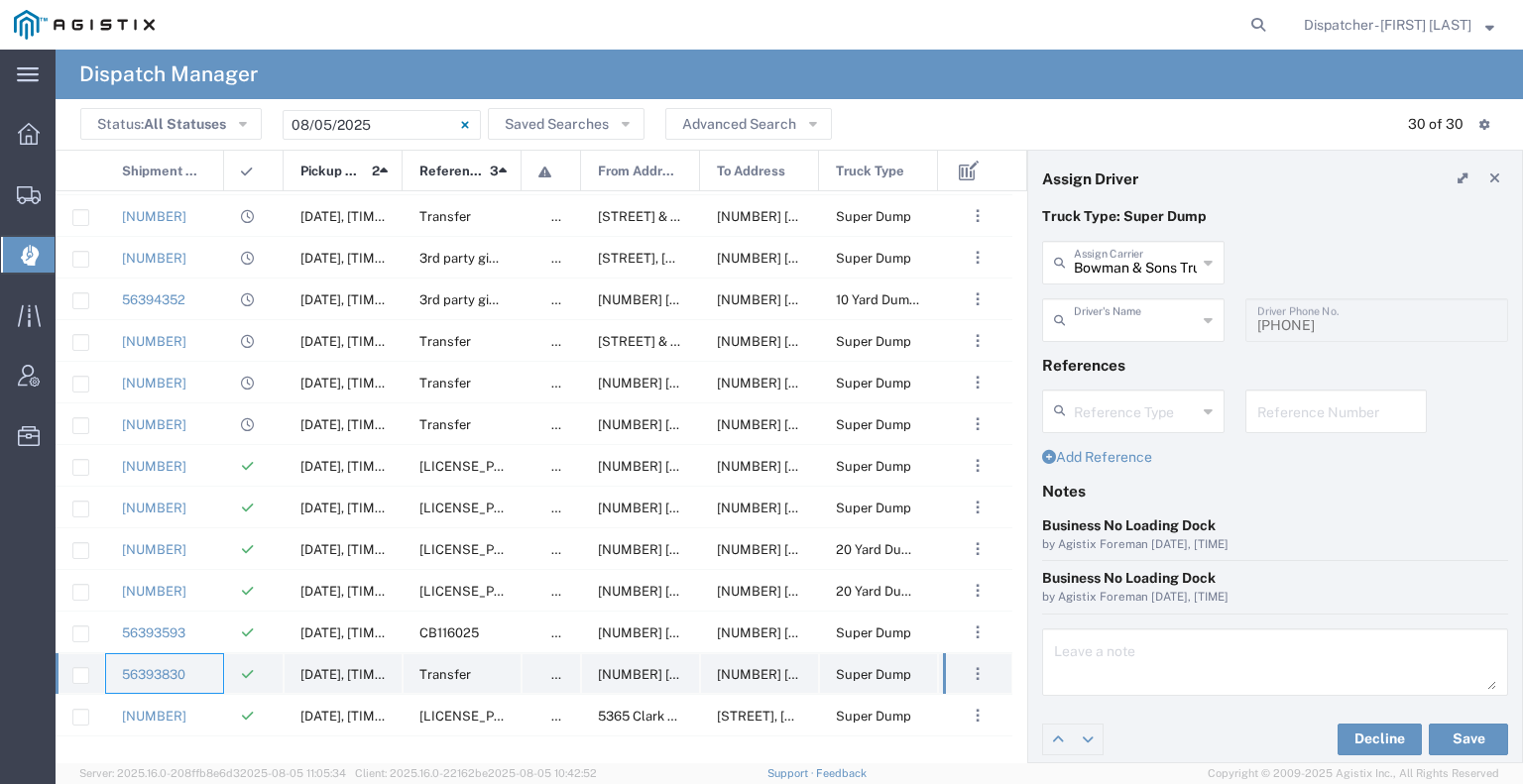 type on "[FIRST] [LAST]" 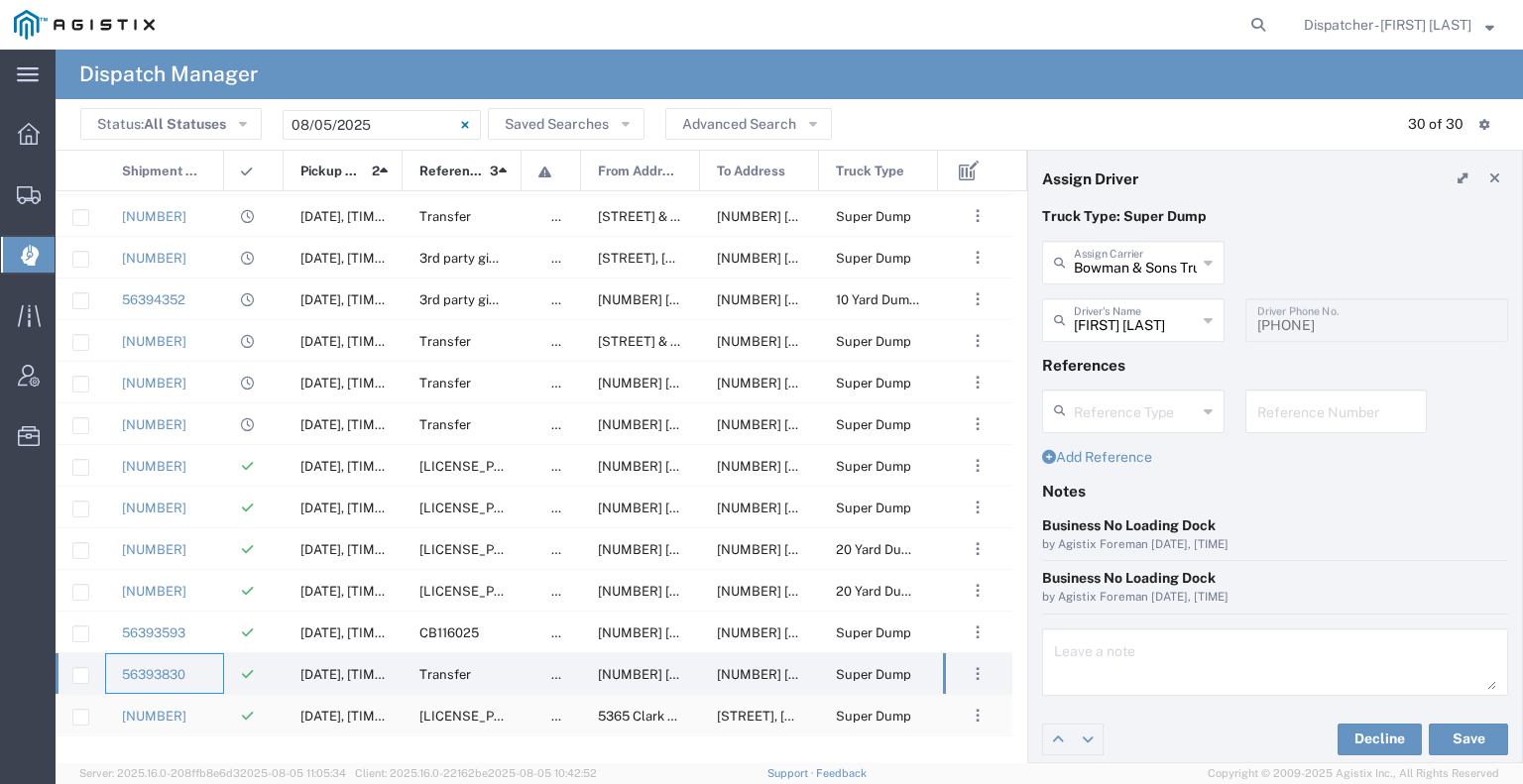 click on "[NUMBER]" 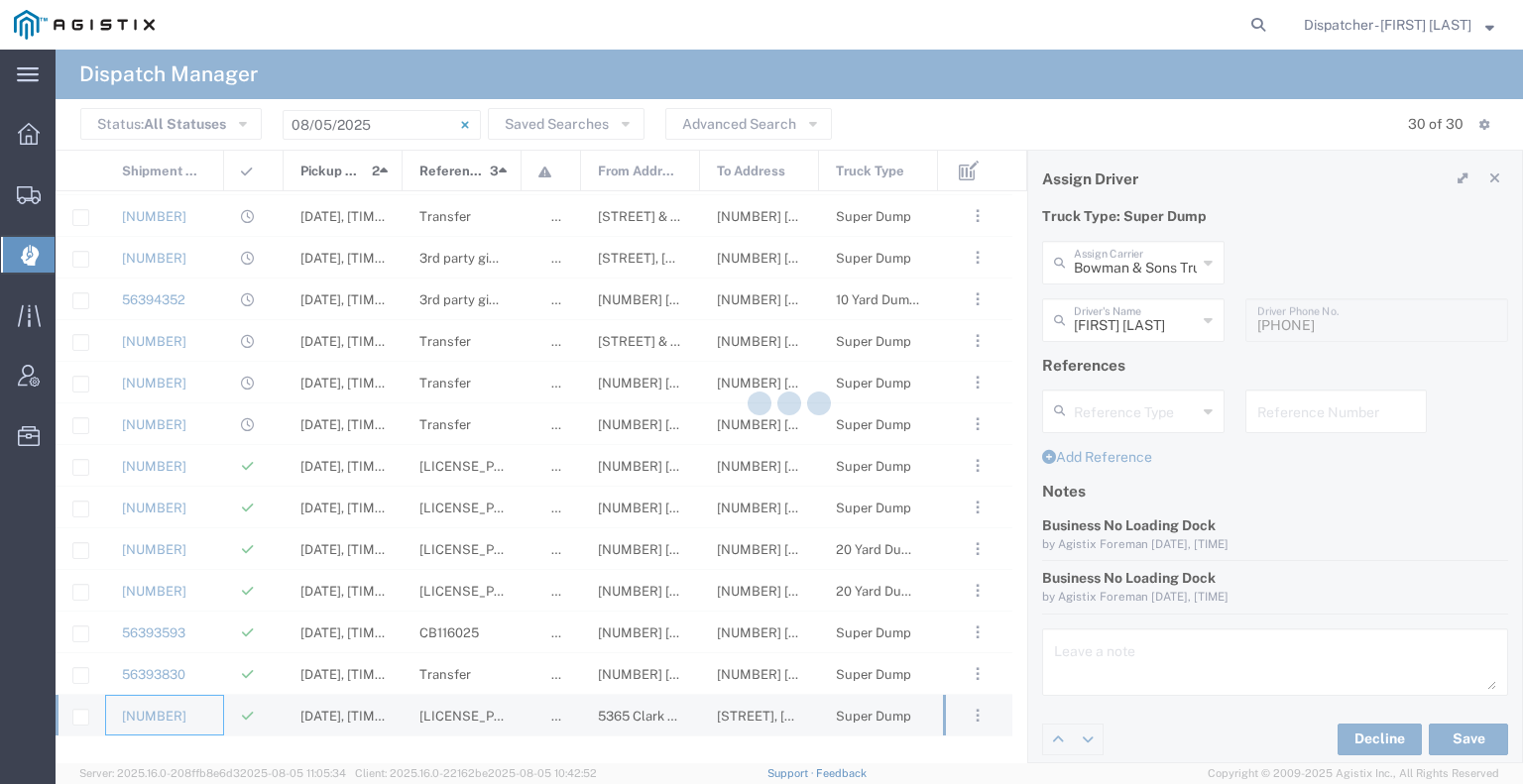 type 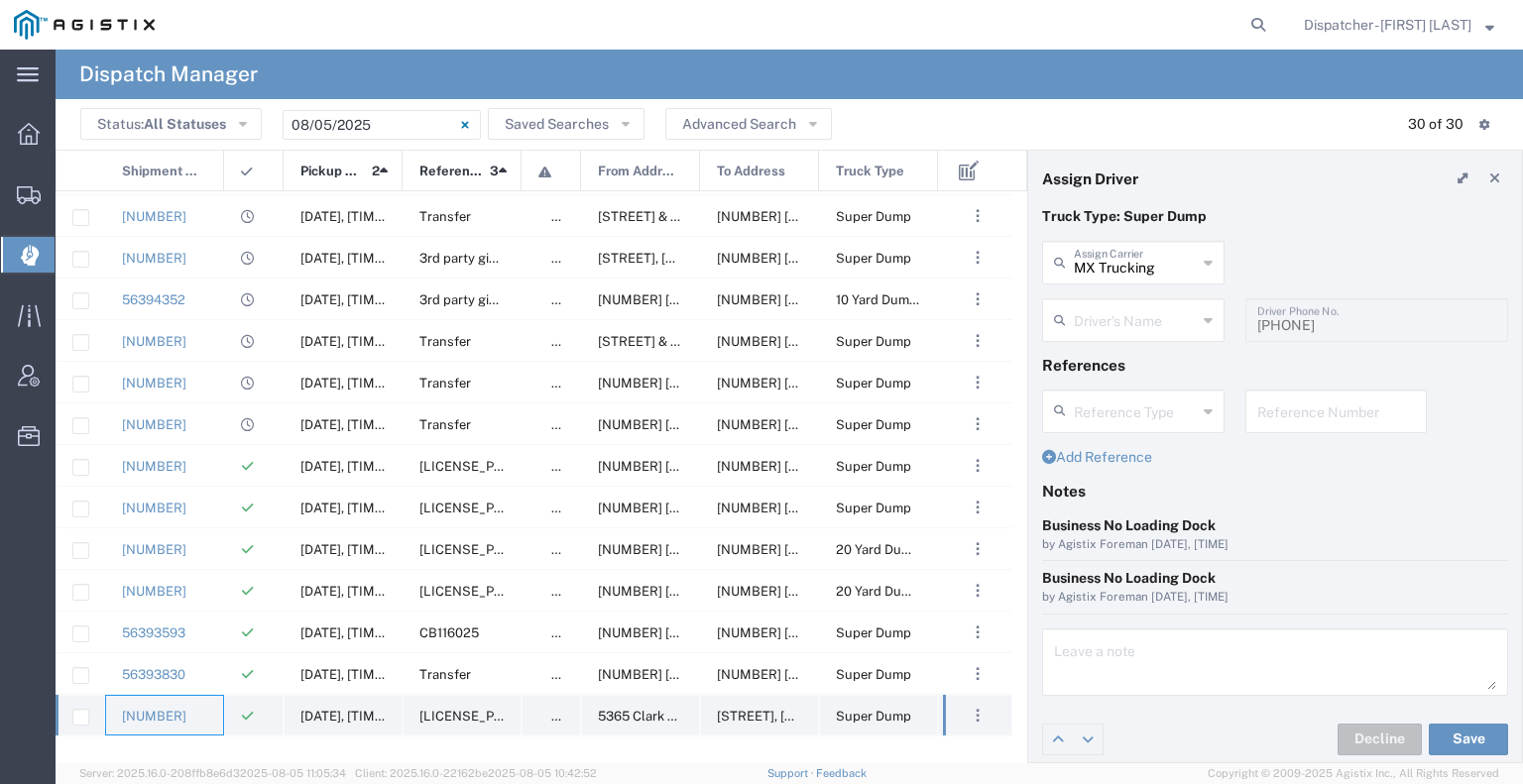 type on "[FIRST] [LAST]" 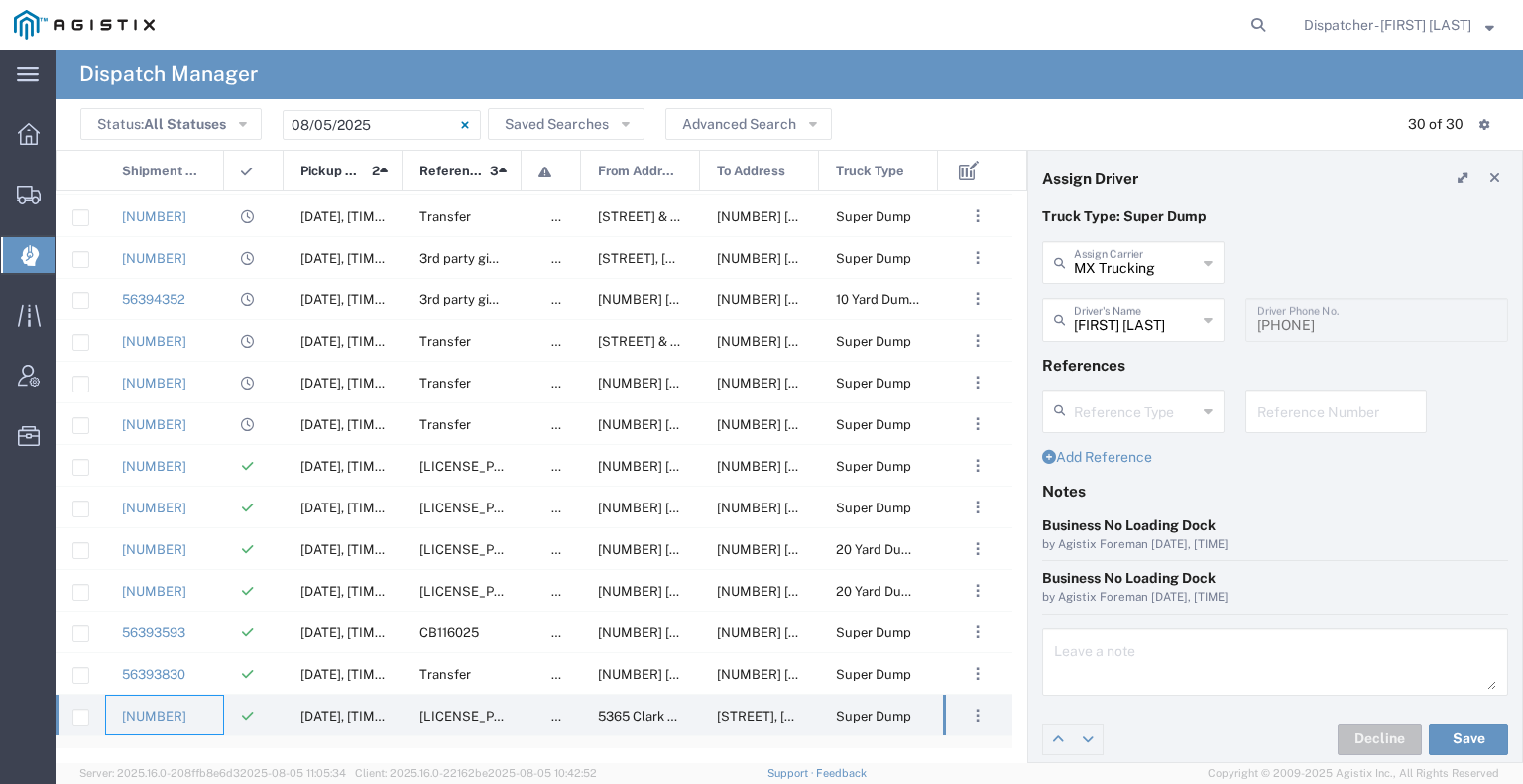 scroll, scrollTop: 586, scrollLeft: 0, axis: vertical 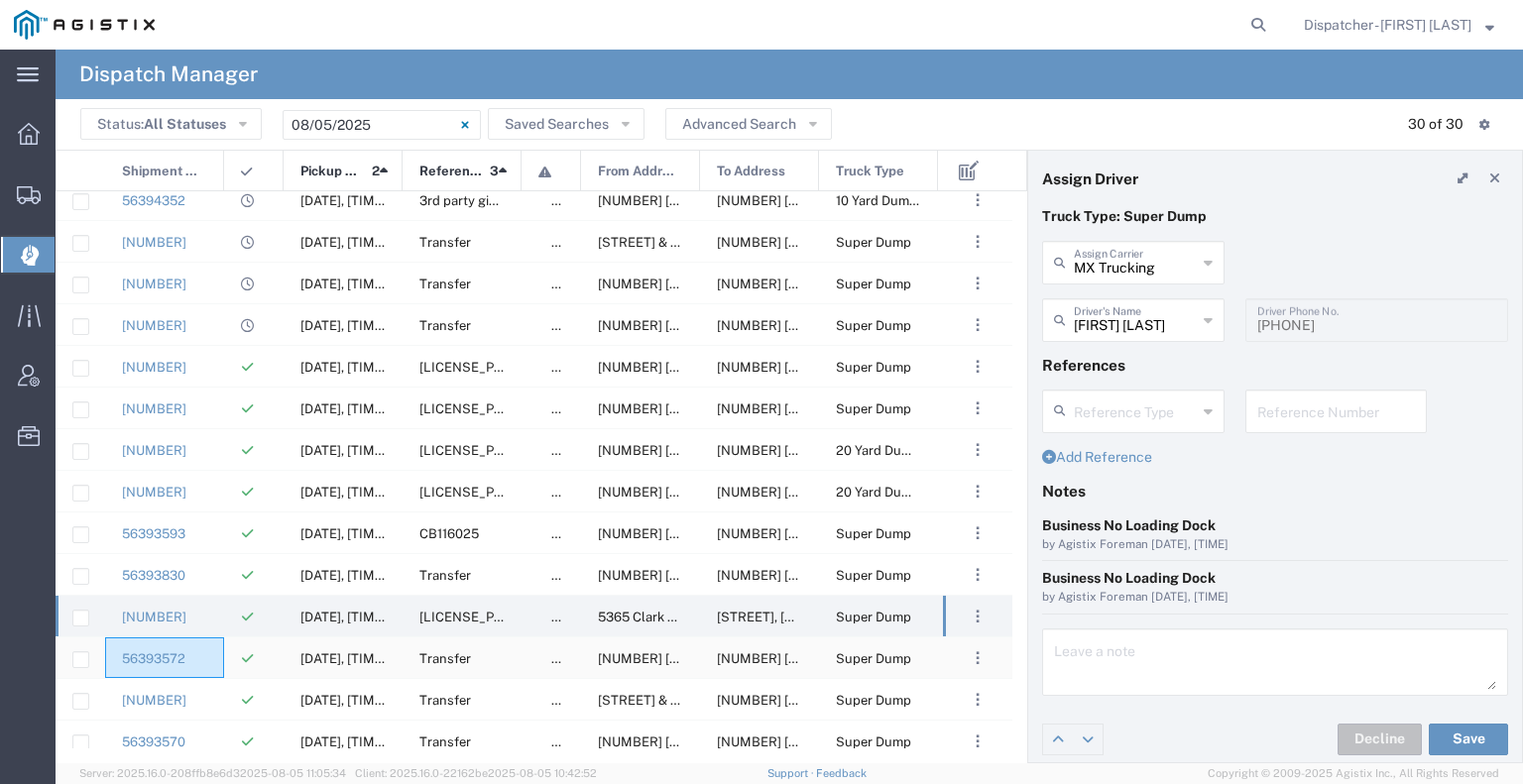 click on "56393572" 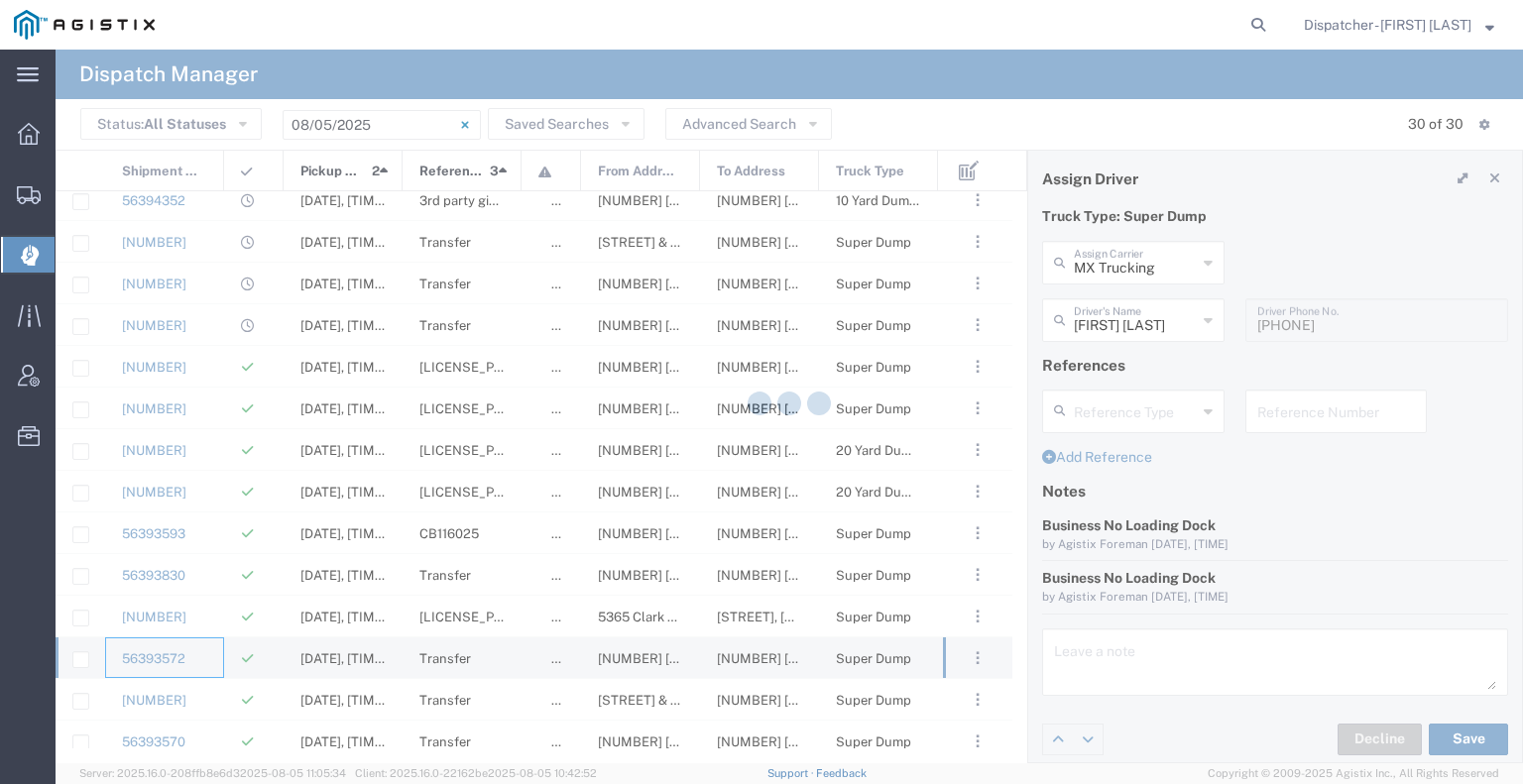 type 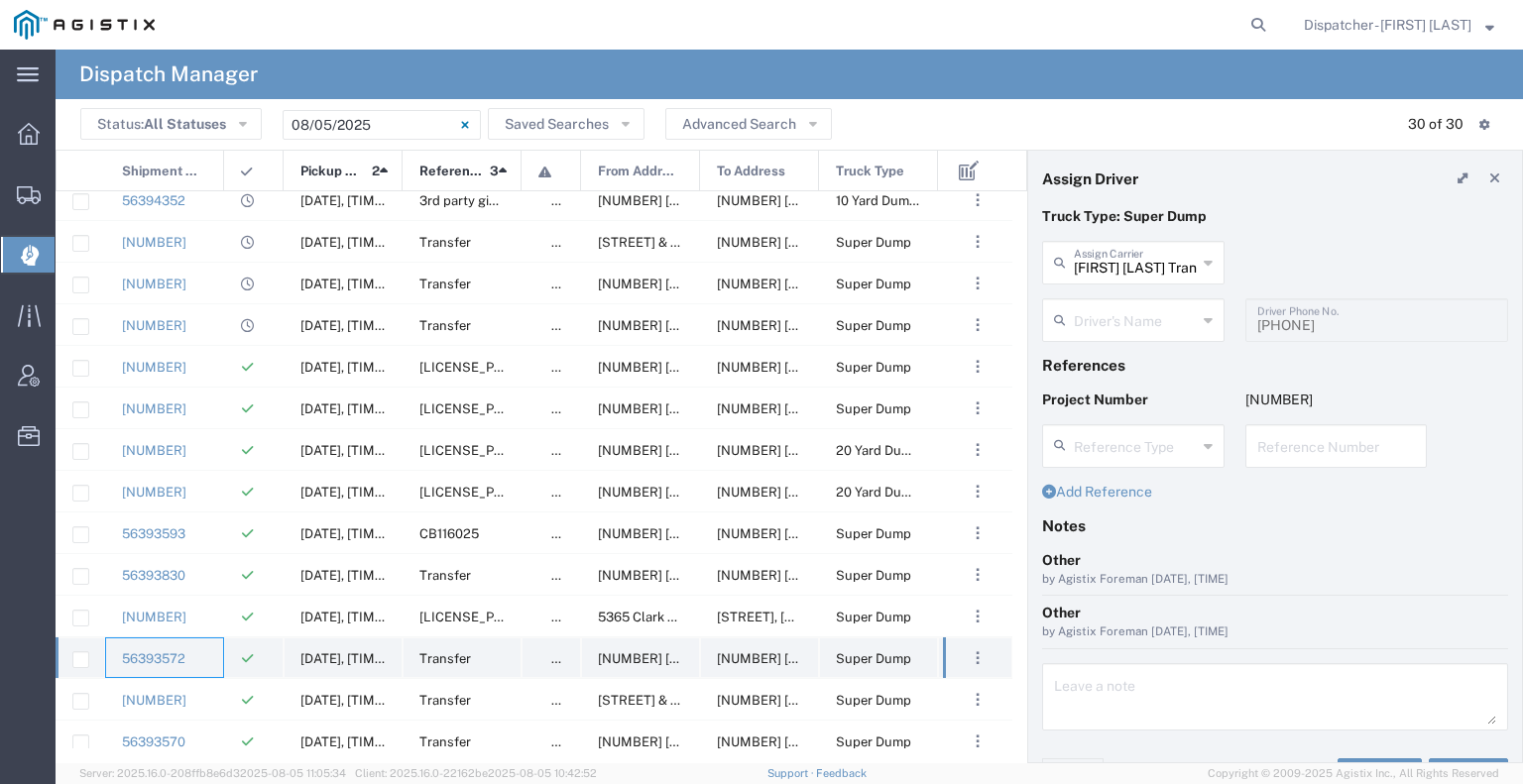 type on "[FIRST] [LAST]" 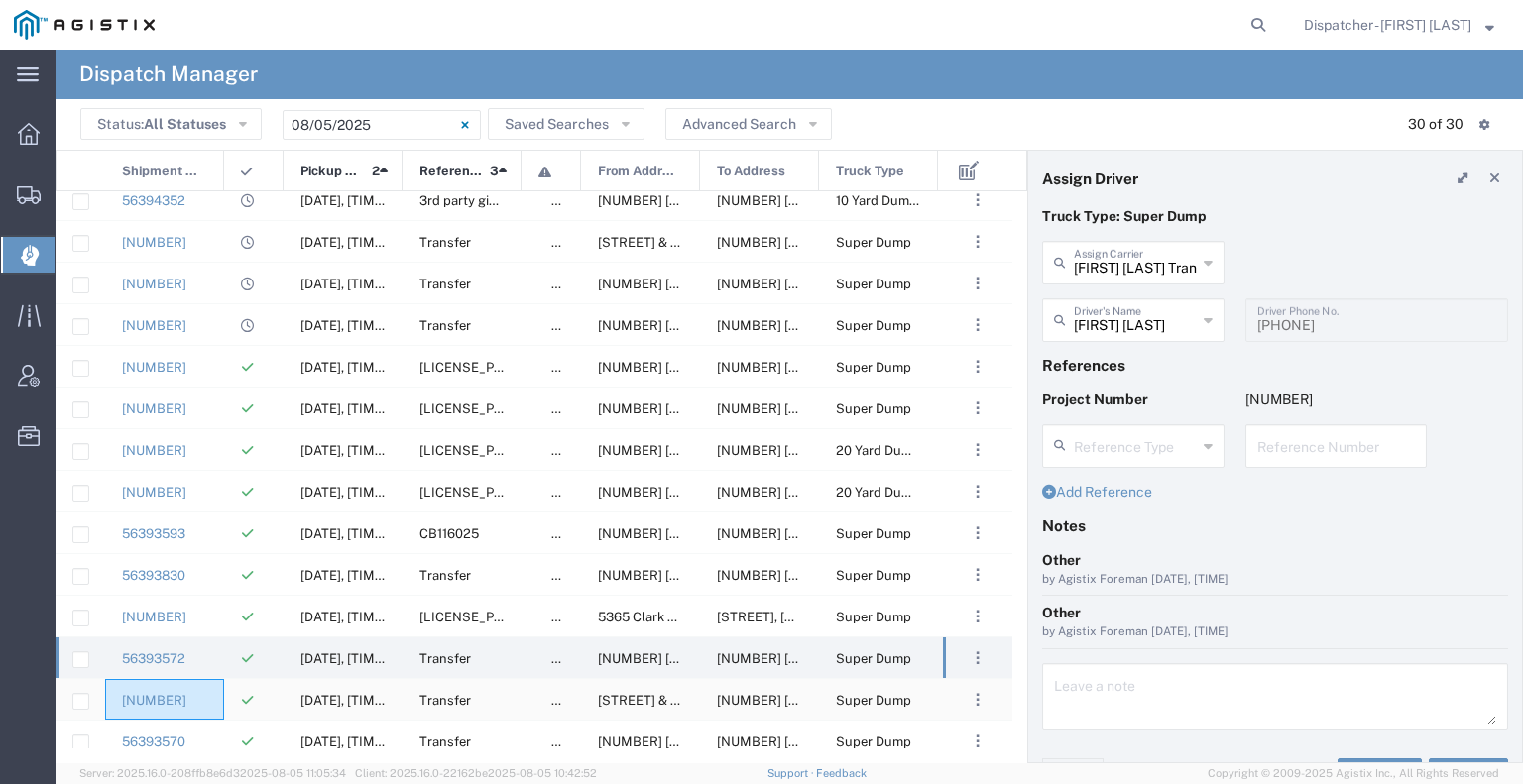 click on "[NUMBER]" 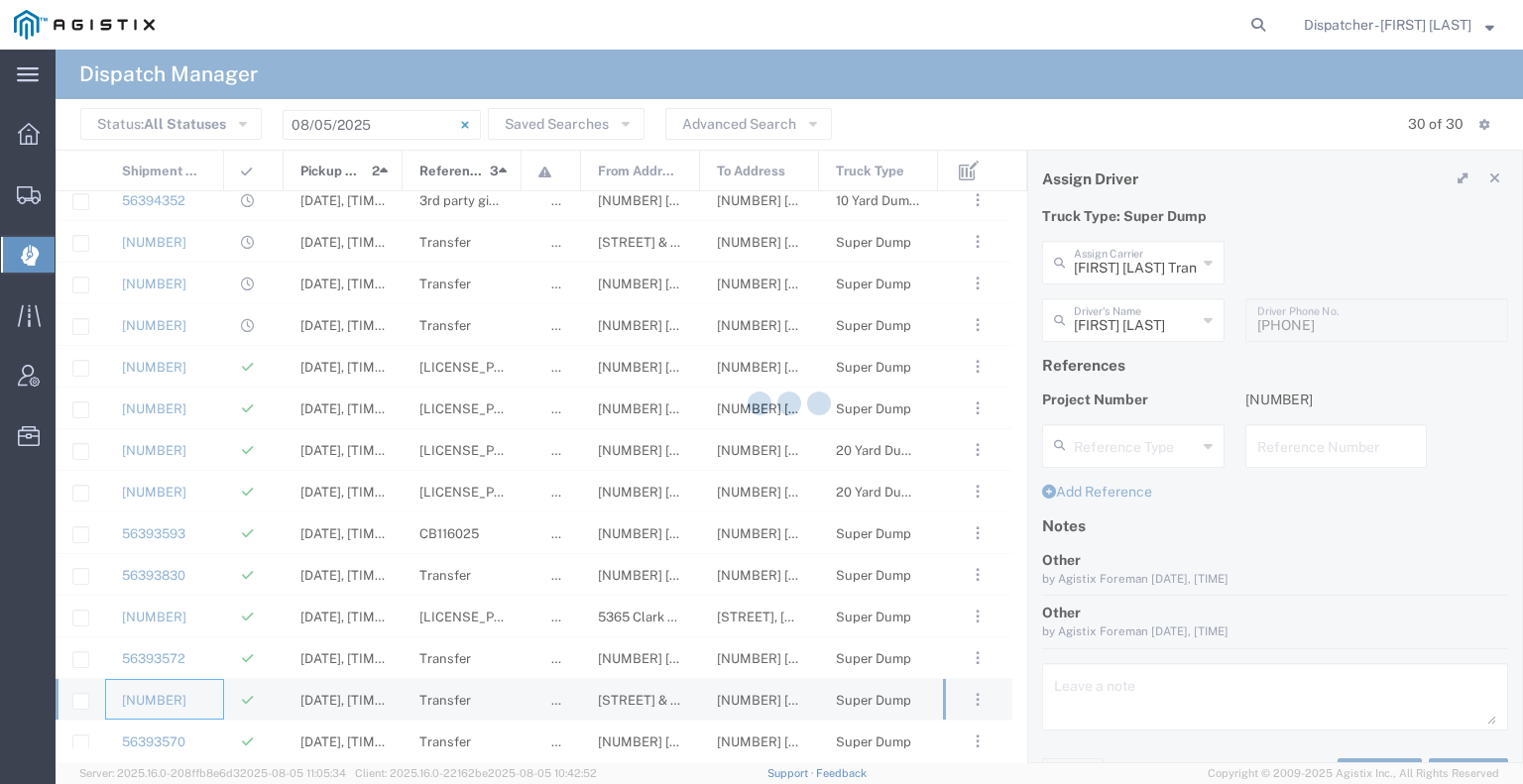 type 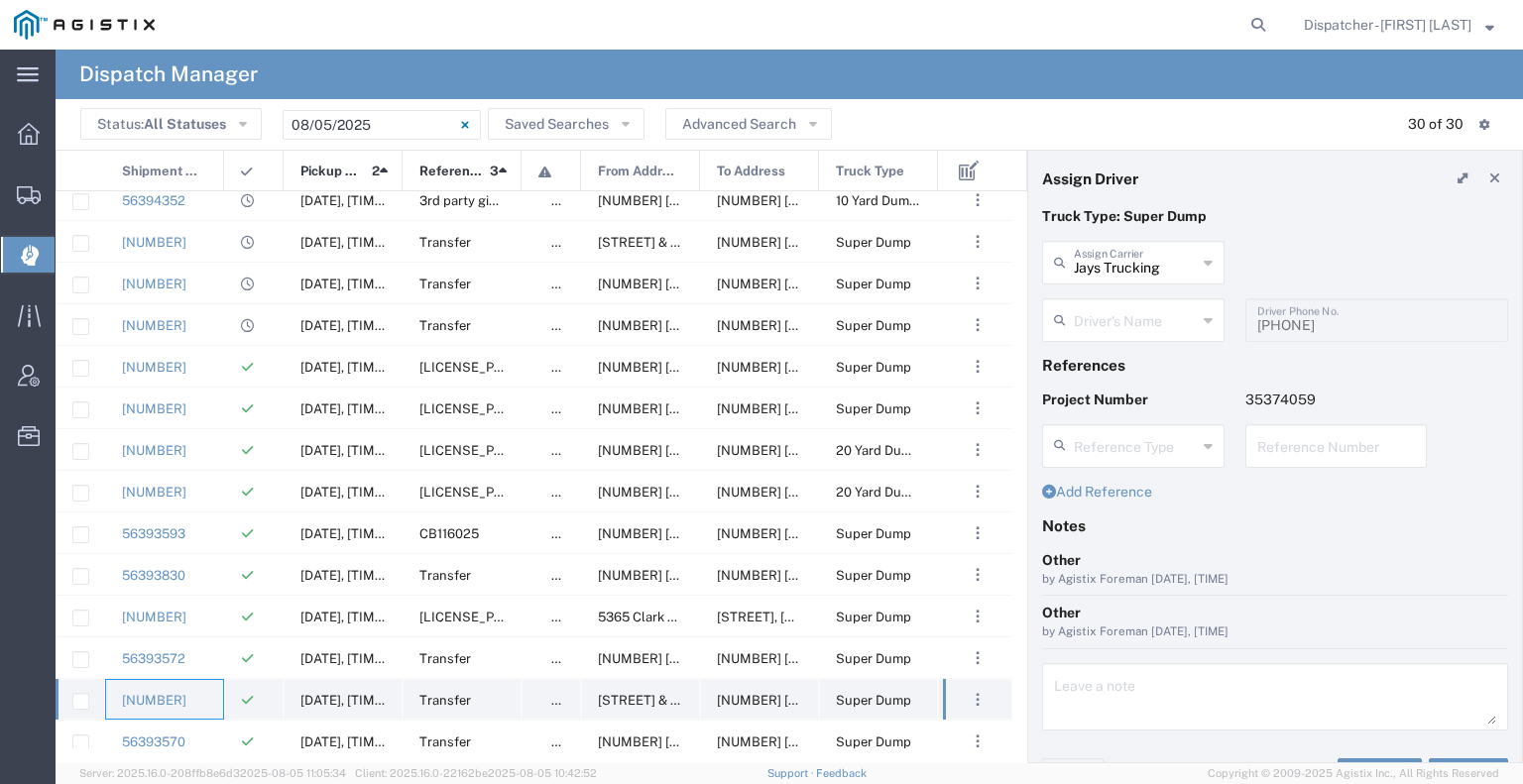 type on "[FIRST] [LAST]" 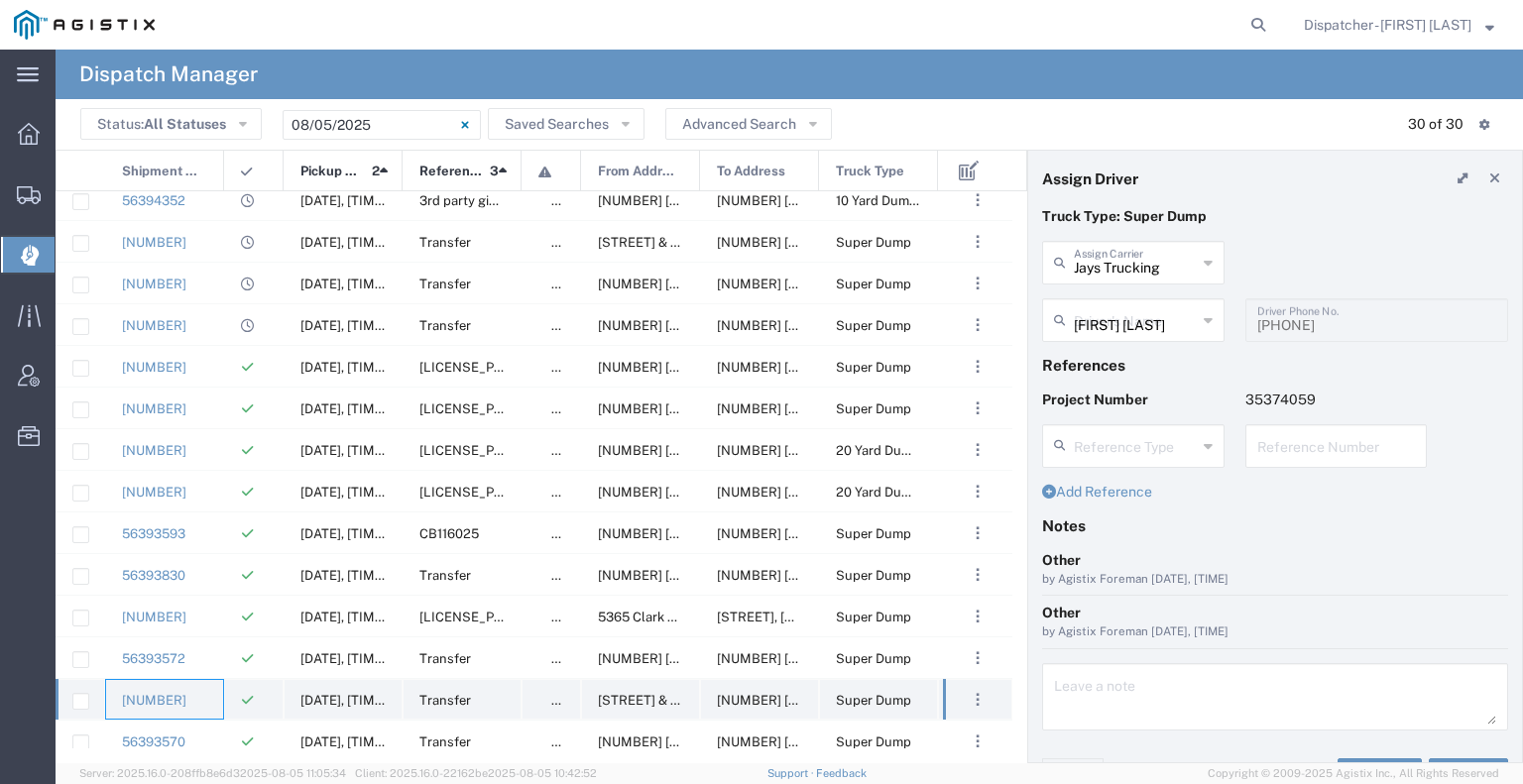 type on "[PHONE]" 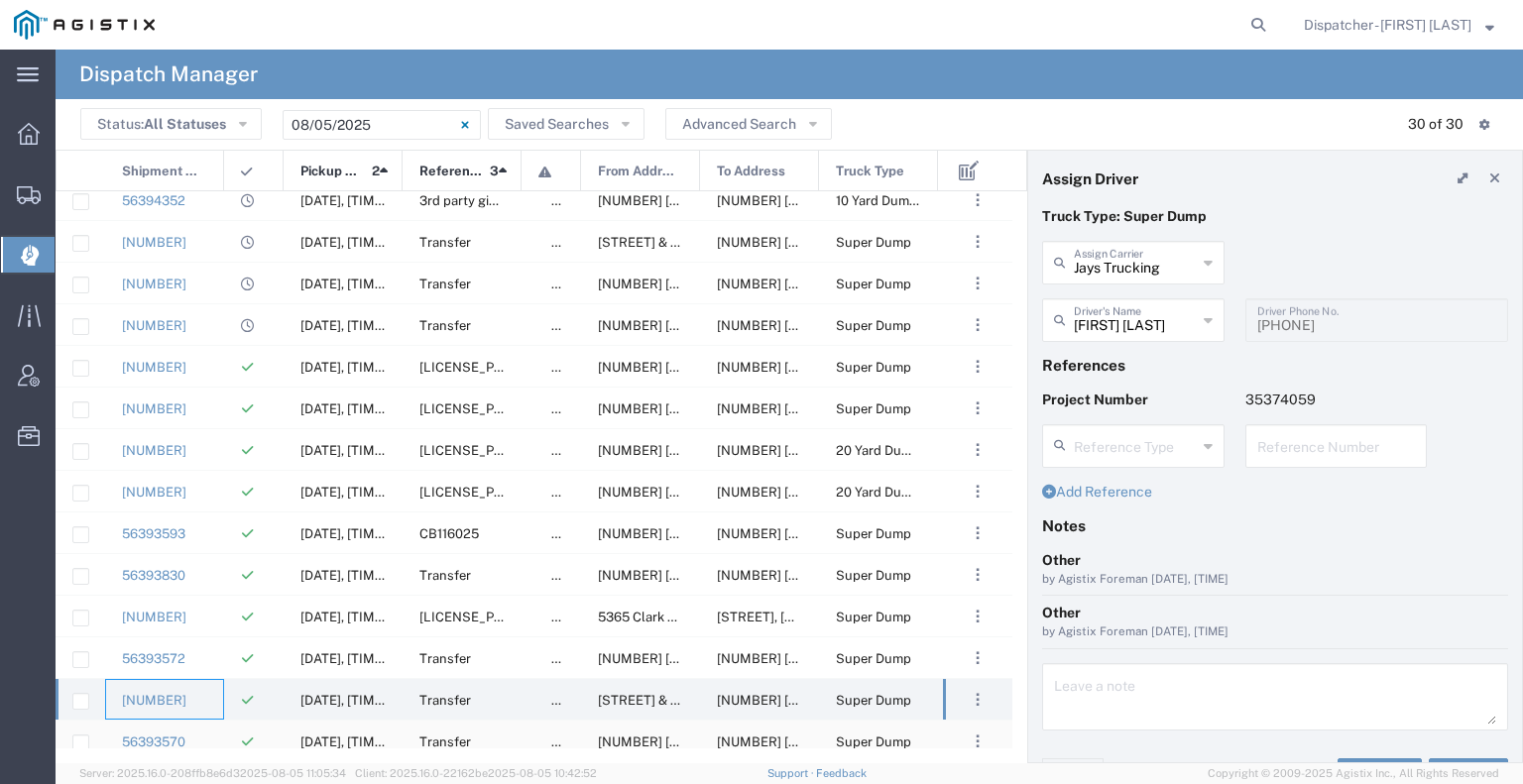 scroll, scrollTop: 691, scrollLeft: 0, axis: vertical 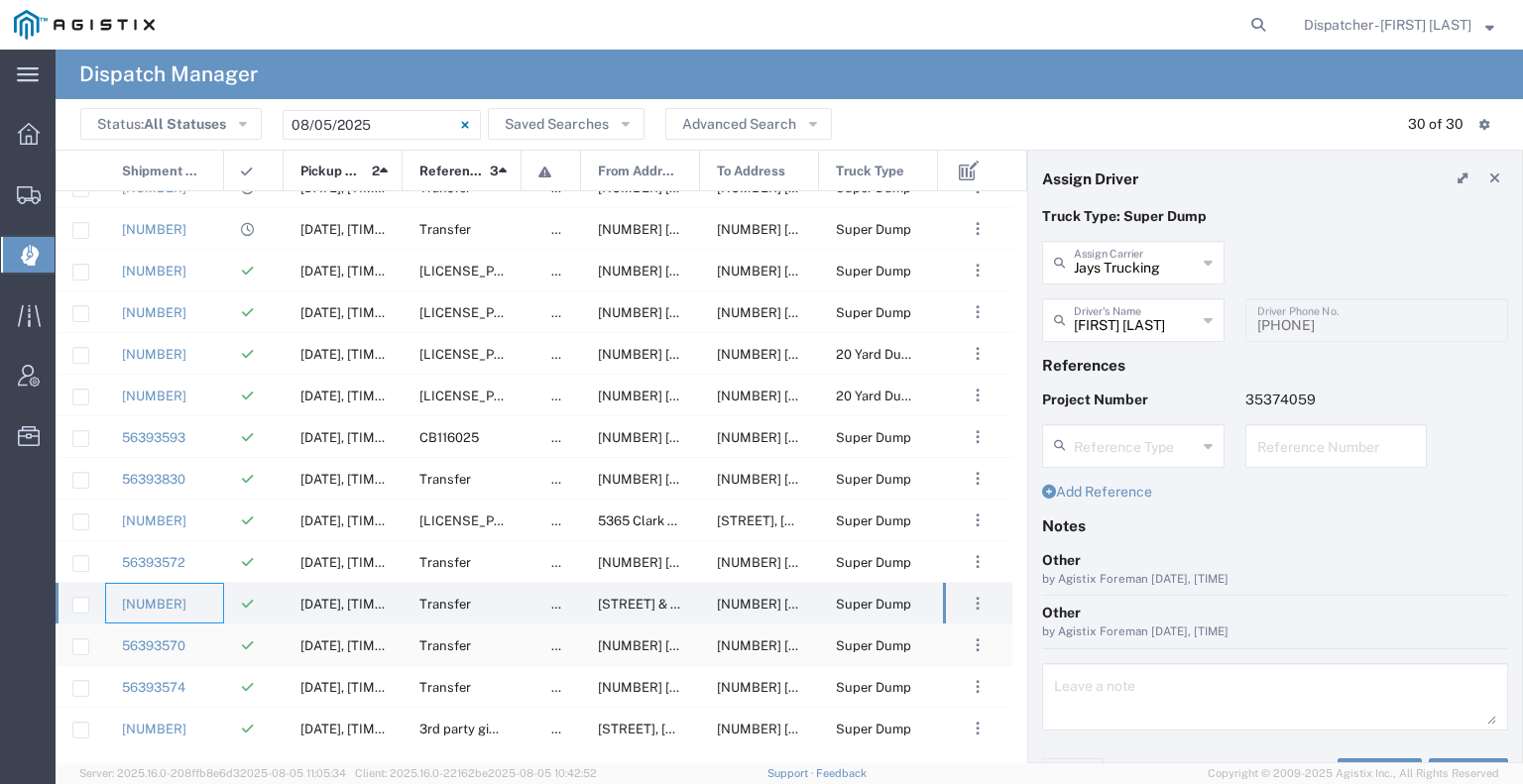 click on "56393570" 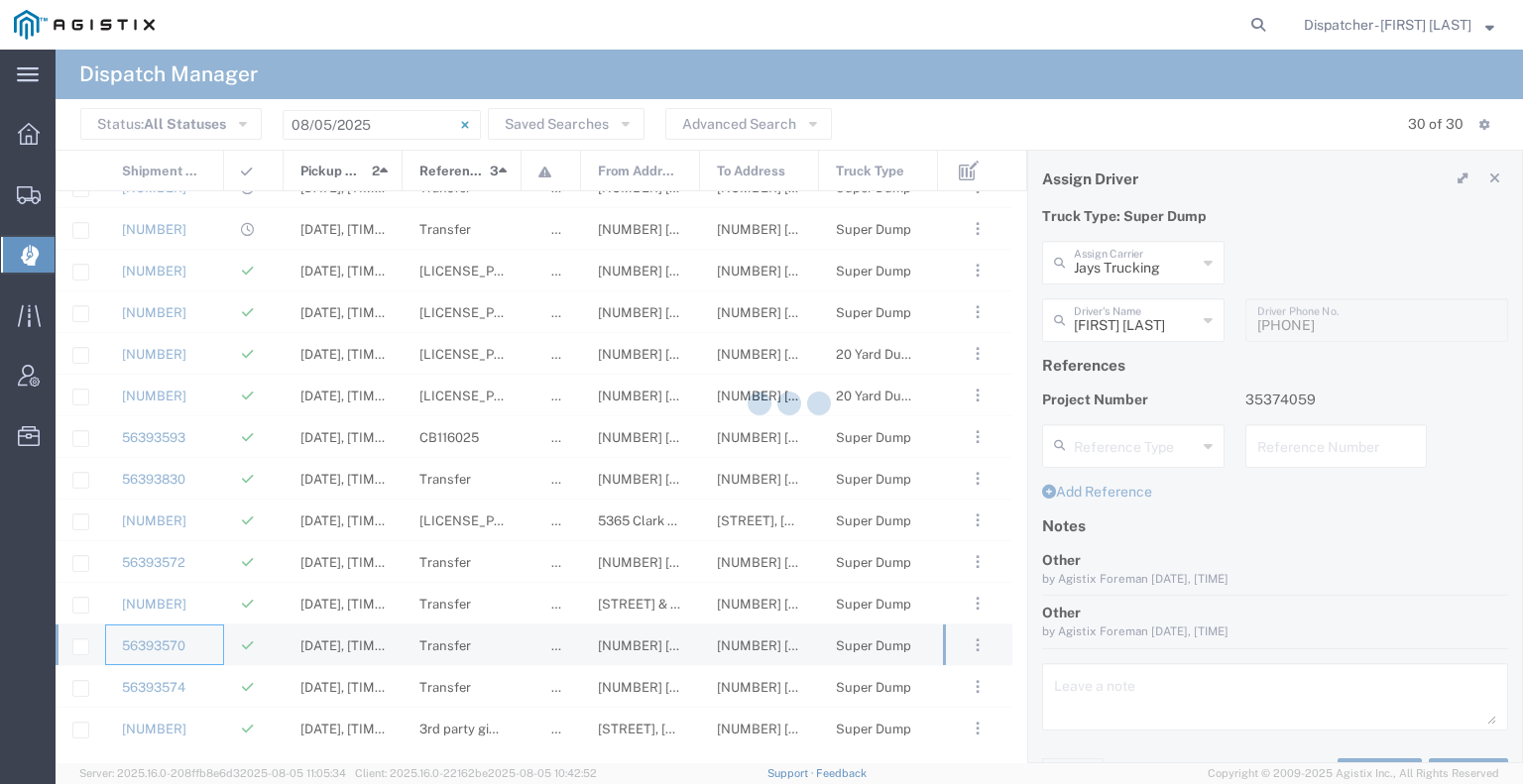 type 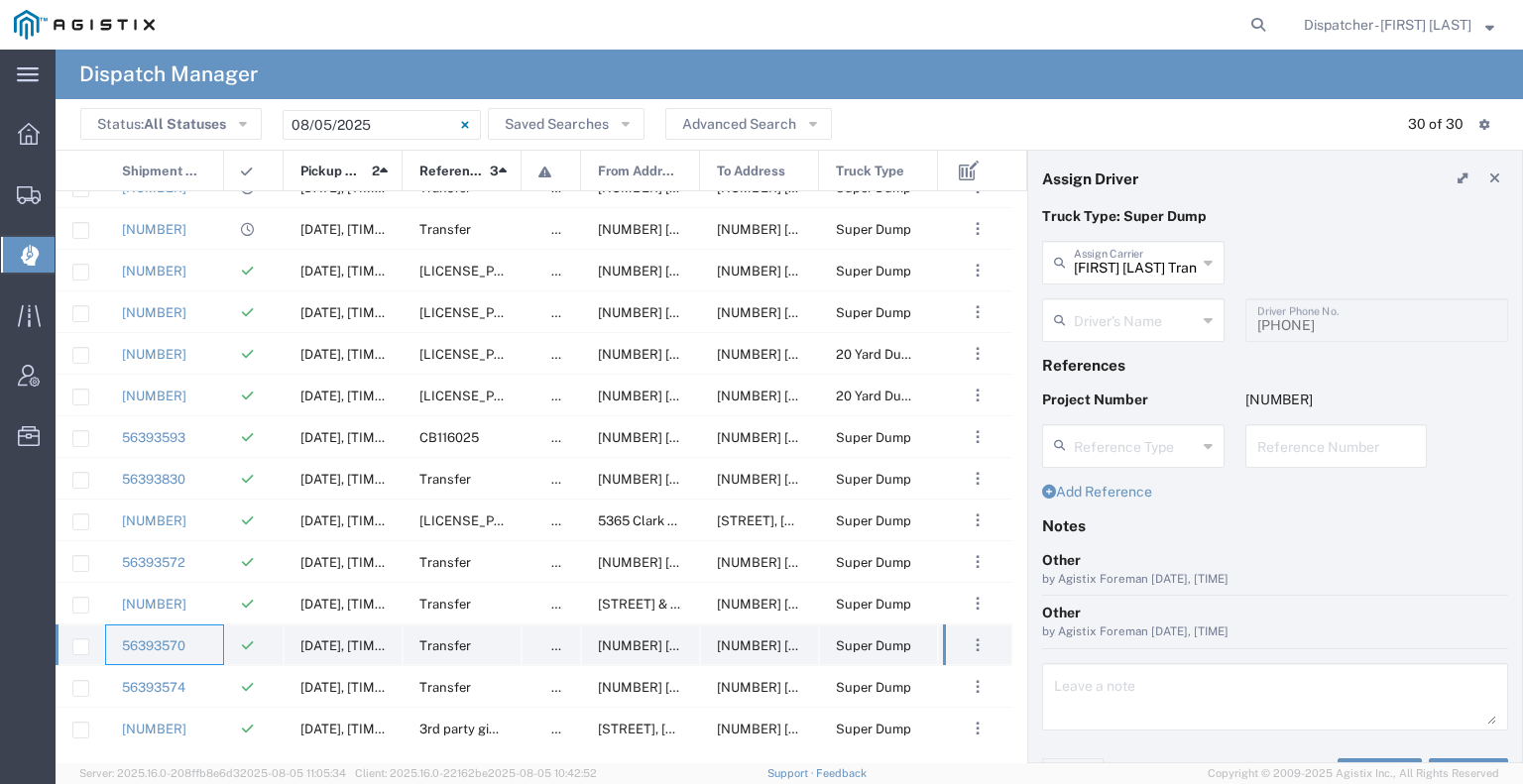 type on "[FIRST] [LAST]" 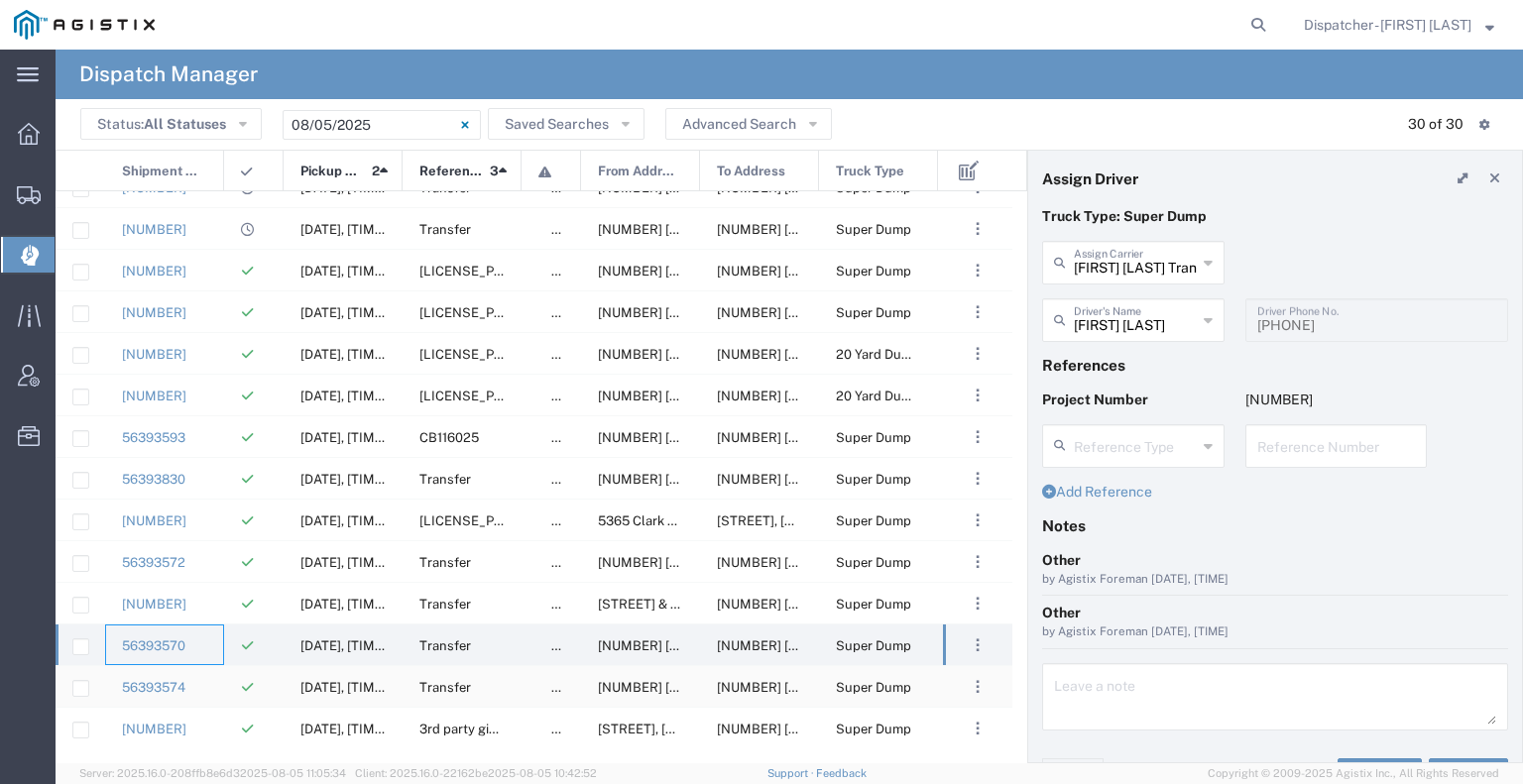 click 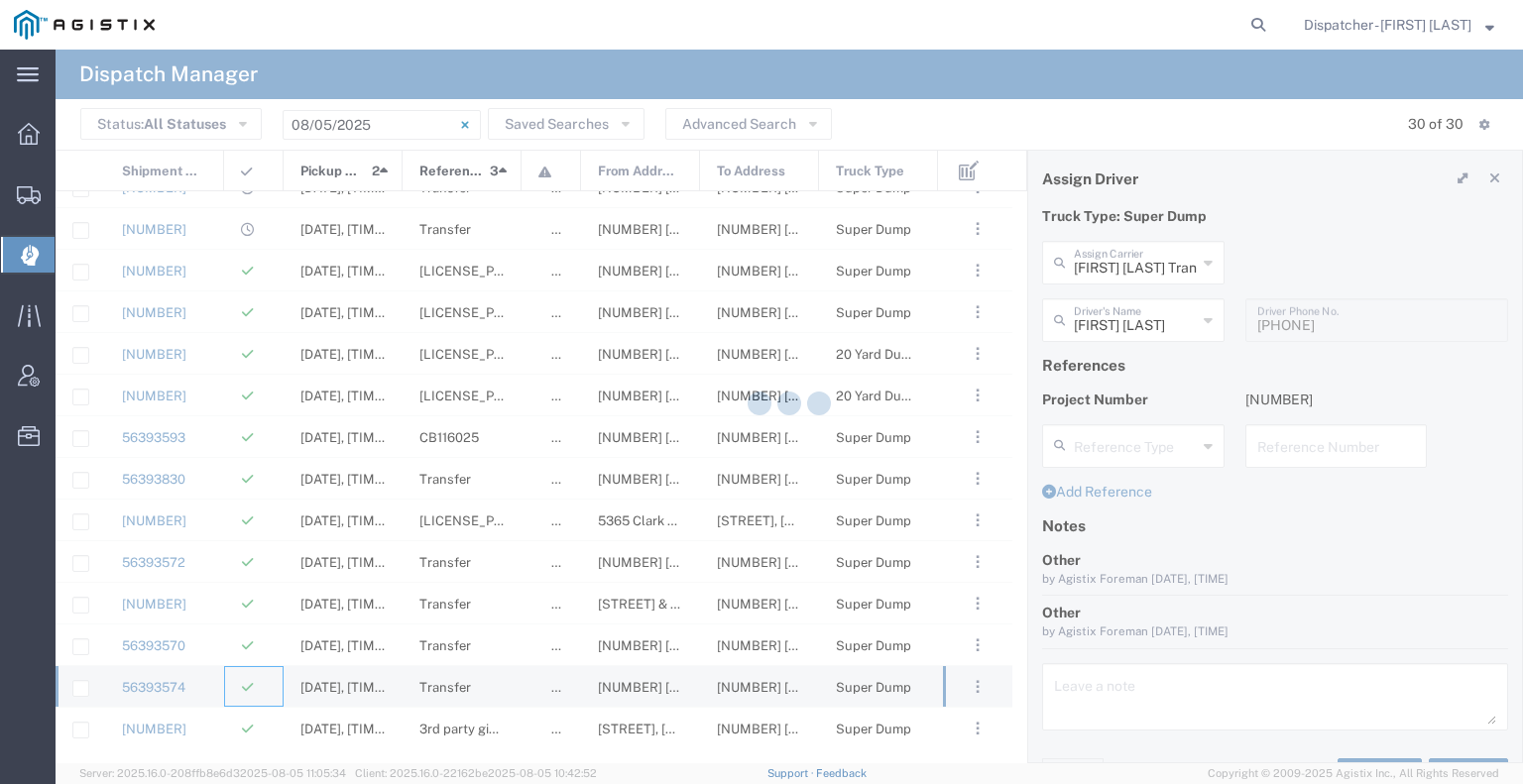 type 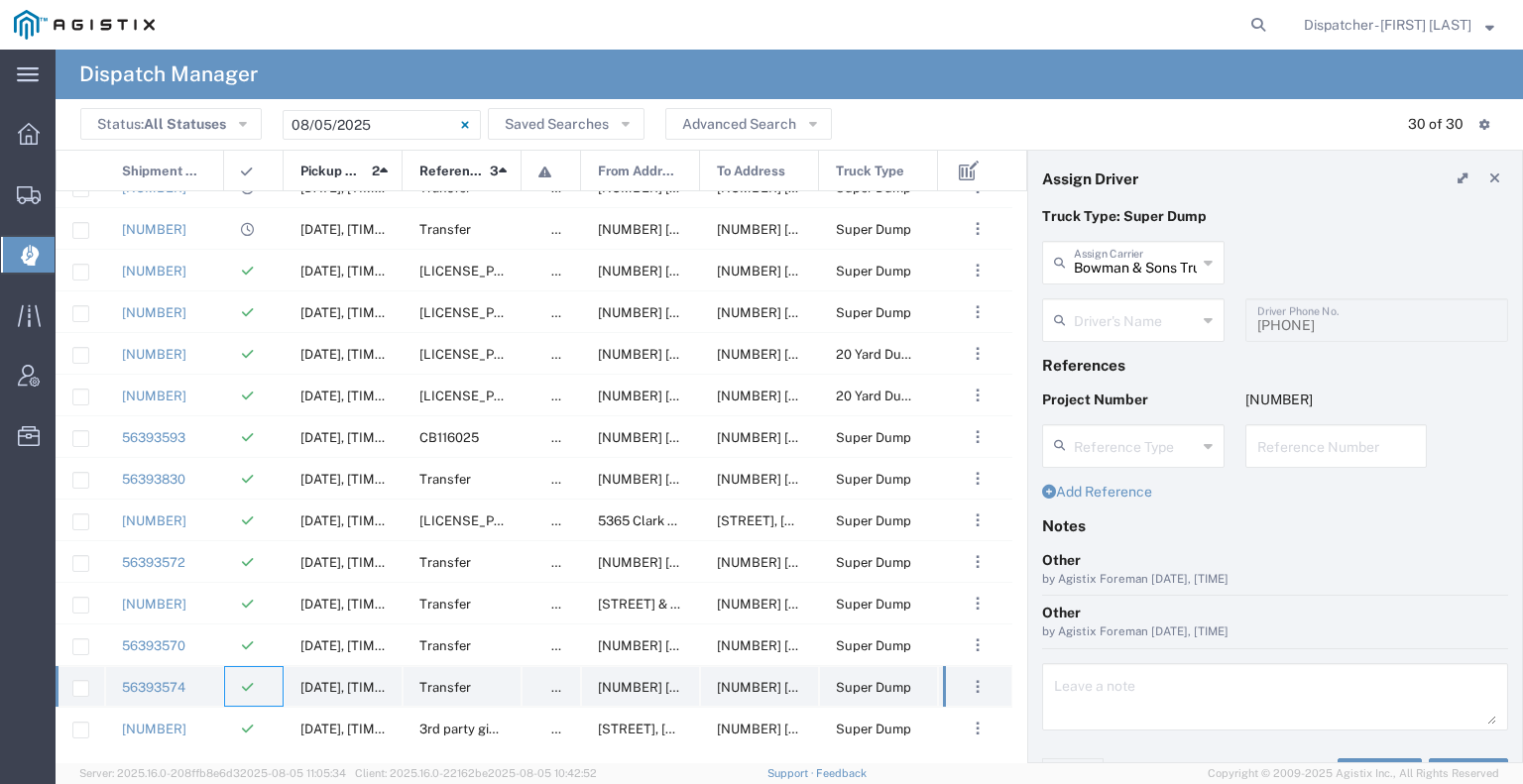 type on "[FIRST] [LAST]" 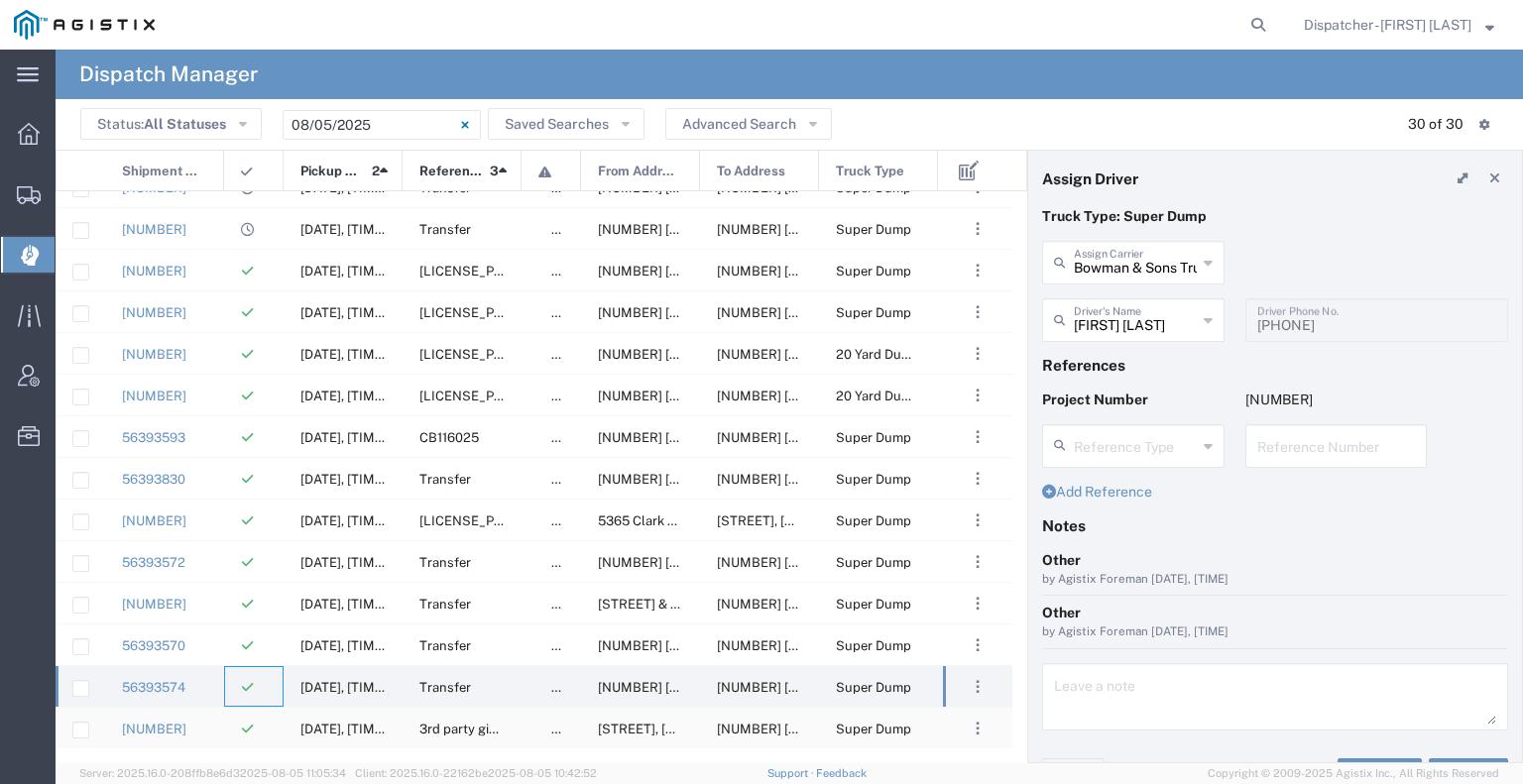 click on "[NUMBER]" 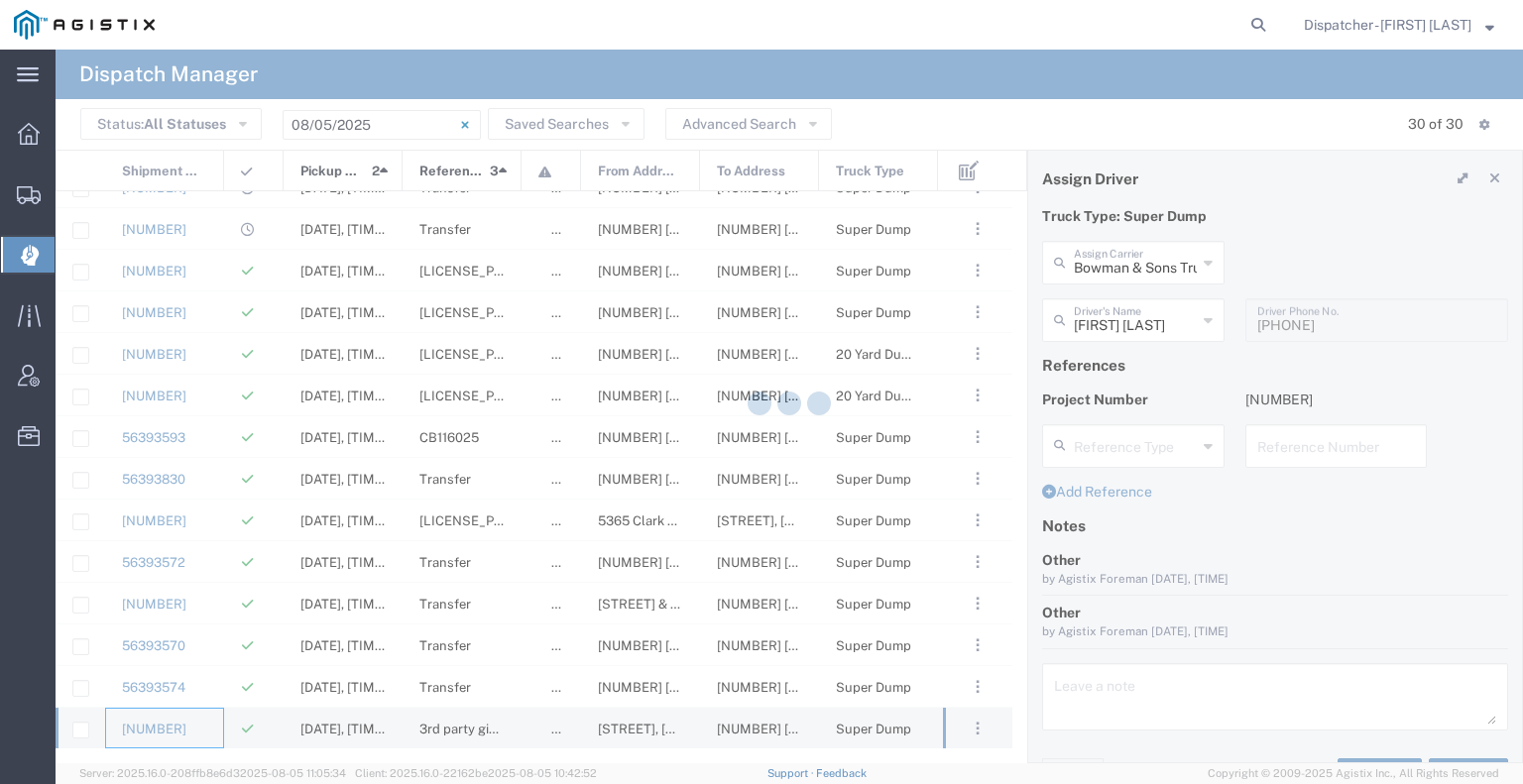 type on "Bryan Schmidt" 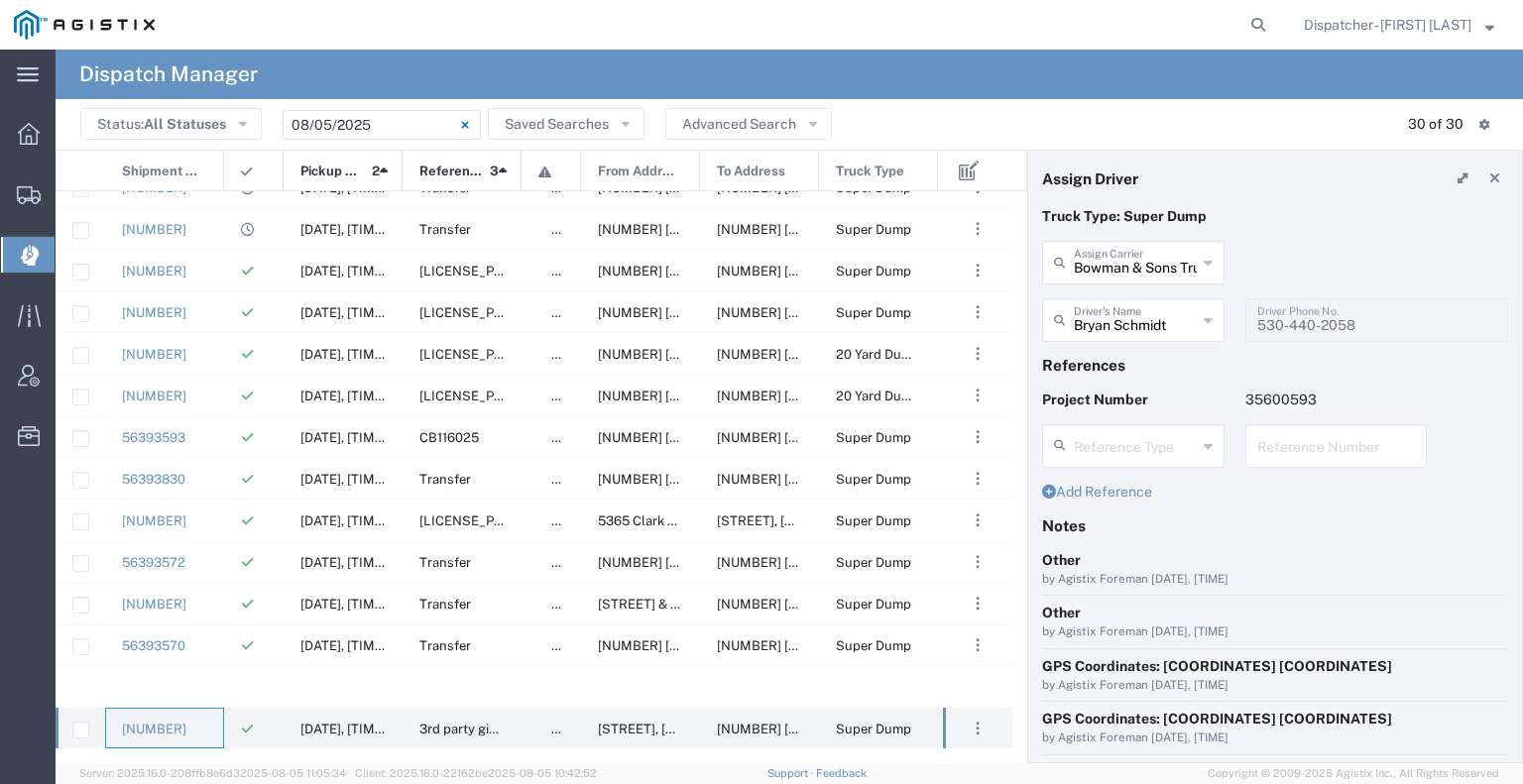scroll, scrollTop: 0, scrollLeft: 0, axis: both 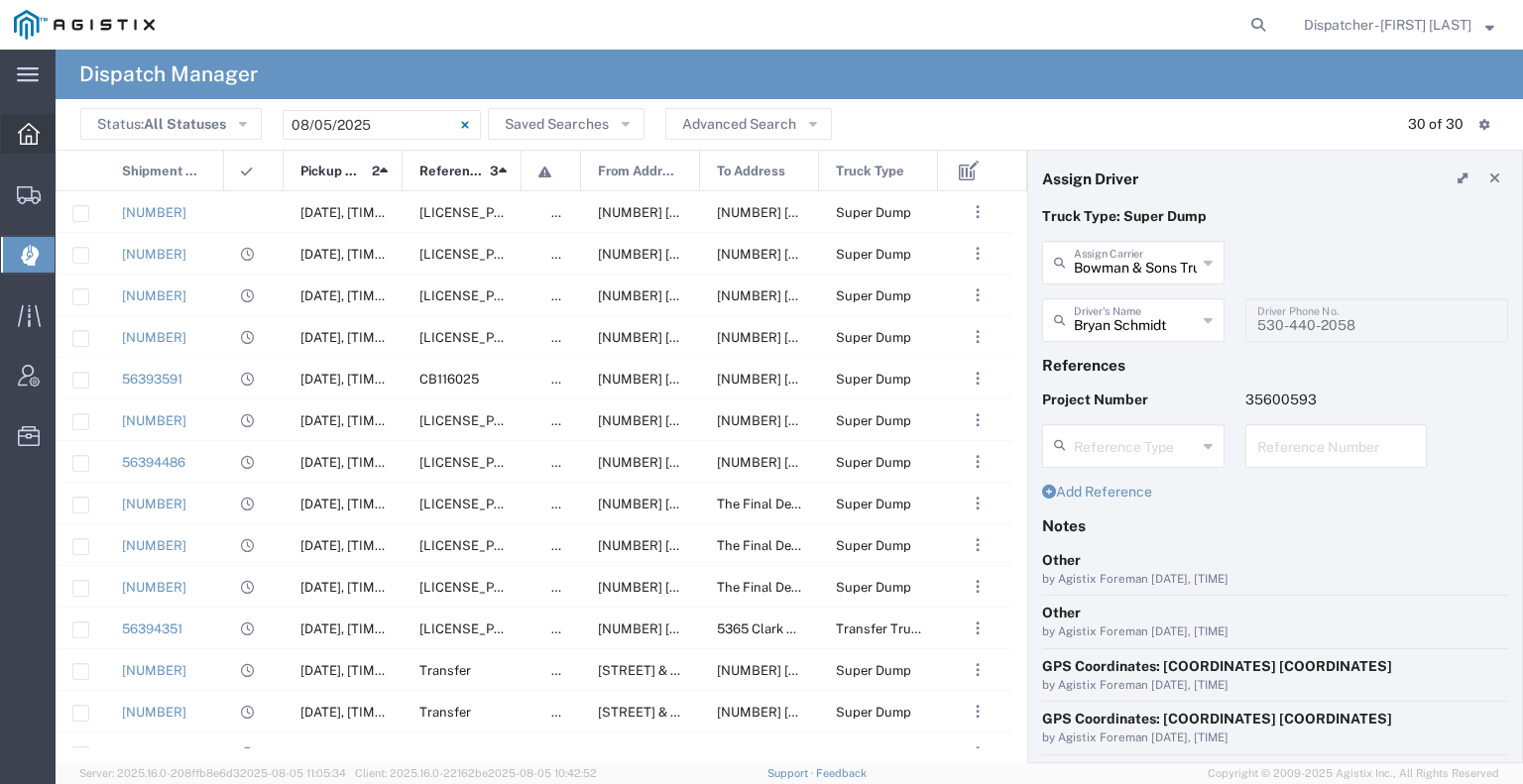 click 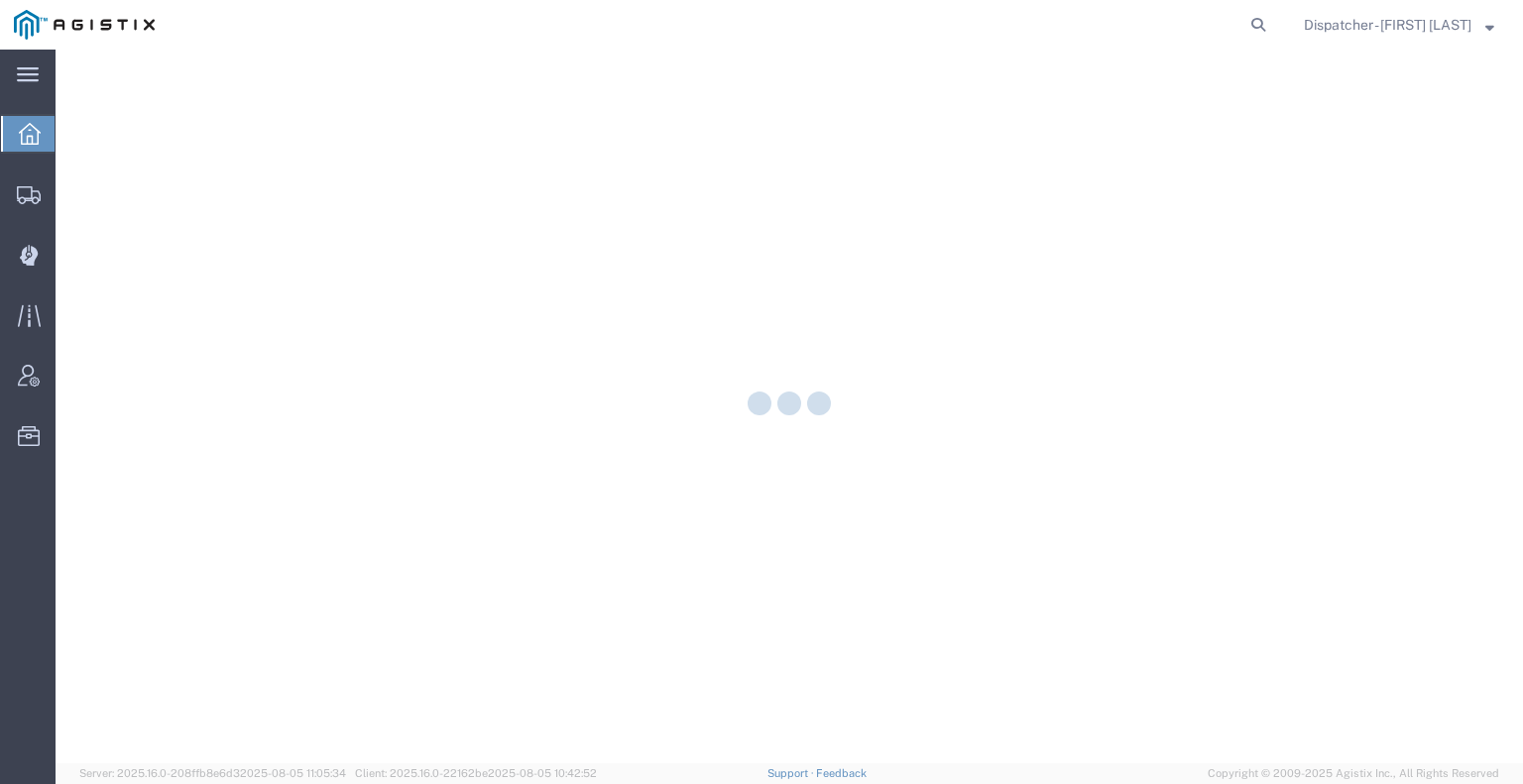 scroll, scrollTop: 0, scrollLeft: 0, axis: both 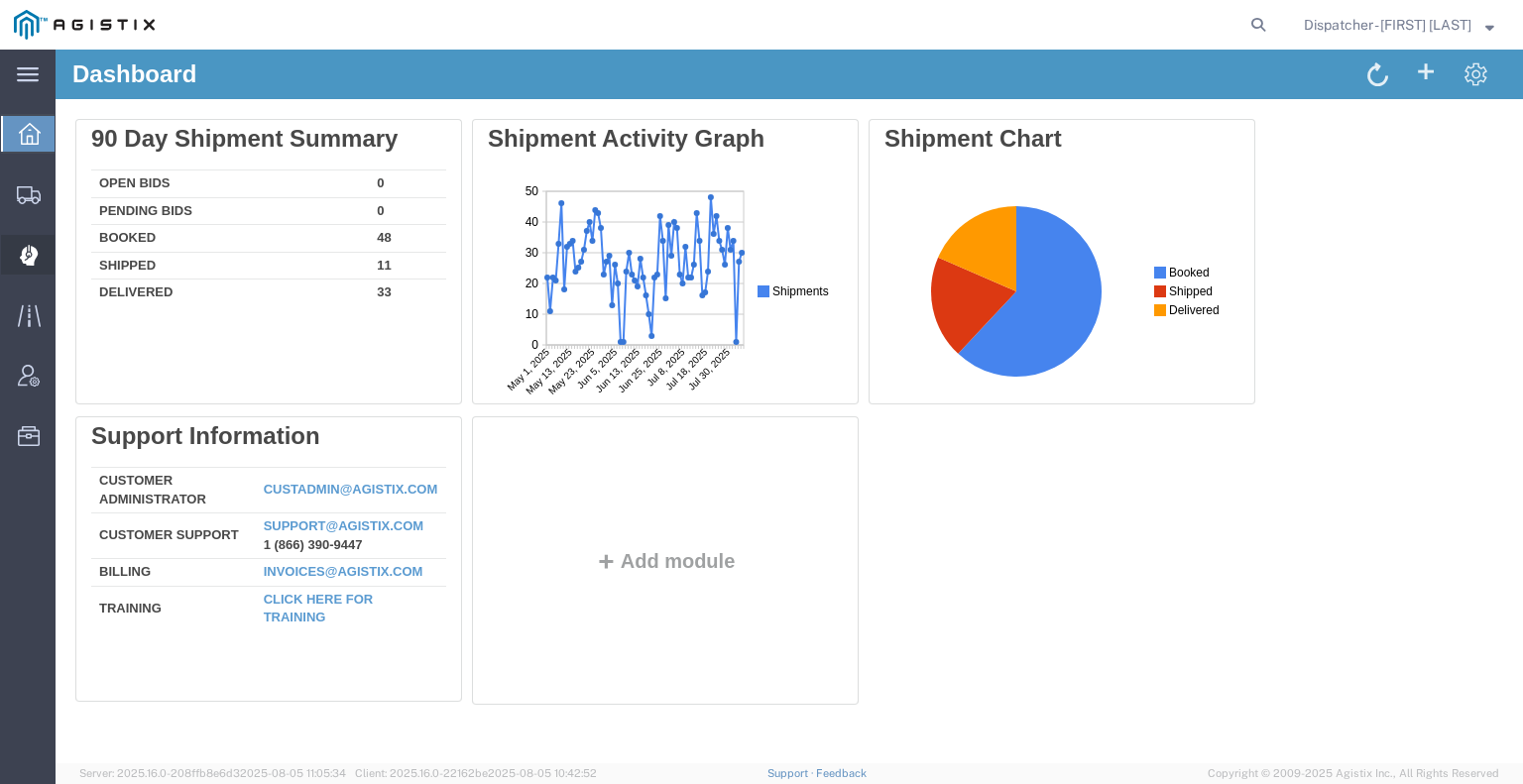 click 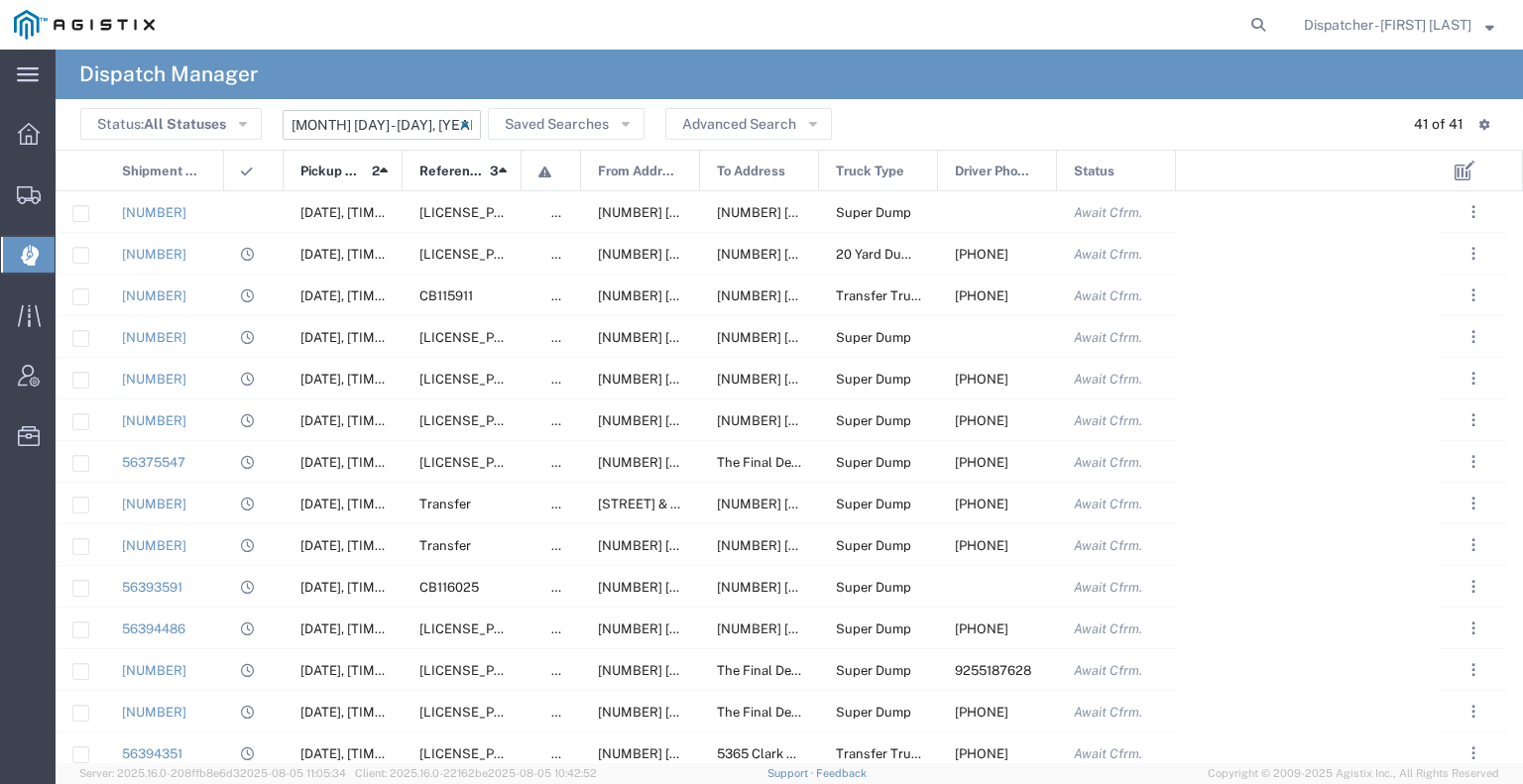 click on "[DATE] - [DATE]" 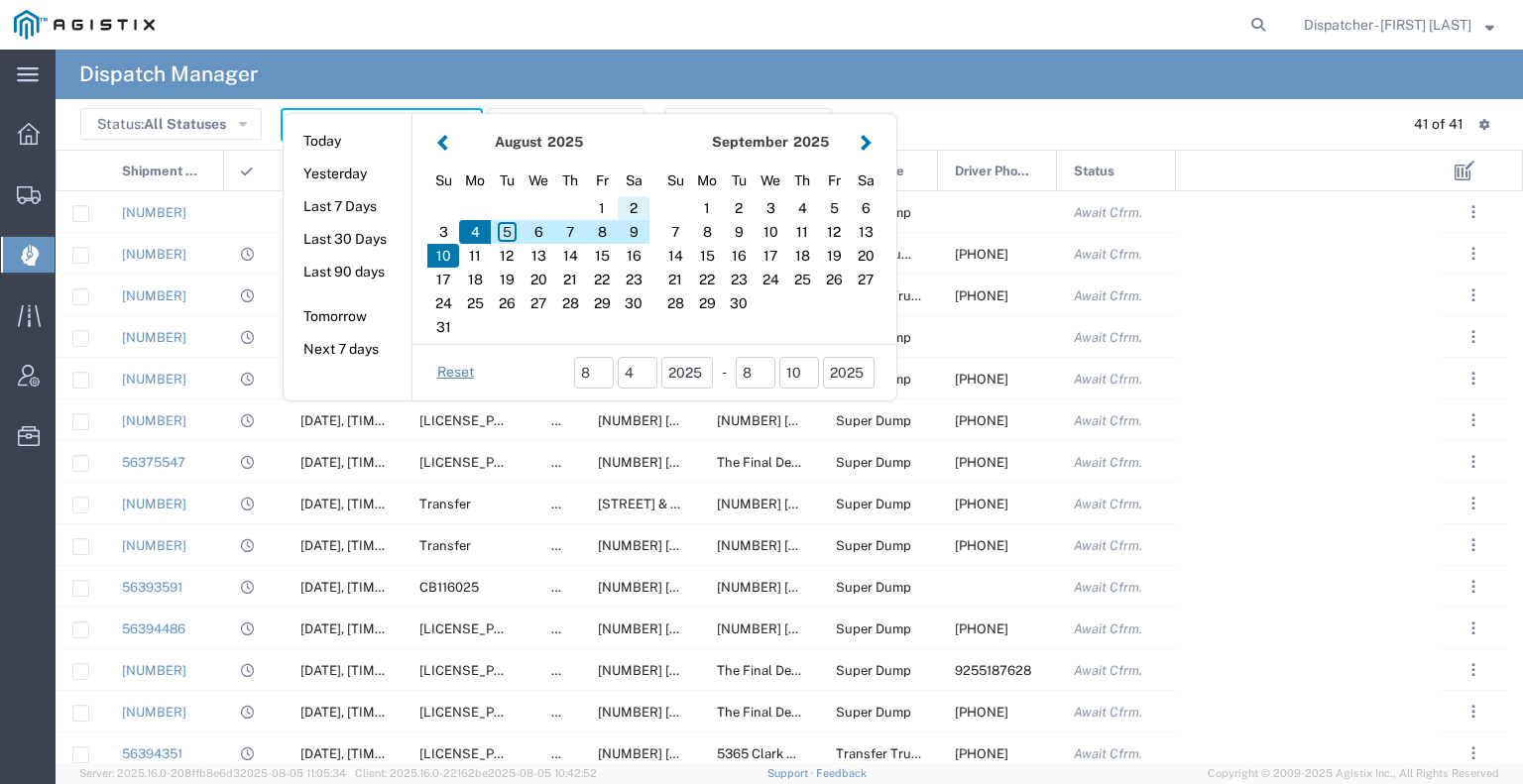 click on "2" 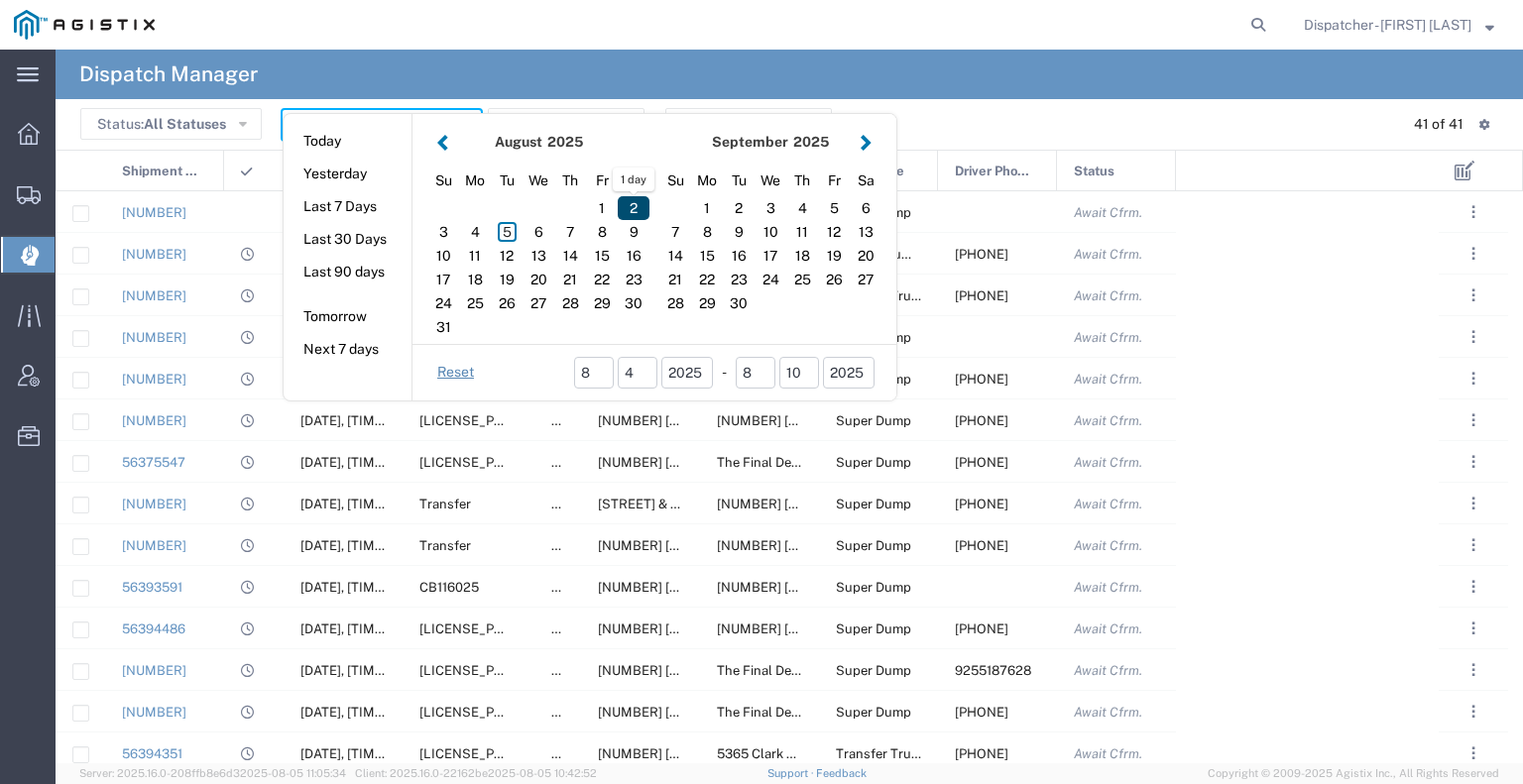 click on "2" 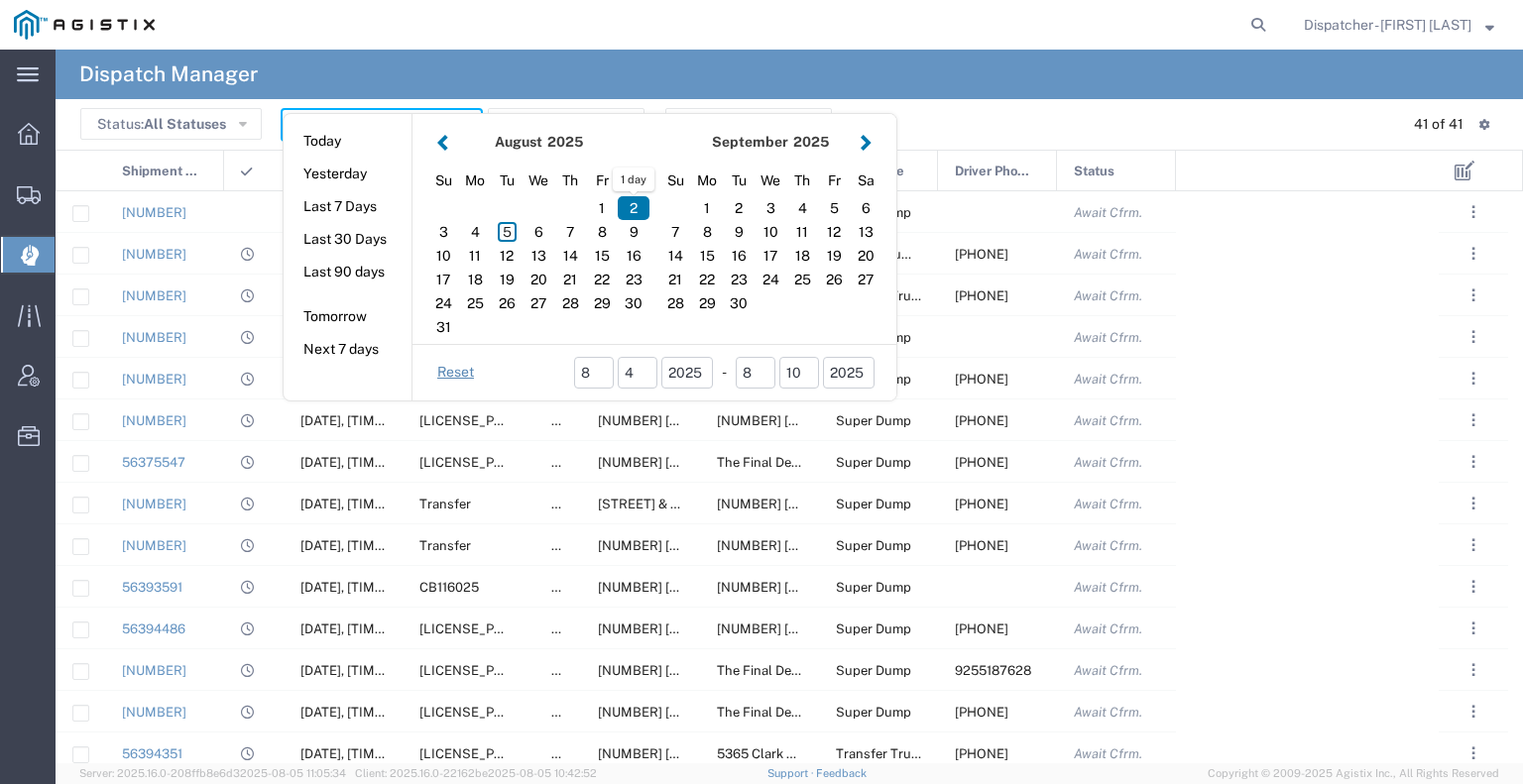 type on "08/02/2025" 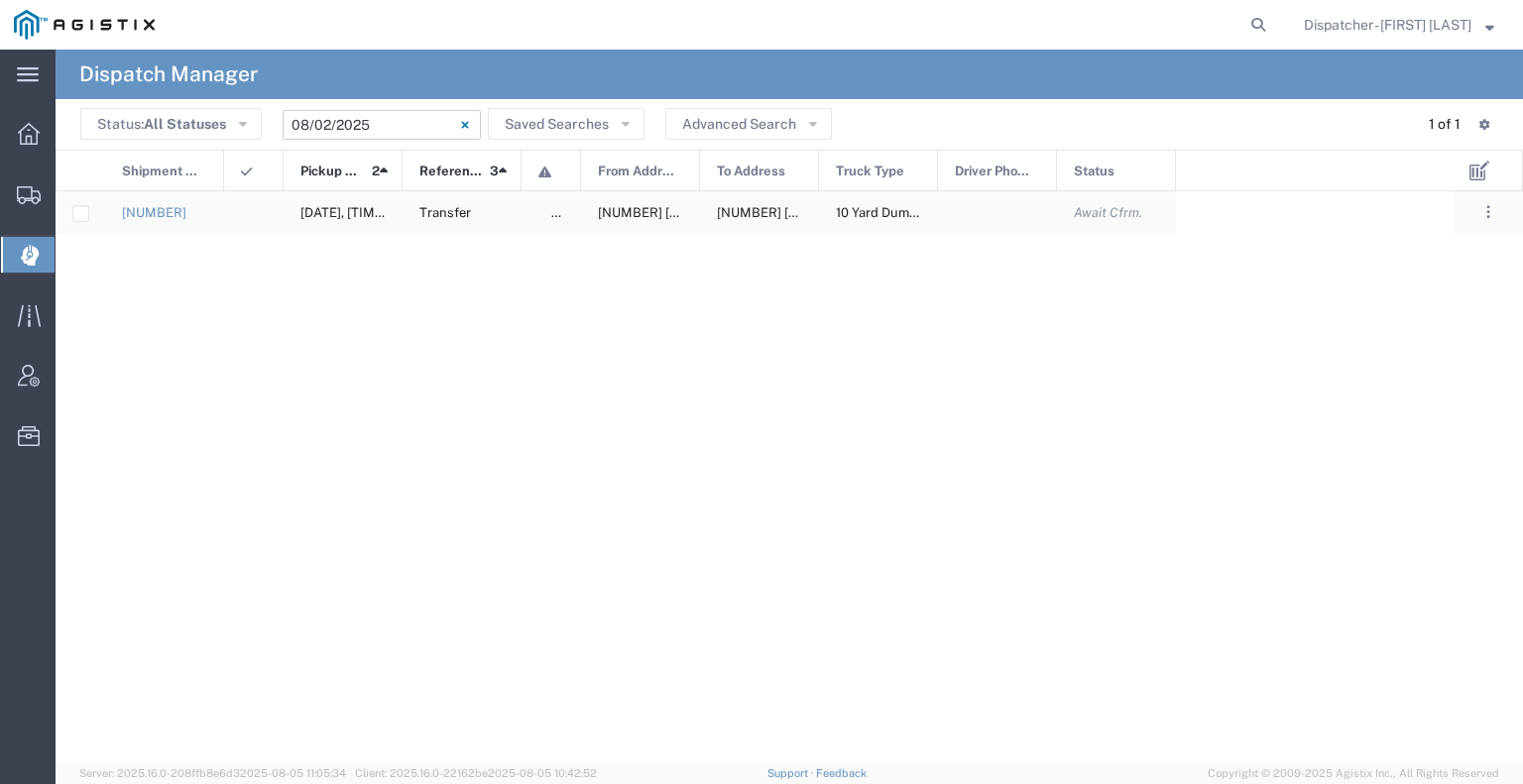 click 